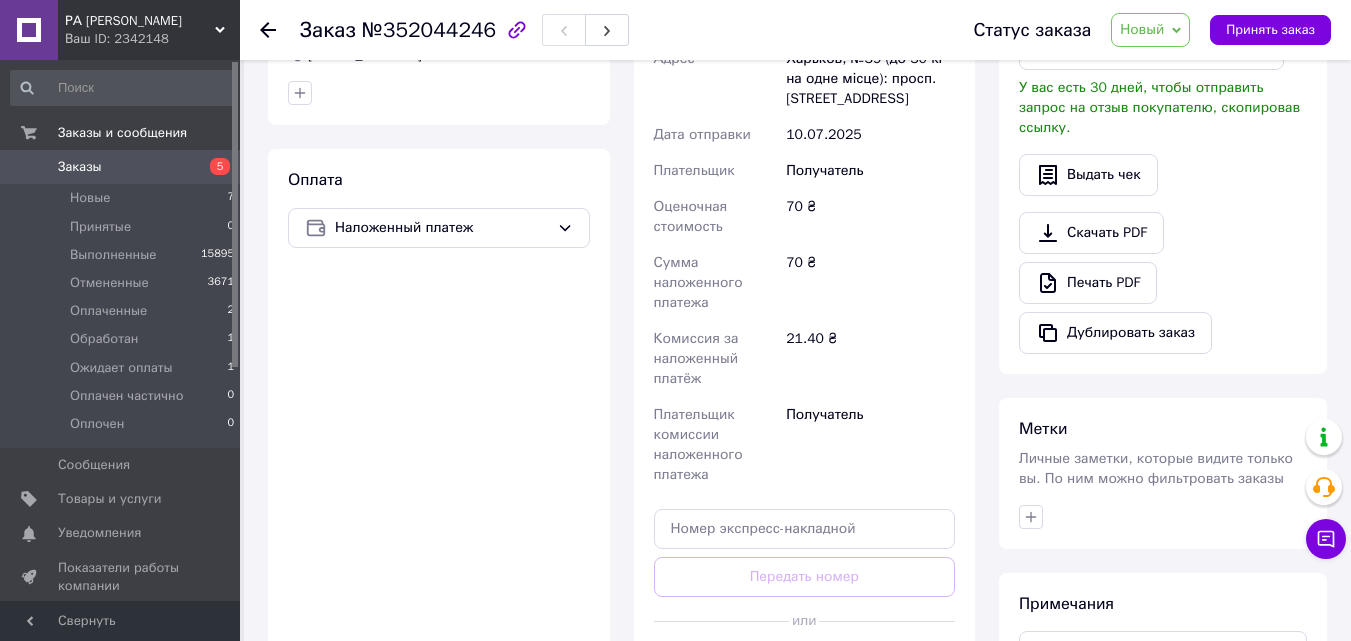 scroll, scrollTop: 600, scrollLeft: 0, axis: vertical 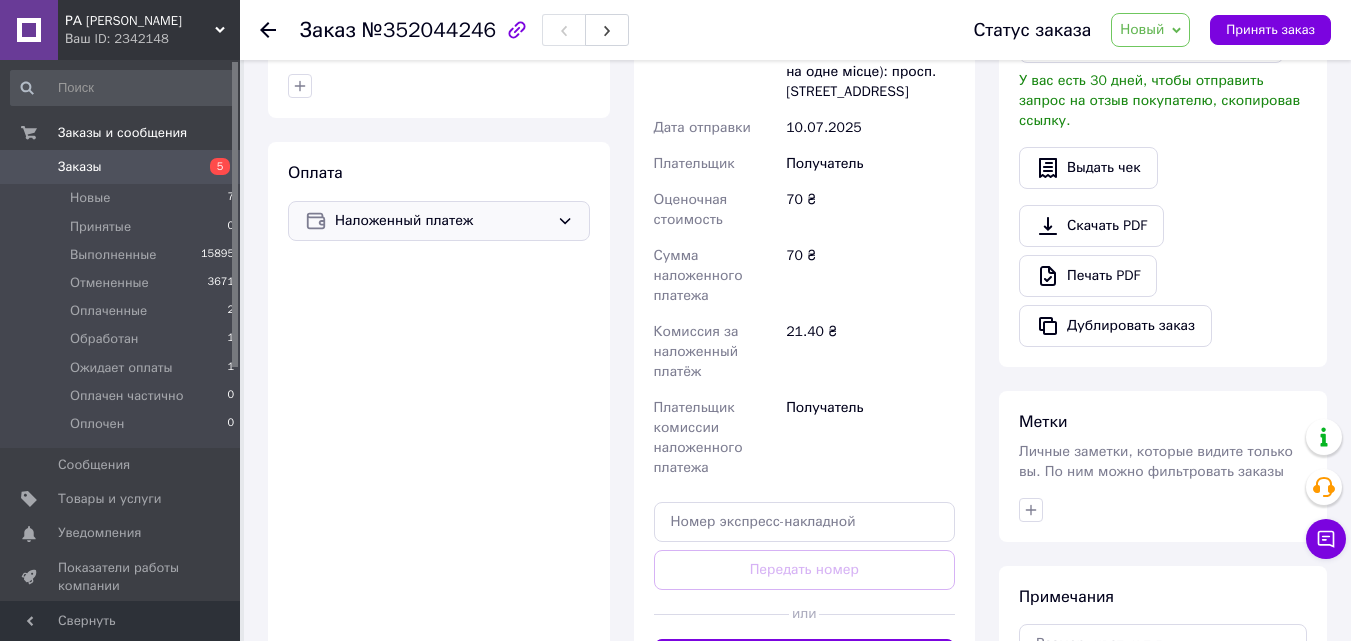 click on "Наложенный платеж" at bounding box center [439, 221] 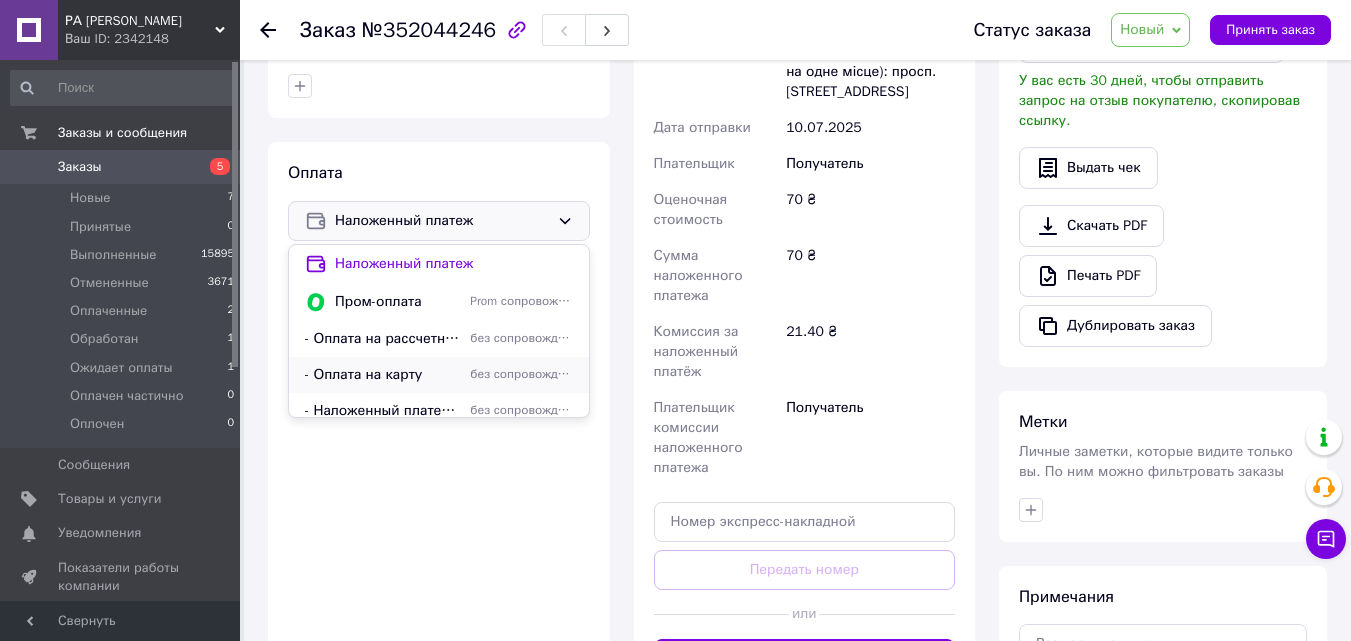 click on "- Оплата на карту" at bounding box center (383, 375) 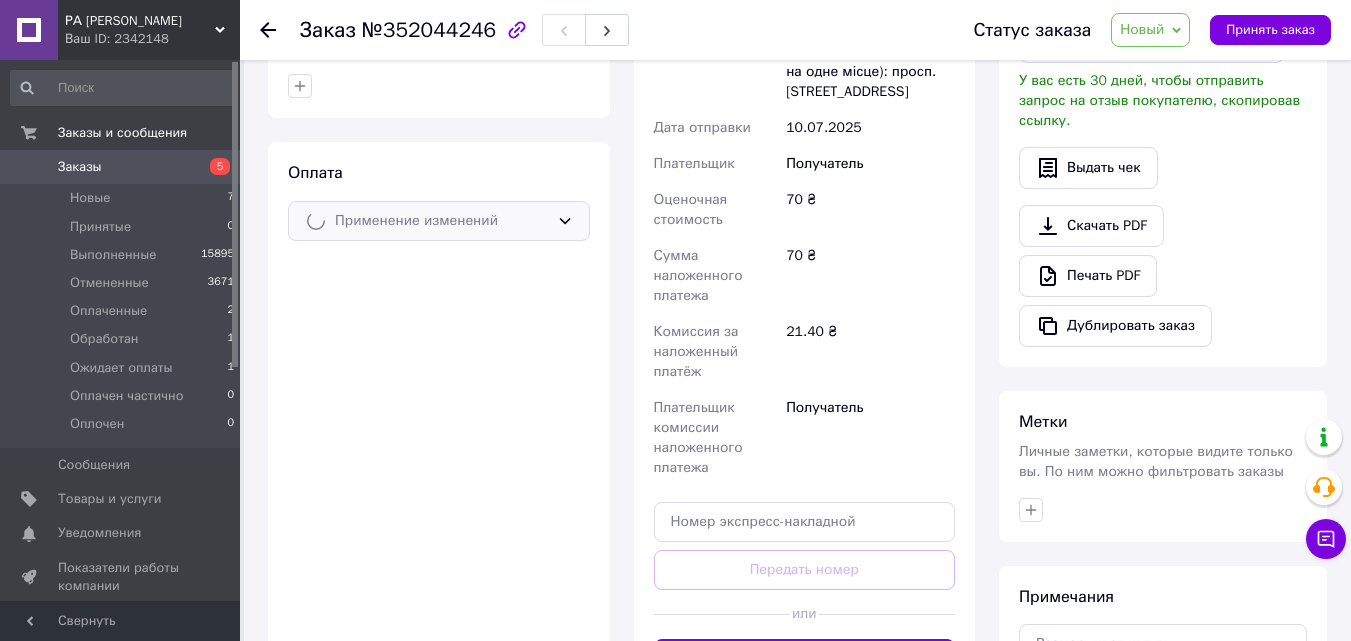 click on "Новый" at bounding box center (1142, 29) 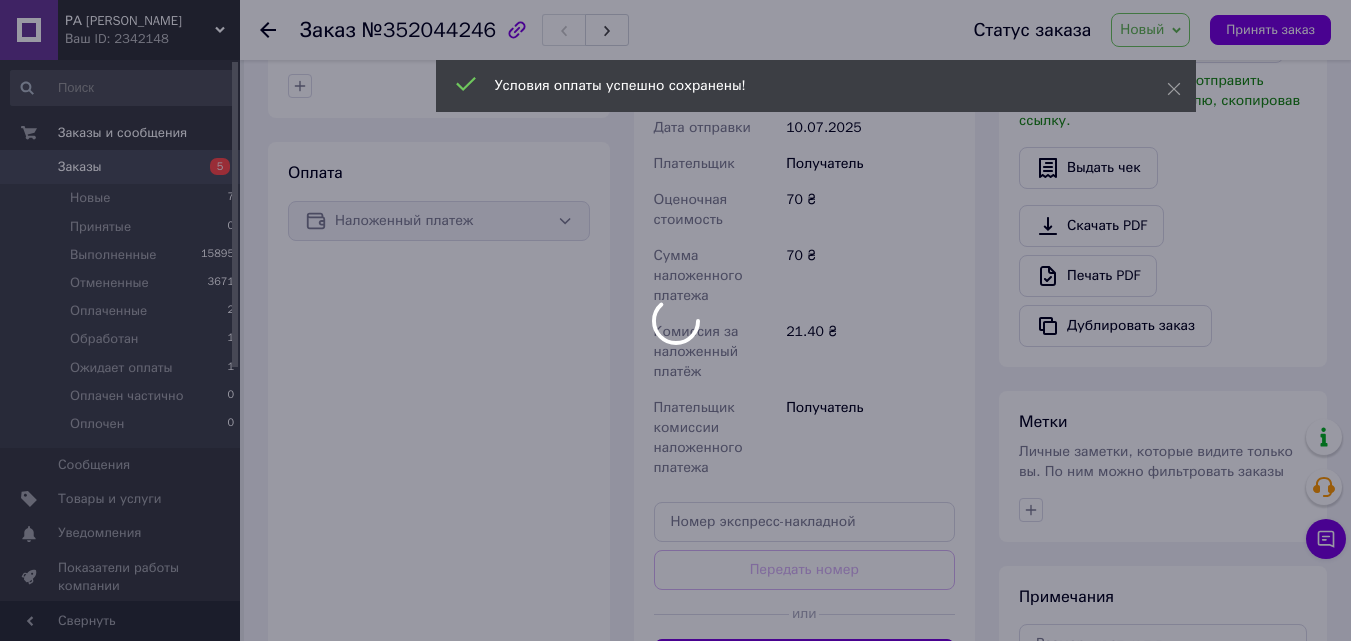 click at bounding box center (675, 320) 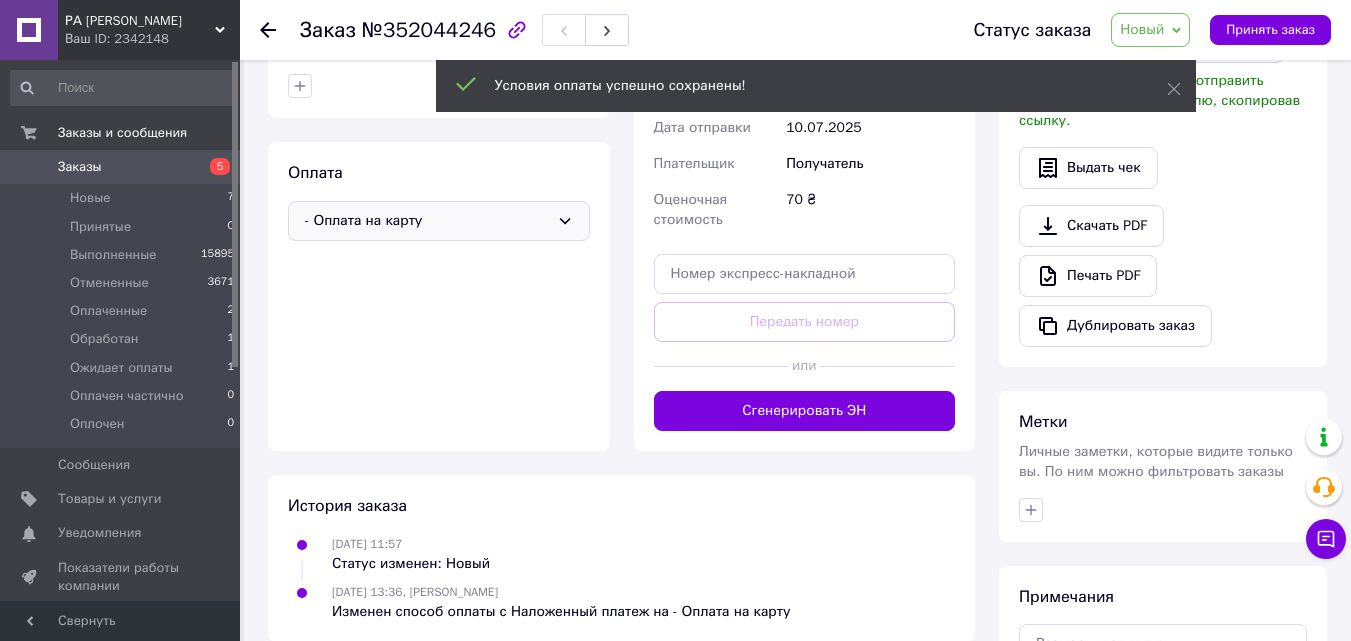 click on "Новый" at bounding box center [1150, 30] 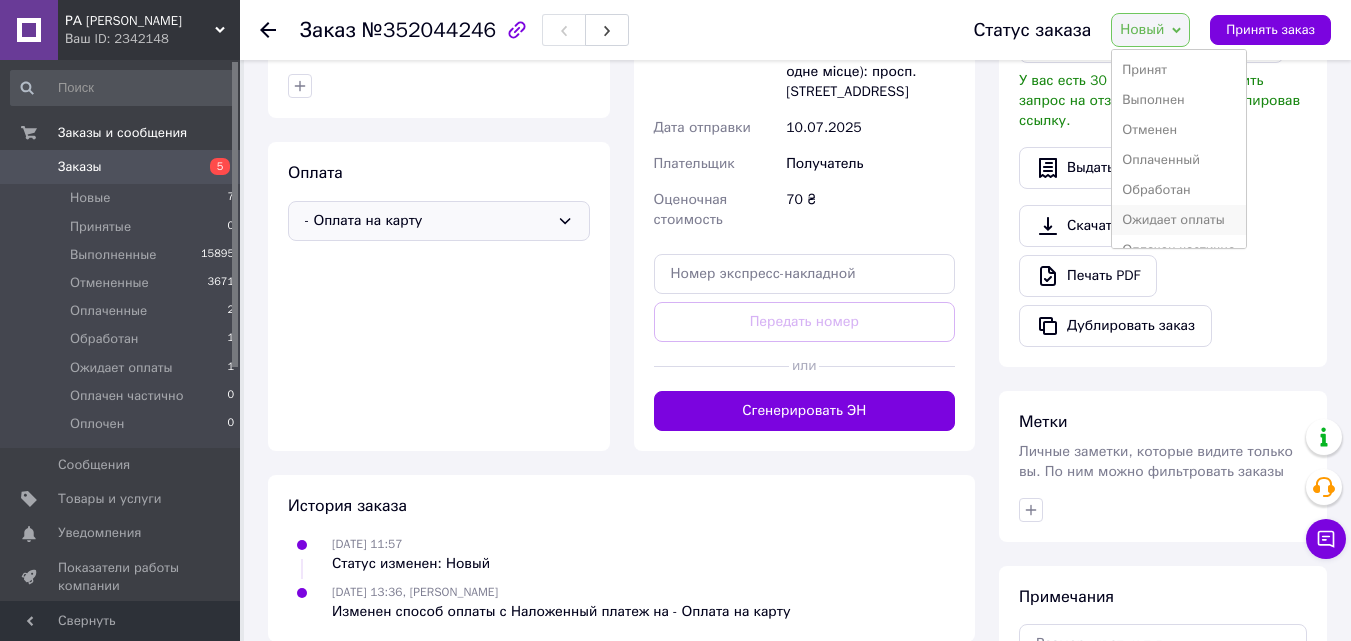 click on "Ожидает оплаты" at bounding box center [1178, 220] 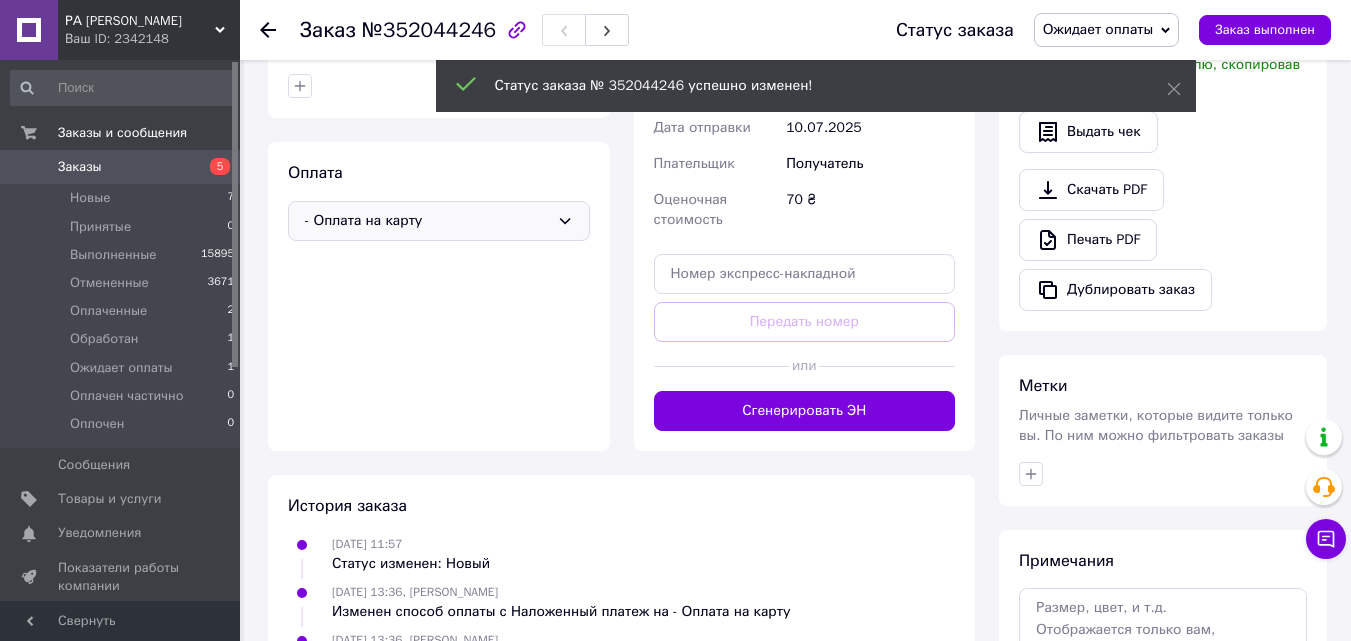 click 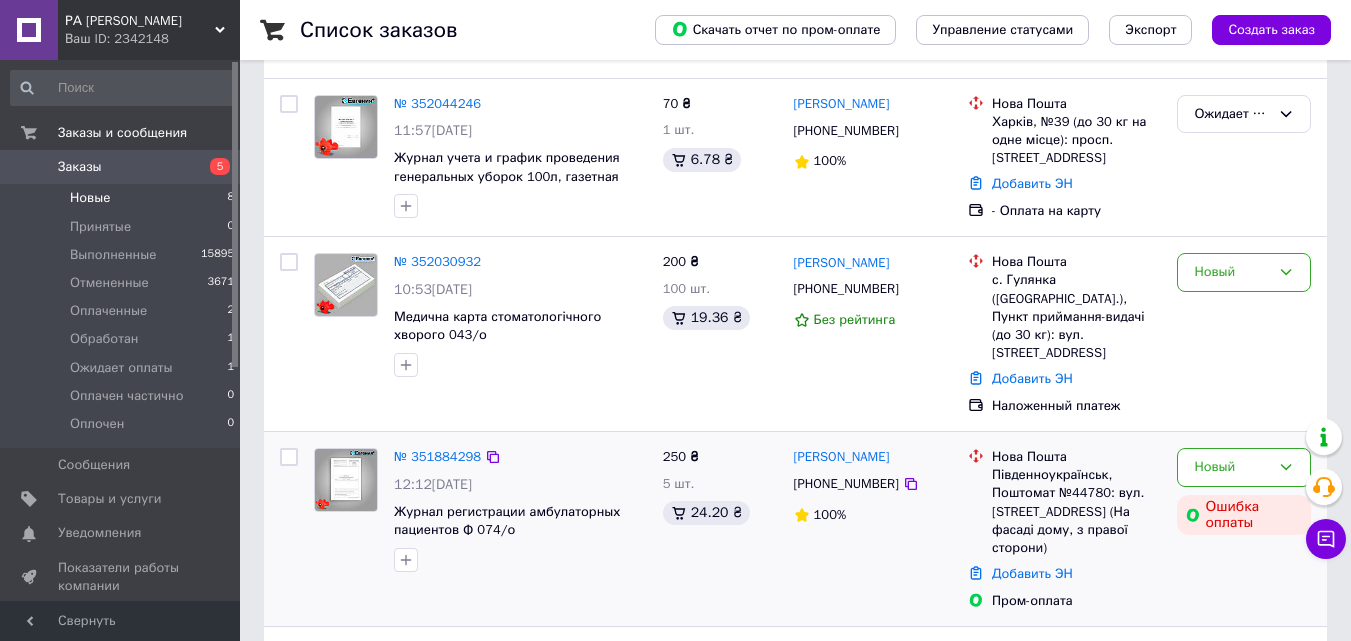 scroll, scrollTop: 500, scrollLeft: 0, axis: vertical 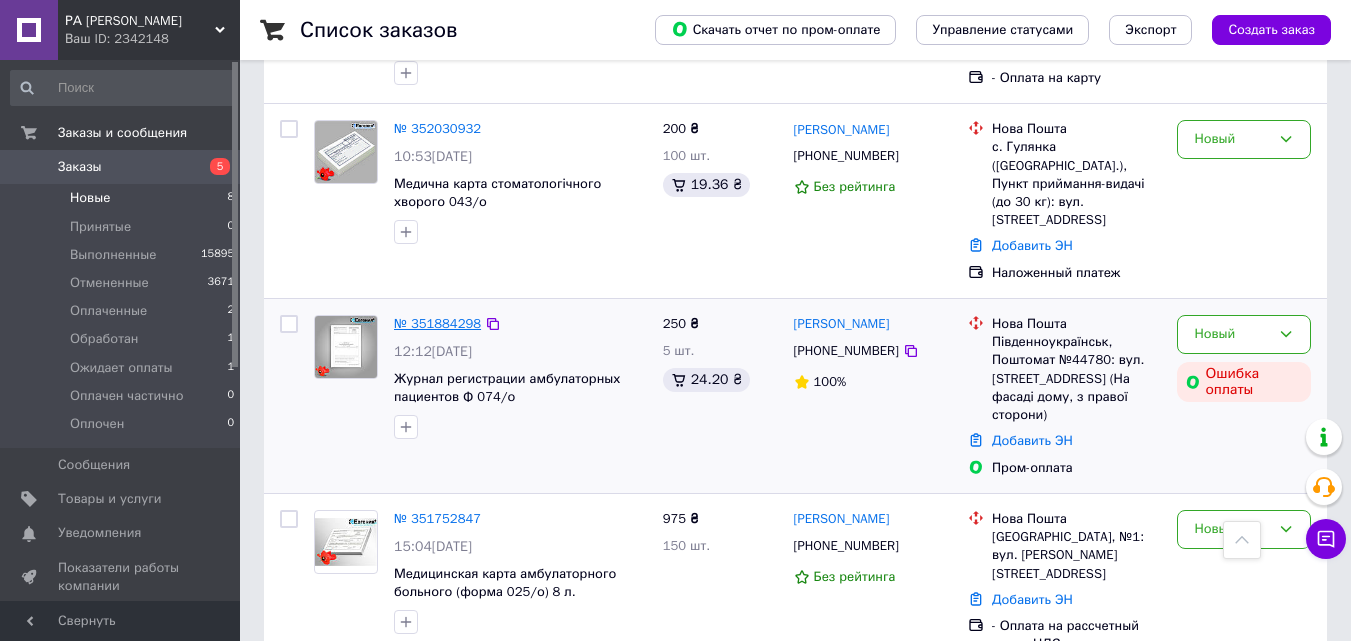 click on "№ 351884298" at bounding box center [437, 323] 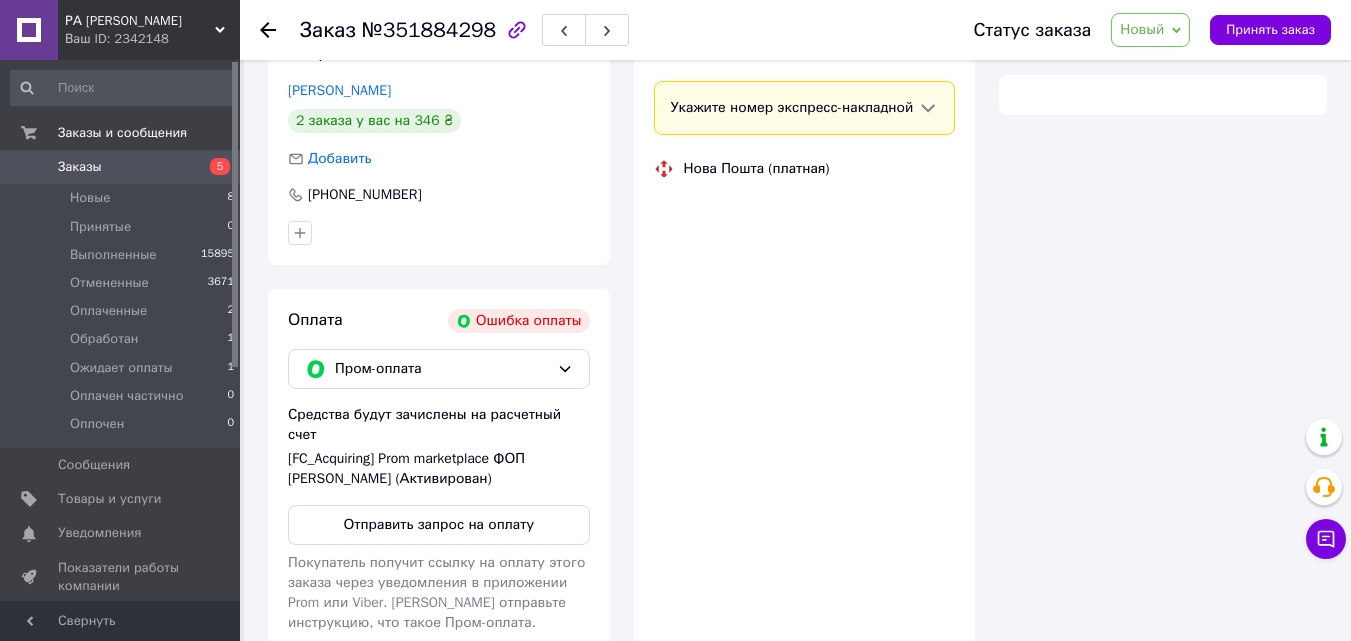 scroll, scrollTop: 500, scrollLeft: 0, axis: vertical 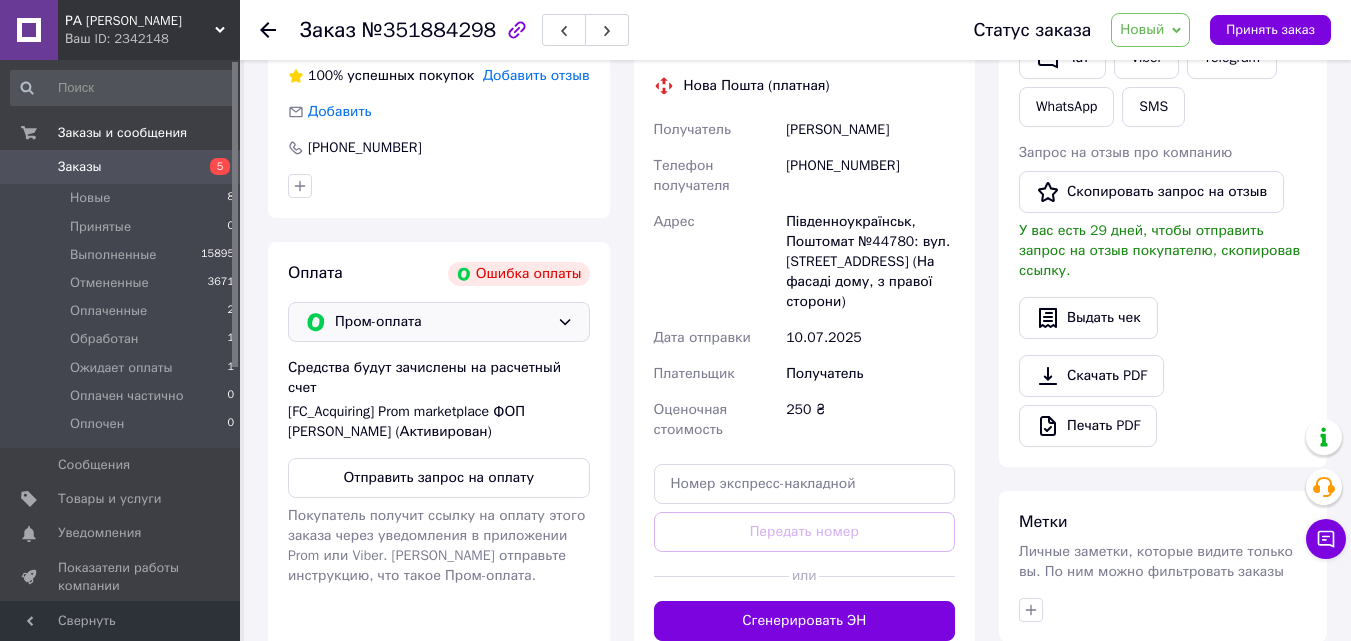 click on "Пром-оплата" at bounding box center (439, 322) 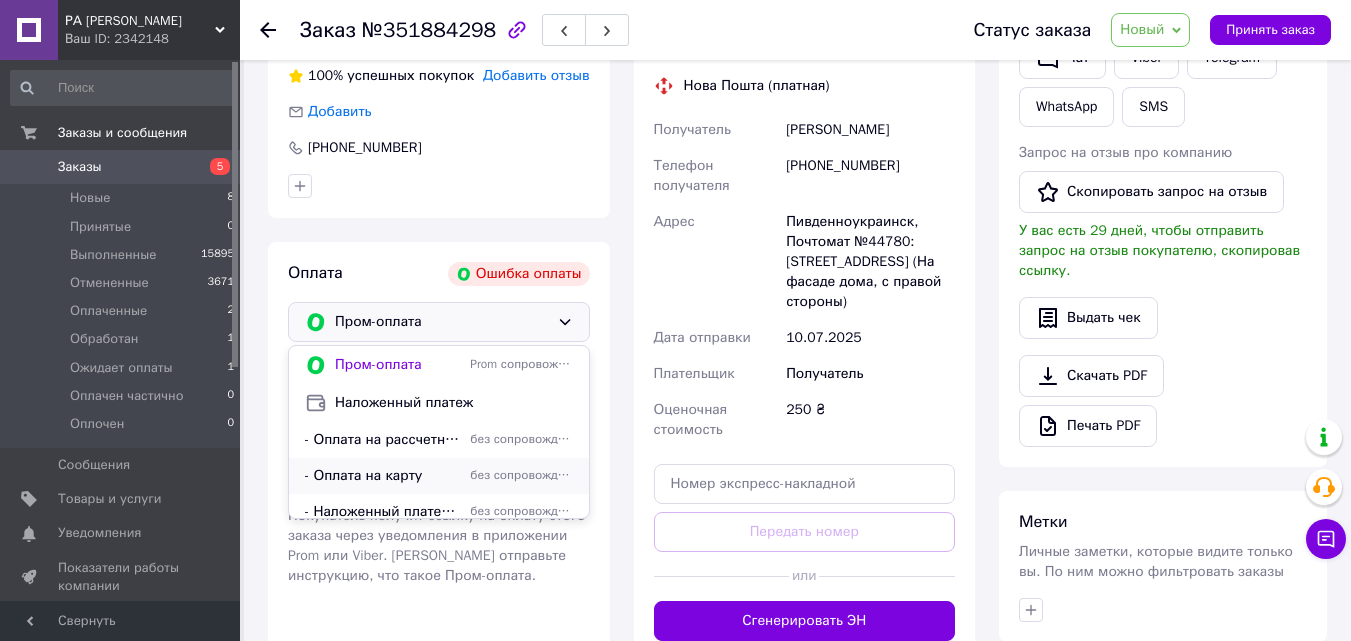 click on "- Оплата на карту" at bounding box center (383, 476) 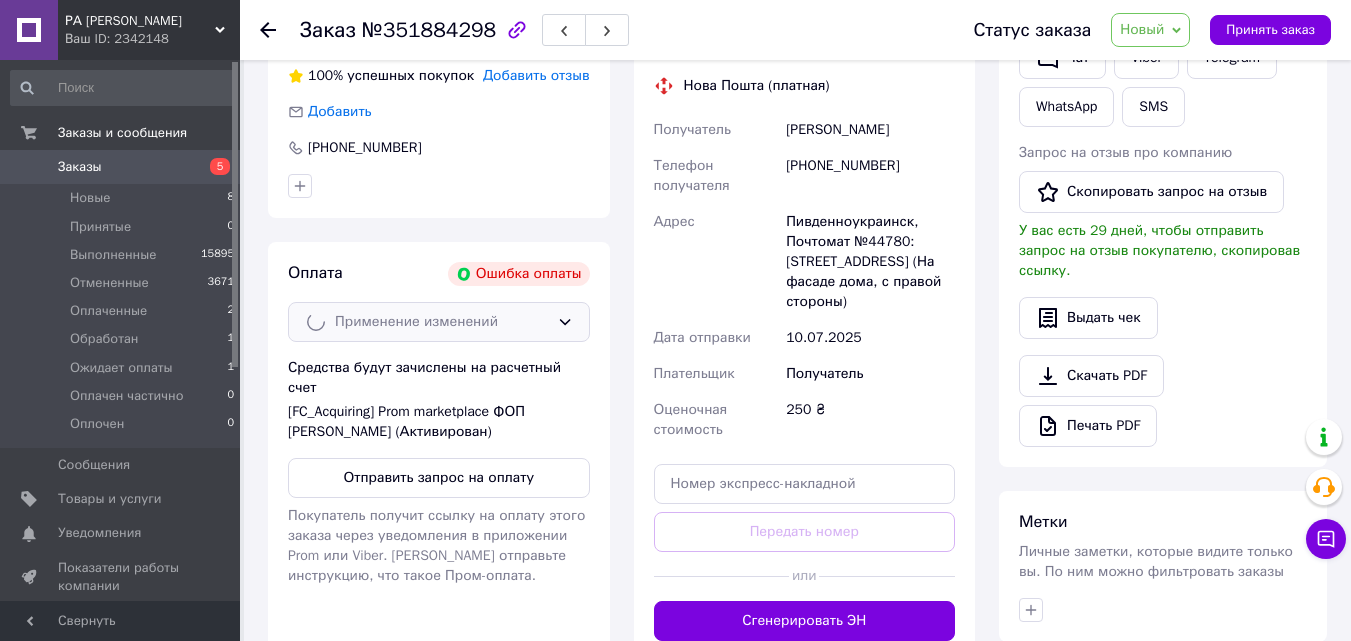 click on "Новый" at bounding box center (1142, 29) 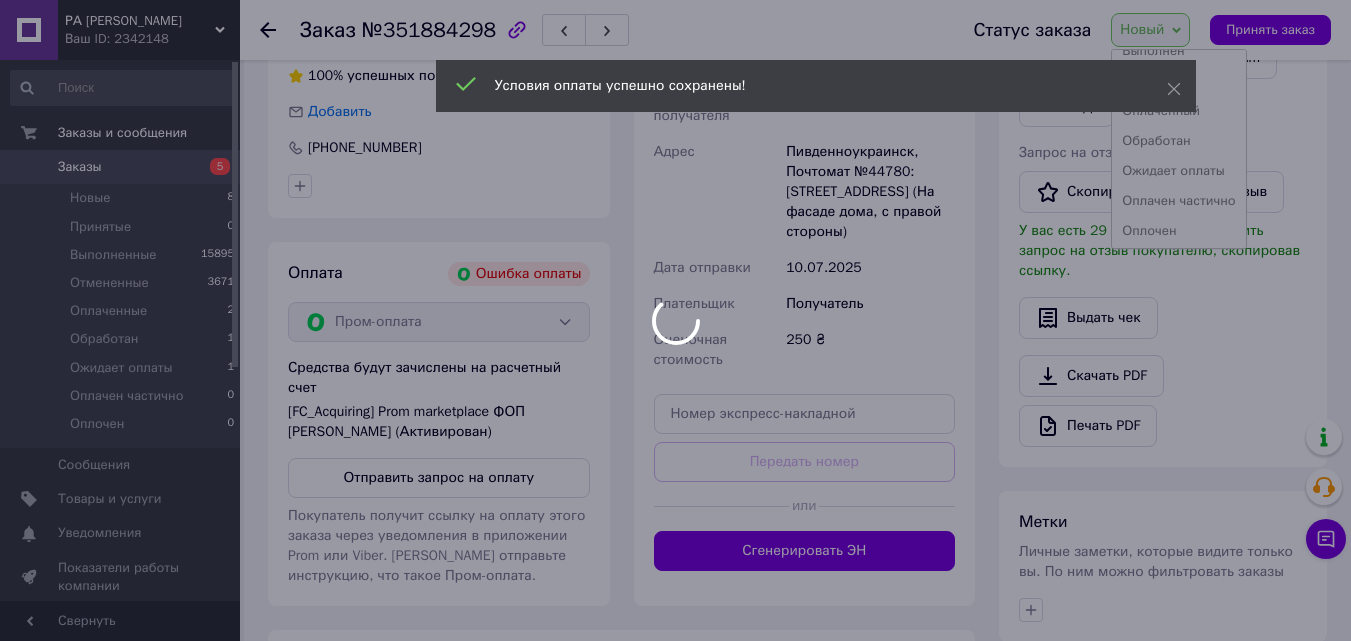 scroll, scrollTop: 52, scrollLeft: 0, axis: vertical 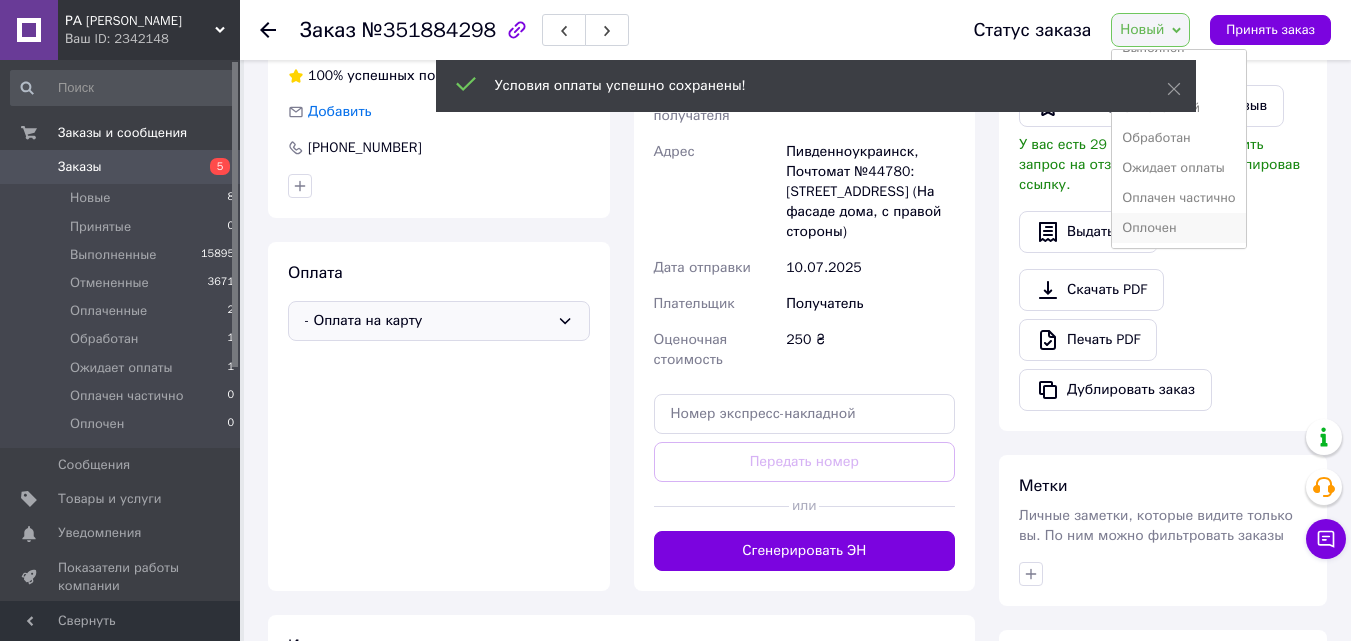 click on "Оплочен" at bounding box center (1178, 228) 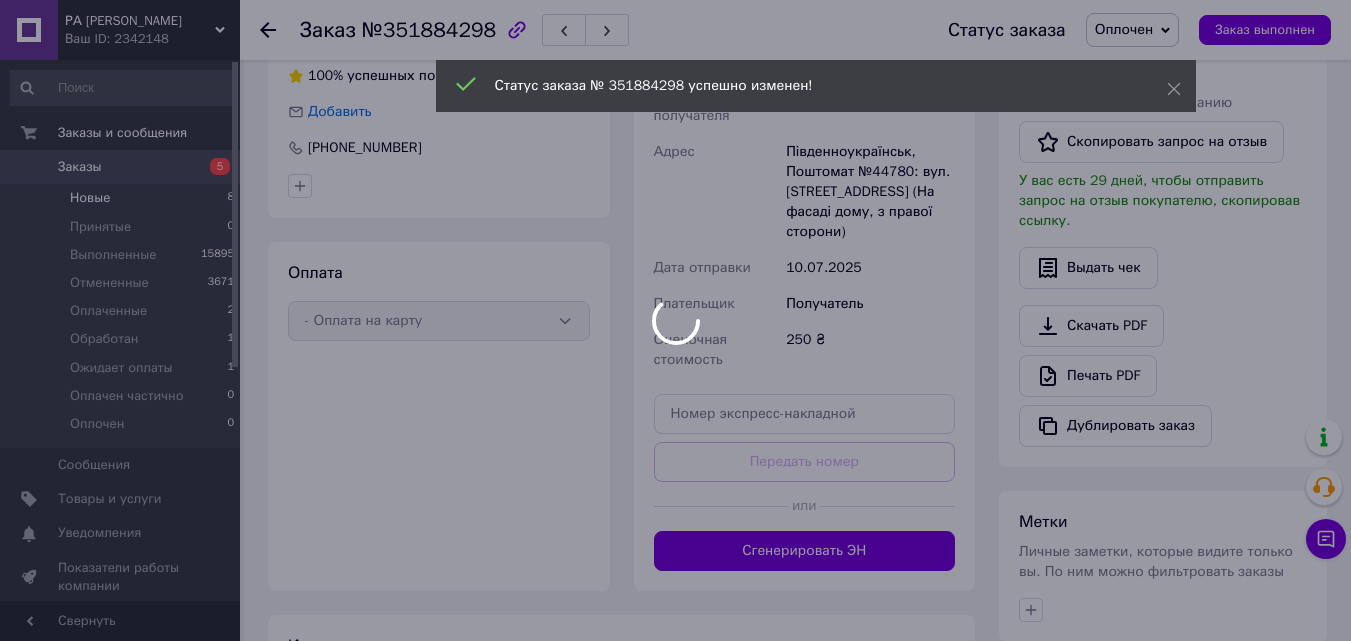 click at bounding box center [675, 320] 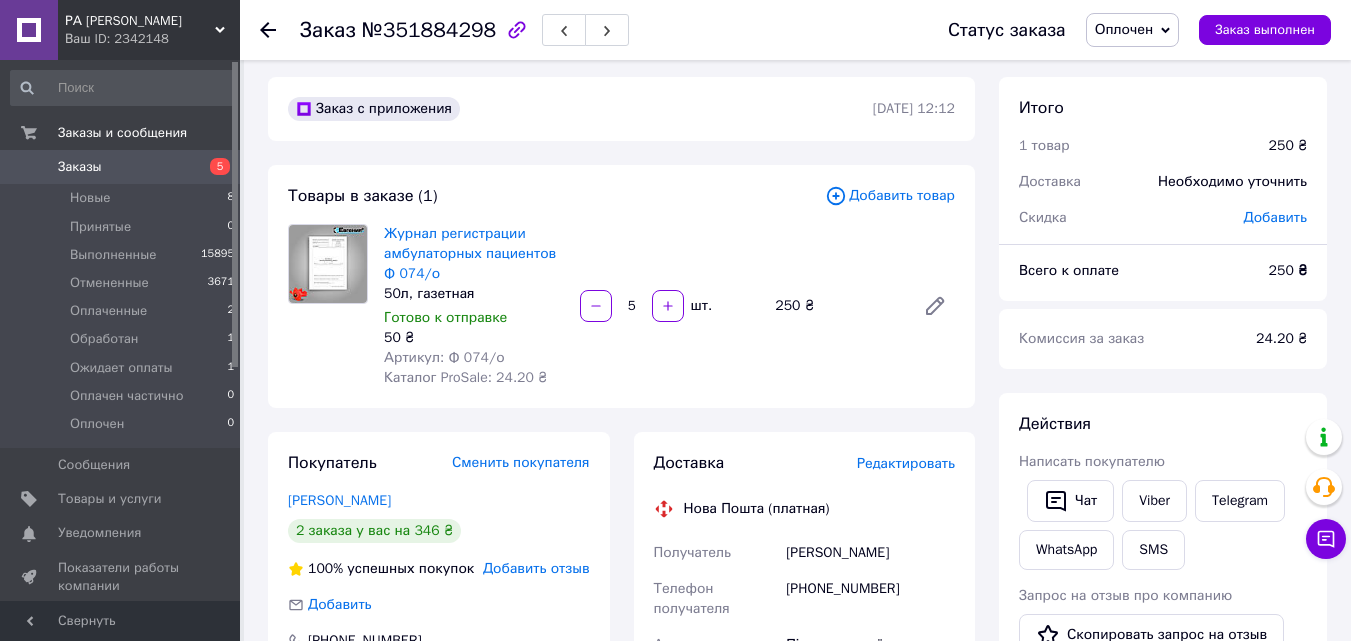 scroll, scrollTop: 0, scrollLeft: 0, axis: both 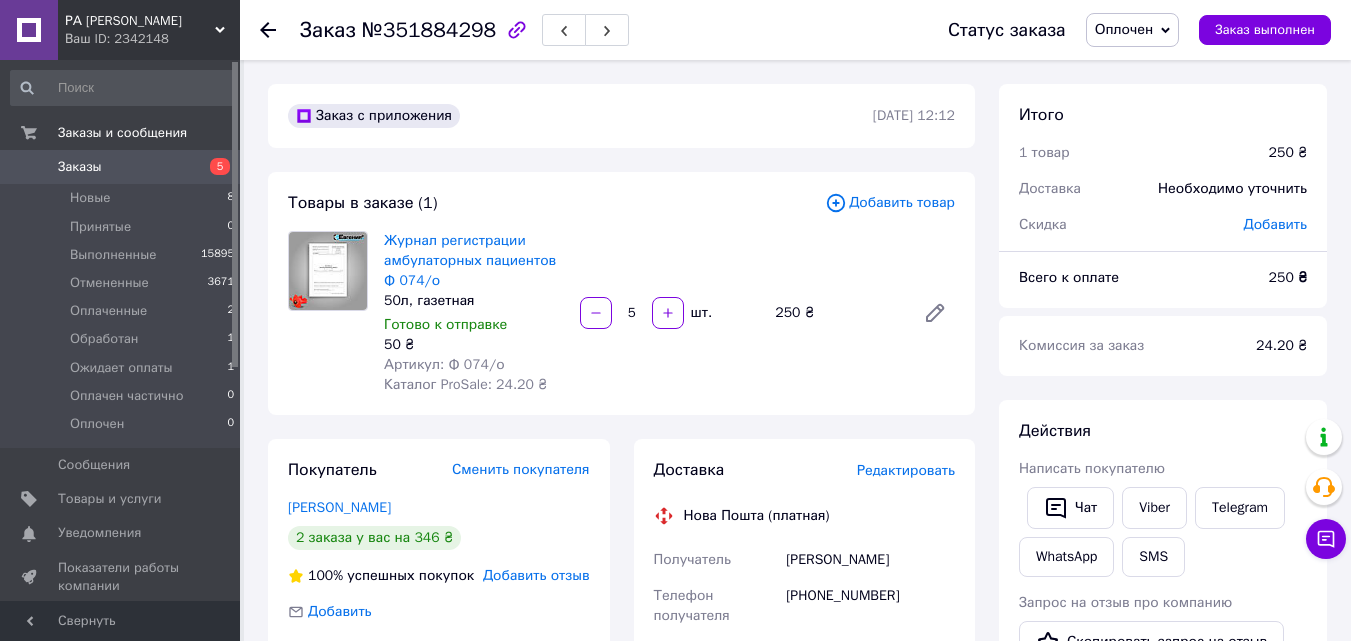 click 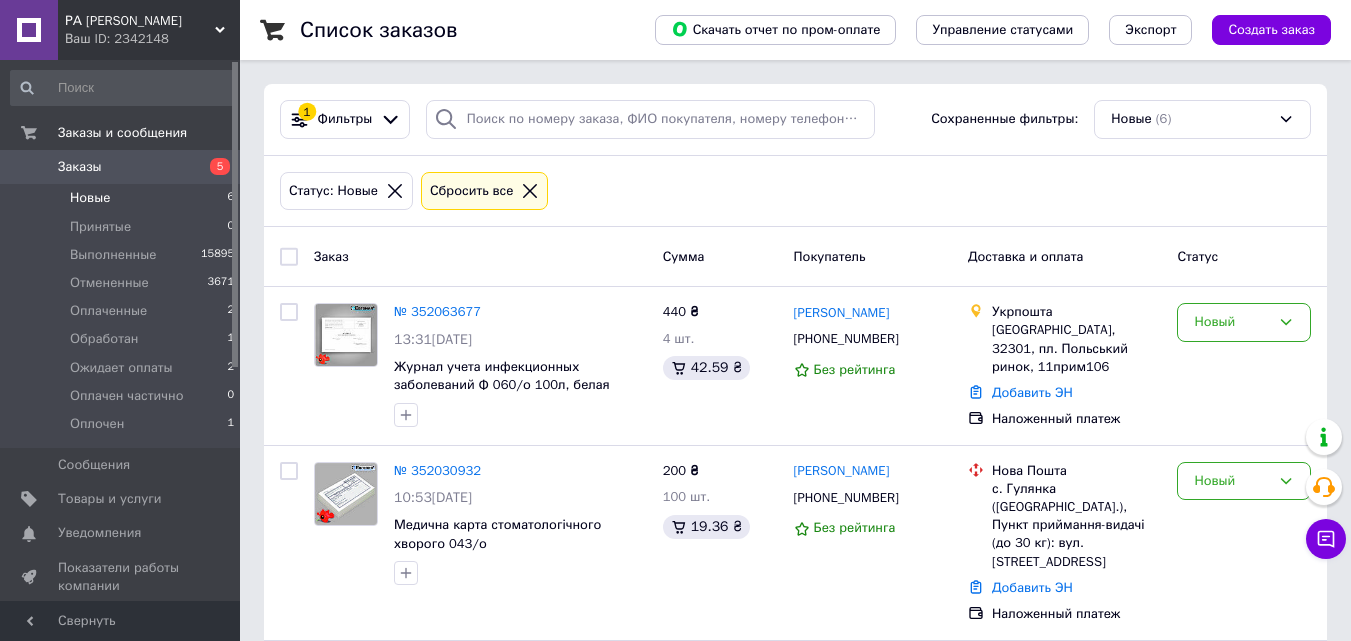 drag, startPoint x: 153, startPoint y: 190, endPoint x: 192, endPoint y: 193, distance: 39.115215 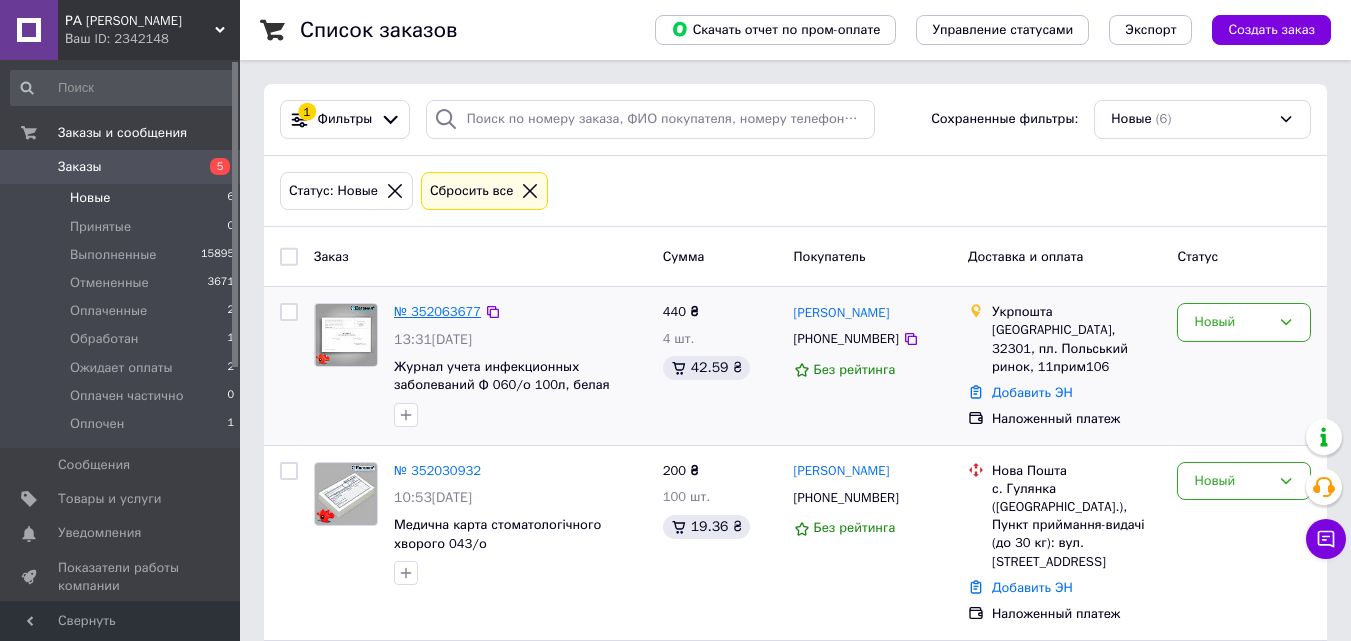 click on "№ 352063677" at bounding box center [437, 311] 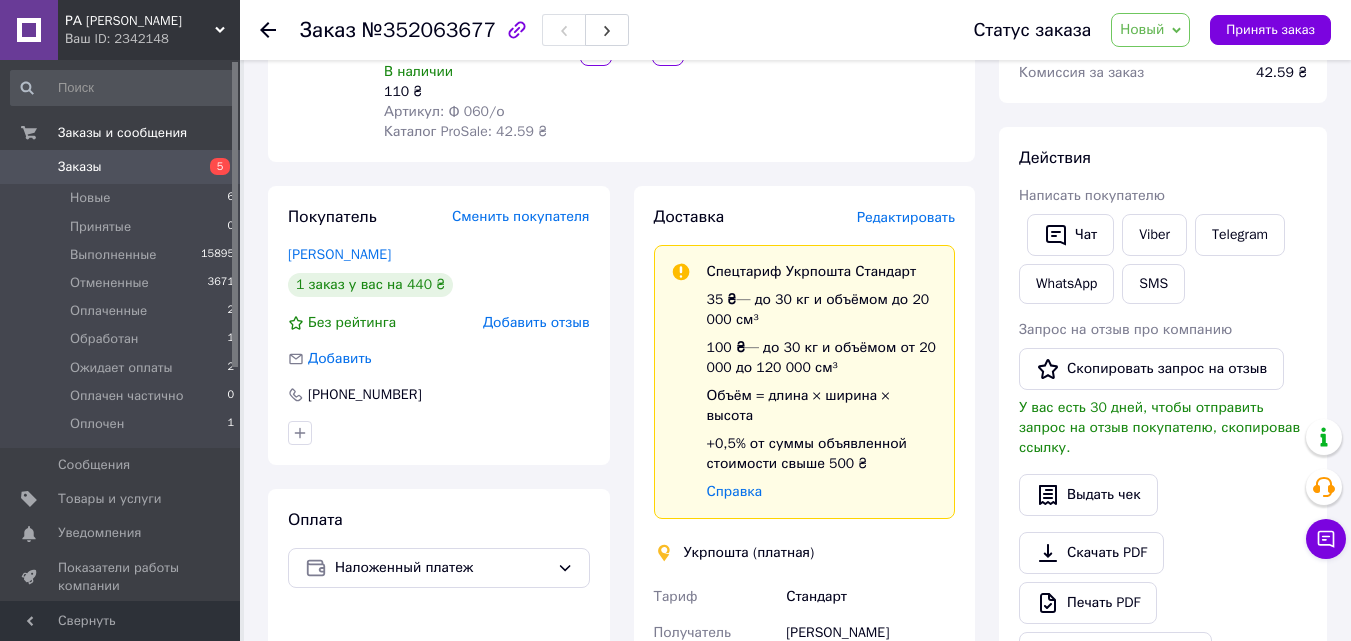 scroll, scrollTop: 500, scrollLeft: 0, axis: vertical 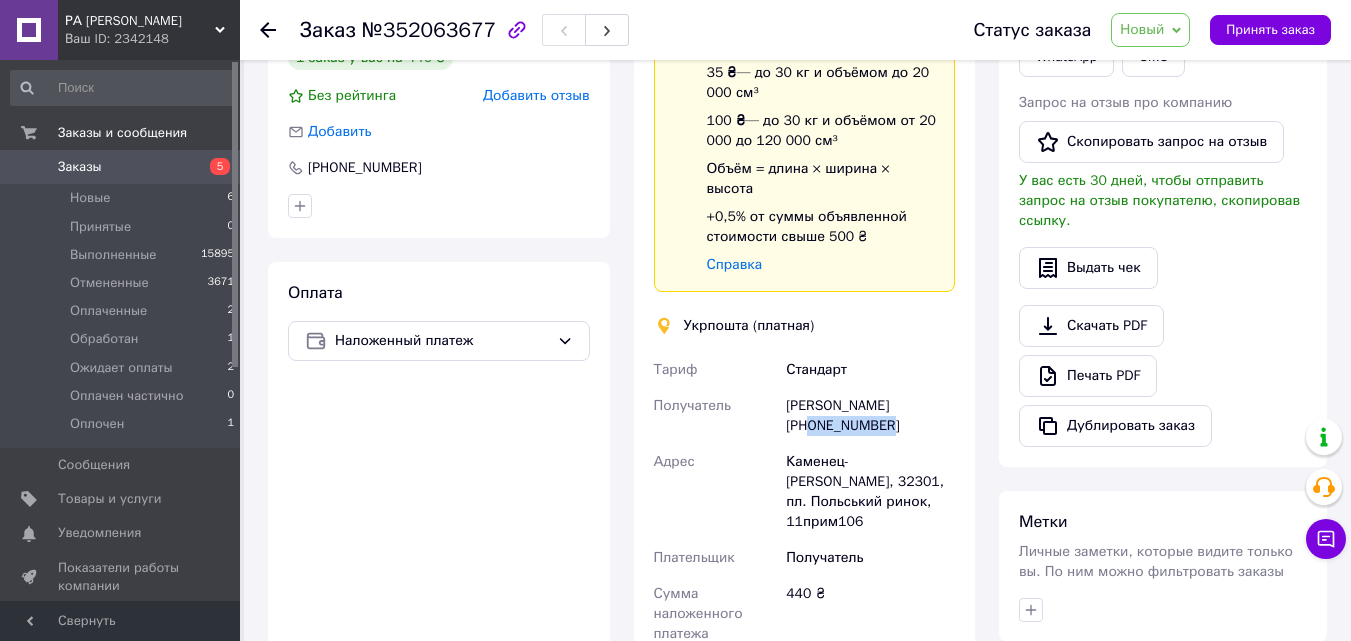 click on "[PERSON_NAME] [PHONE_NUMBER]" at bounding box center (870, 416) 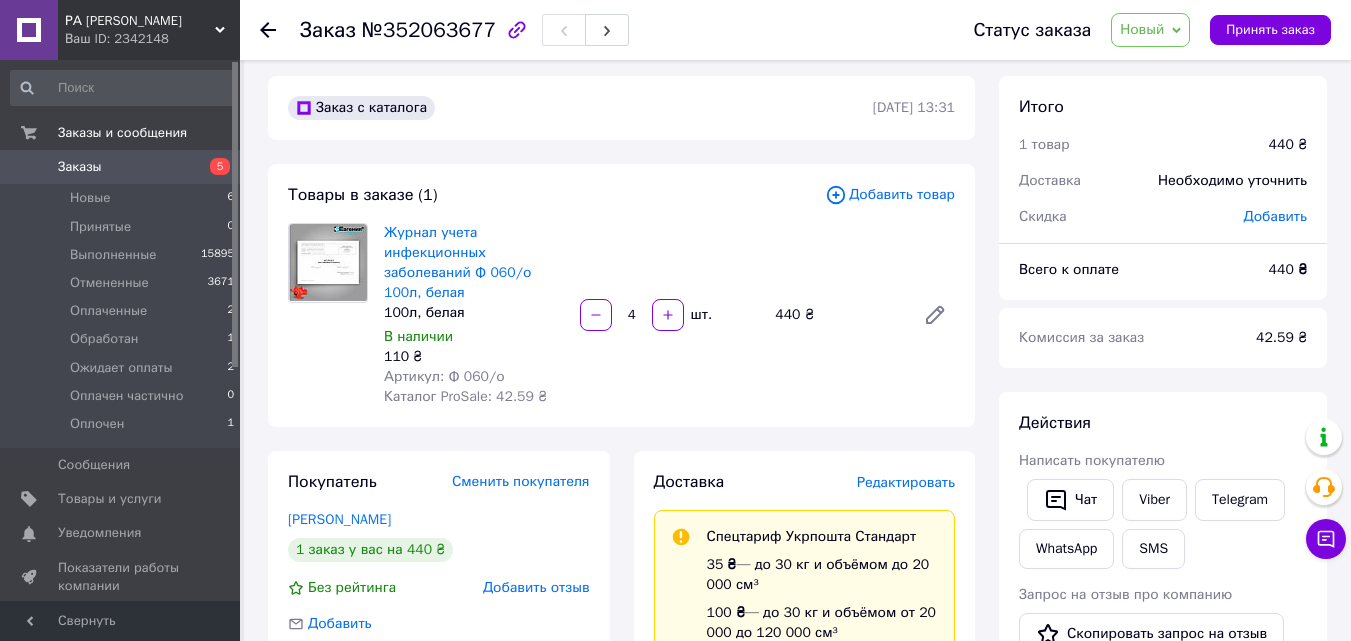 scroll, scrollTop: 0, scrollLeft: 0, axis: both 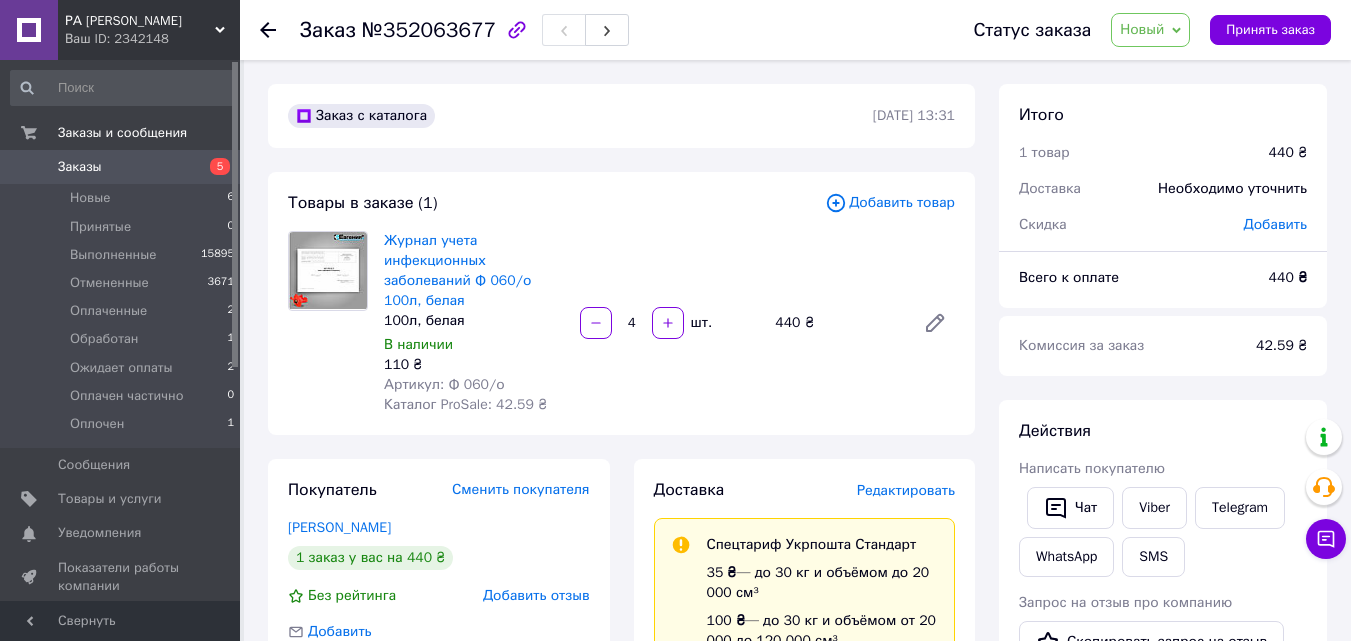 click on "Новый" at bounding box center [1150, 30] 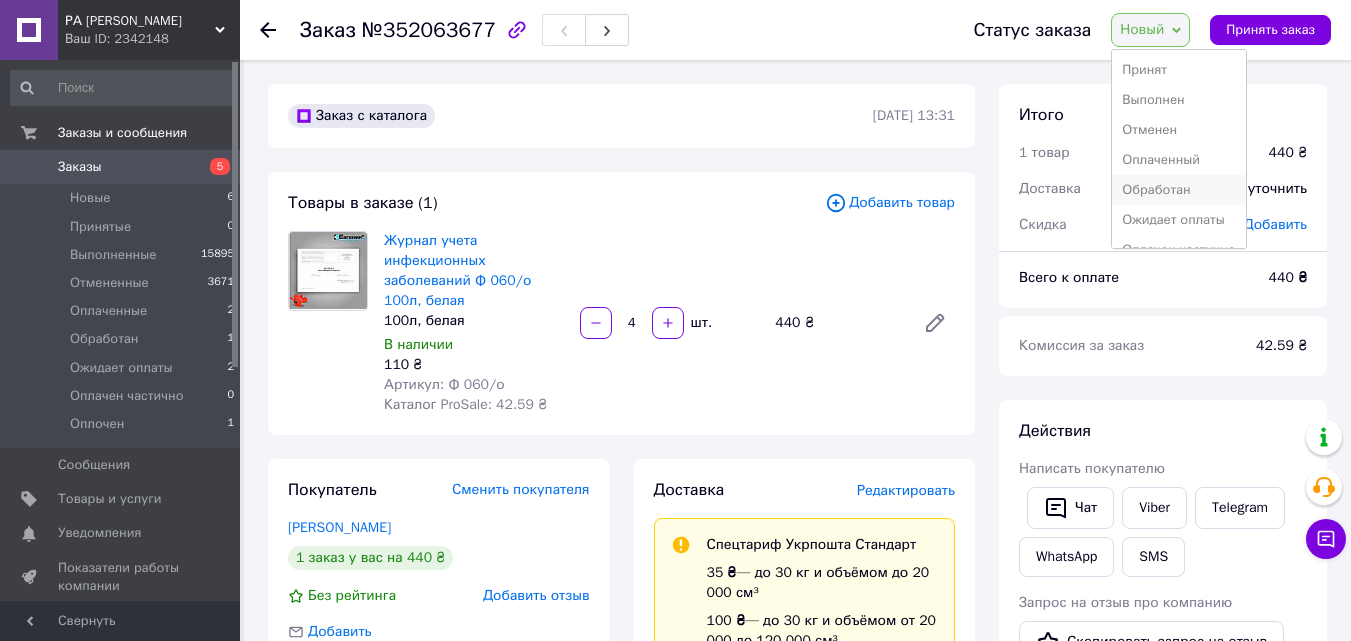 click on "Обработан" at bounding box center (1178, 190) 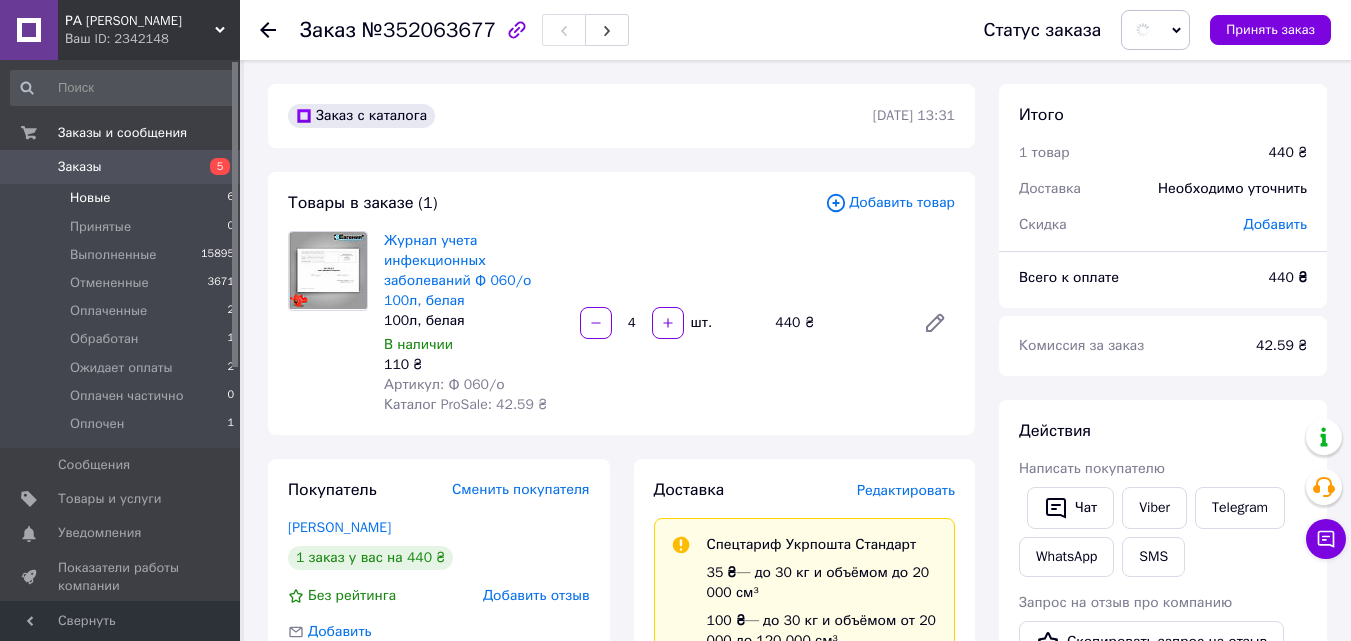 click on "Новые" at bounding box center [90, 198] 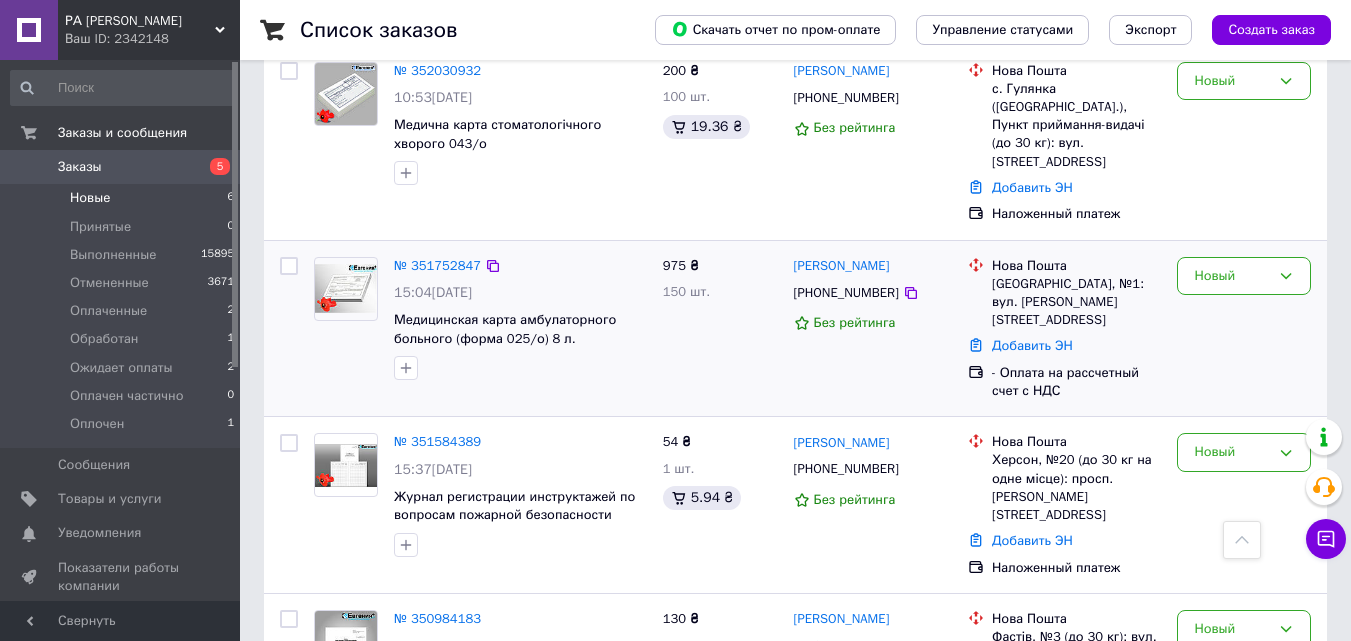scroll, scrollTop: 300, scrollLeft: 0, axis: vertical 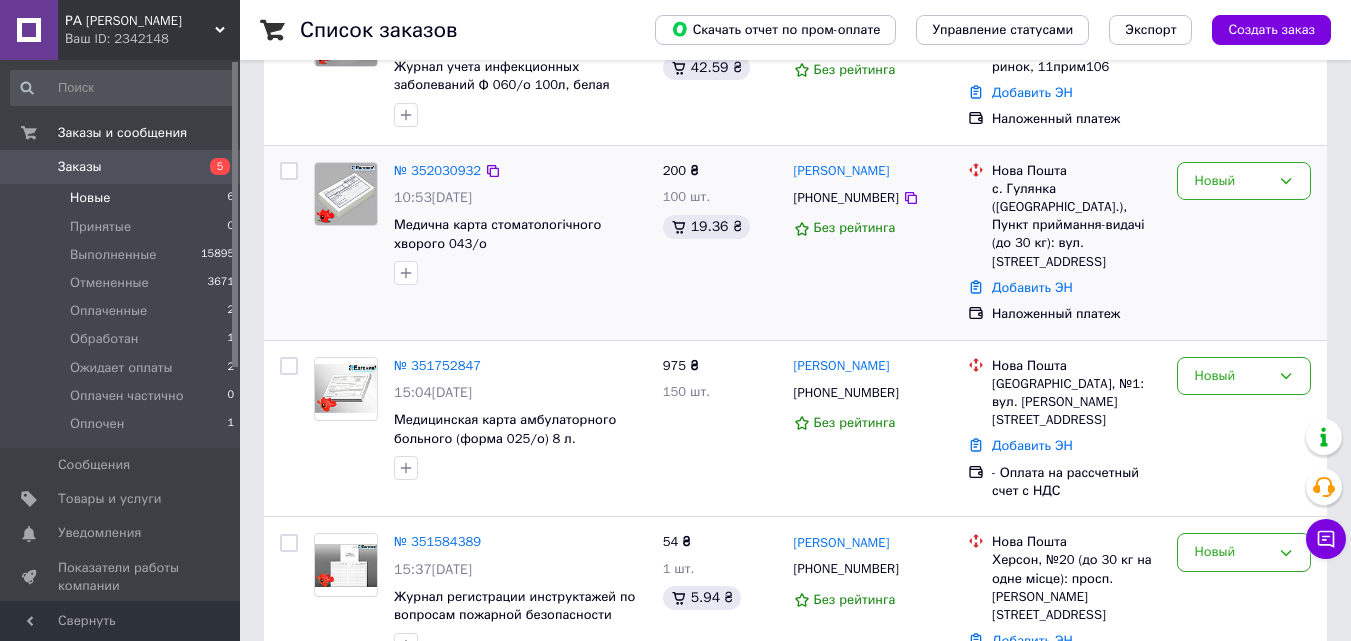 click on "№ 352030932 10:53[DATE] Медична карта стоматологічного хворого 043/о 200 ₴ 100 шт. 19.36 ₴ [PERSON_NAME] [PHONE_NUMBER] Без рейтинга Нова Пошта с. Гулянка ([GEOGRAPHIC_DATA].), Пункт приймання-видачі (до 30 кг): вул. [PERSON_NAME][STREET_ADDRESS] Добавить ЭН Наложенный платеж Новый" at bounding box center (795, 243) 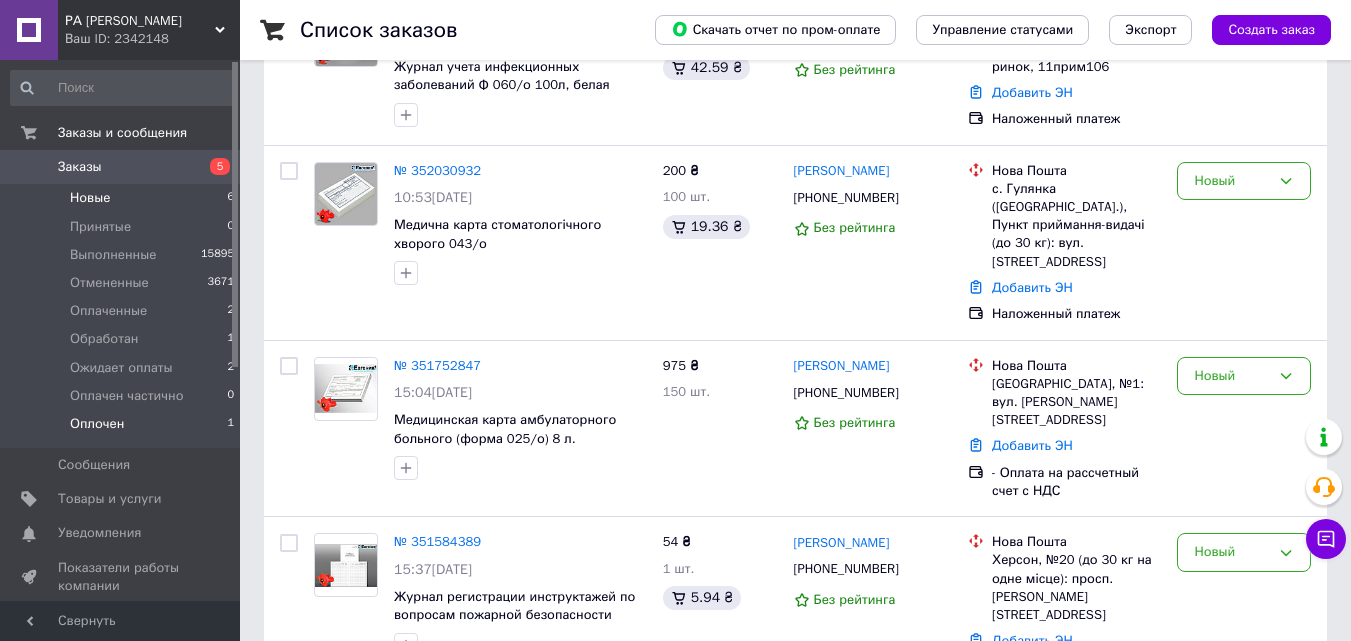 click on "Оплочен 1" at bounding box center (123, 429) 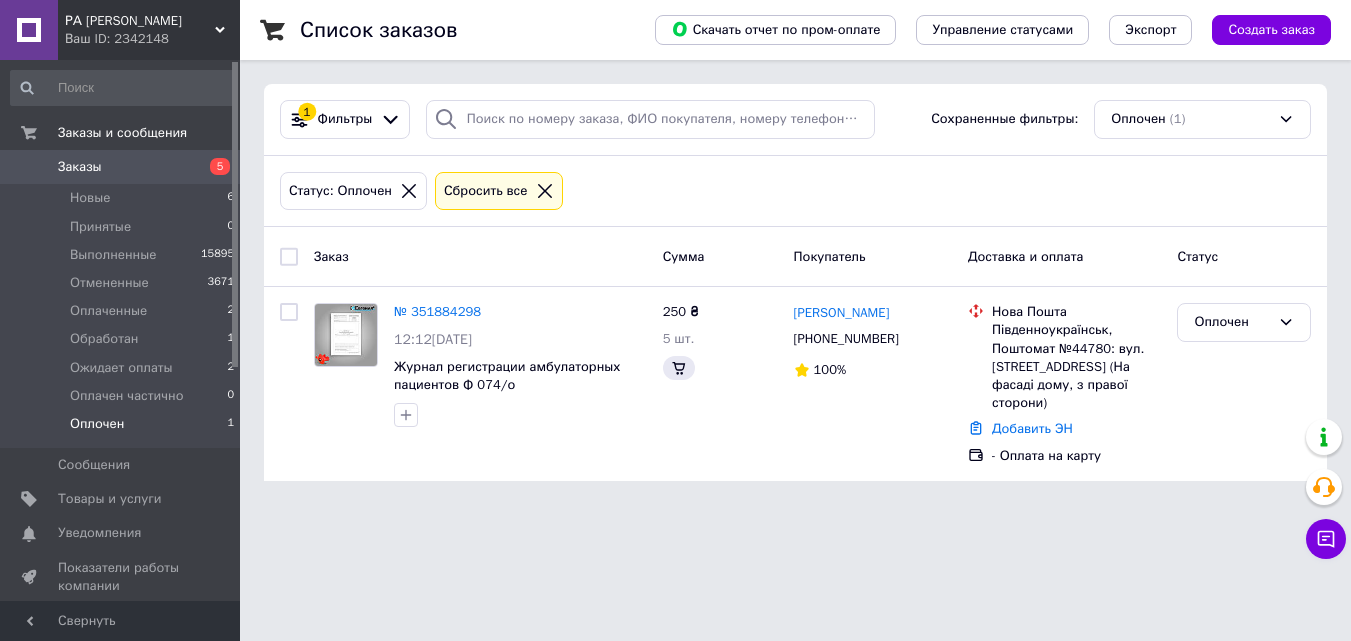 scroll, scrollTop: 0, scrollLeft: 0, axis: both 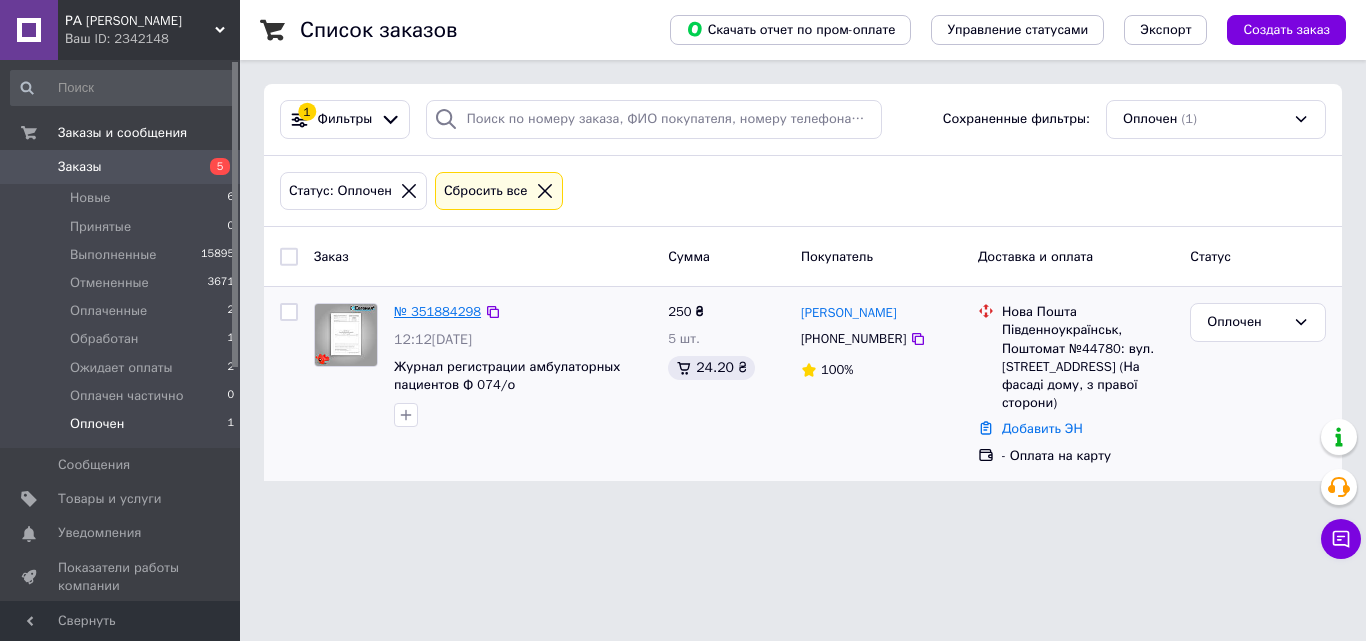 click on "№ 351884298" at bounding box center [437, 311] 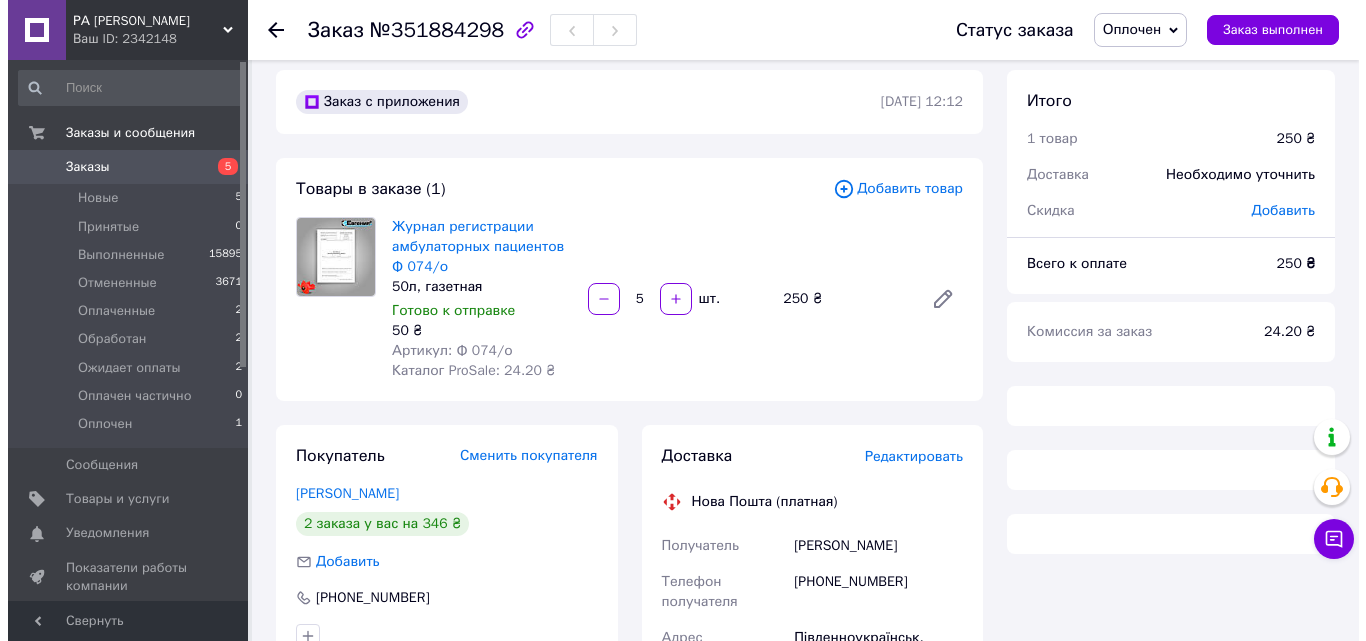 scroll, scrollTop: 272, scrollLeft: 0, axis: vertical 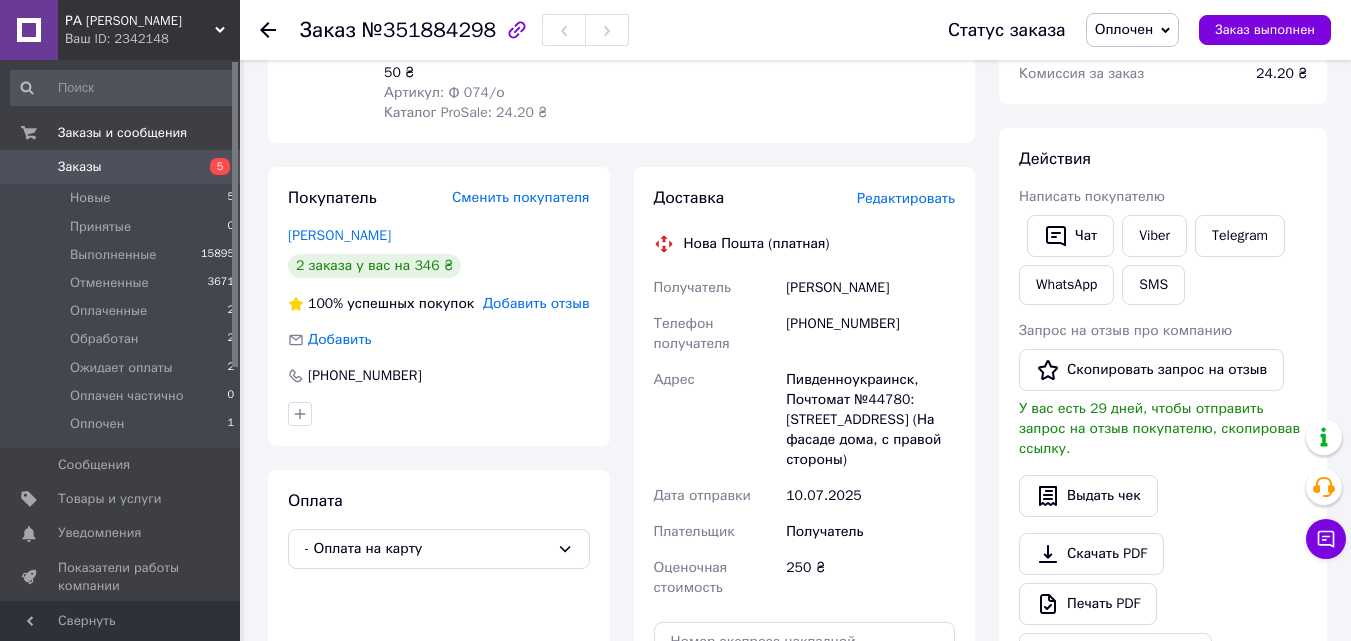 click on "Редактировать" at bounding box center [906, 198] 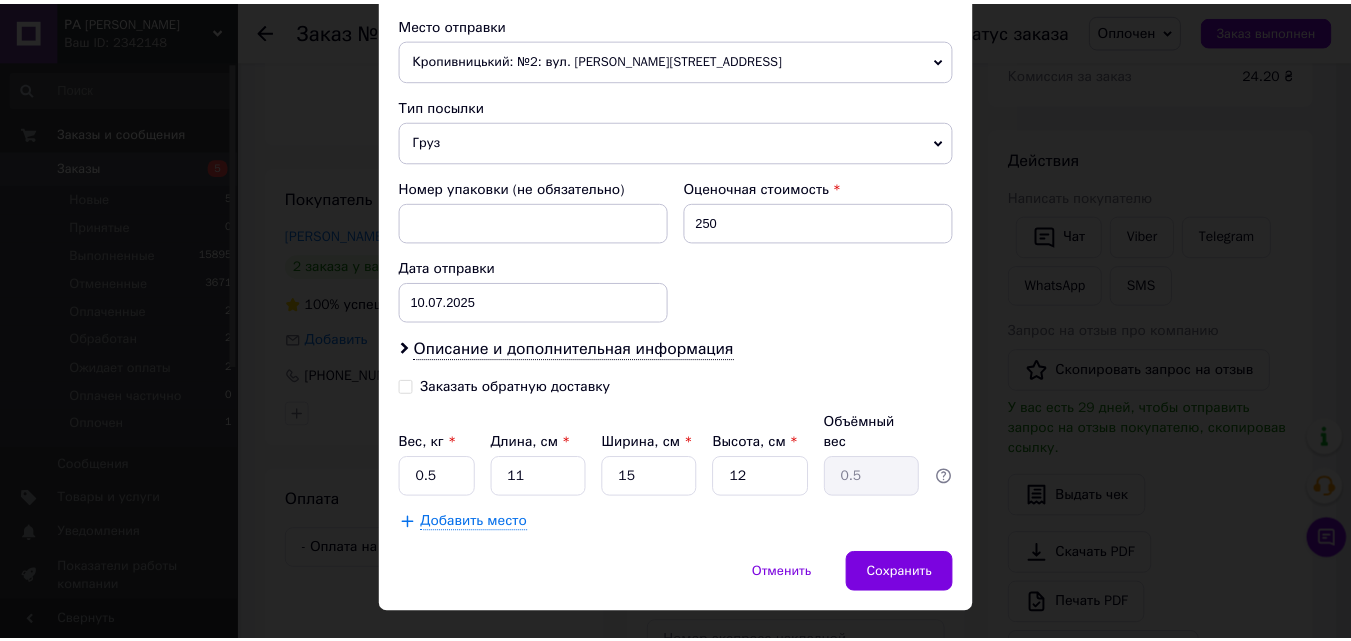 scroll, scrollTop: 745, scrollLeft: 0, axis: vertical 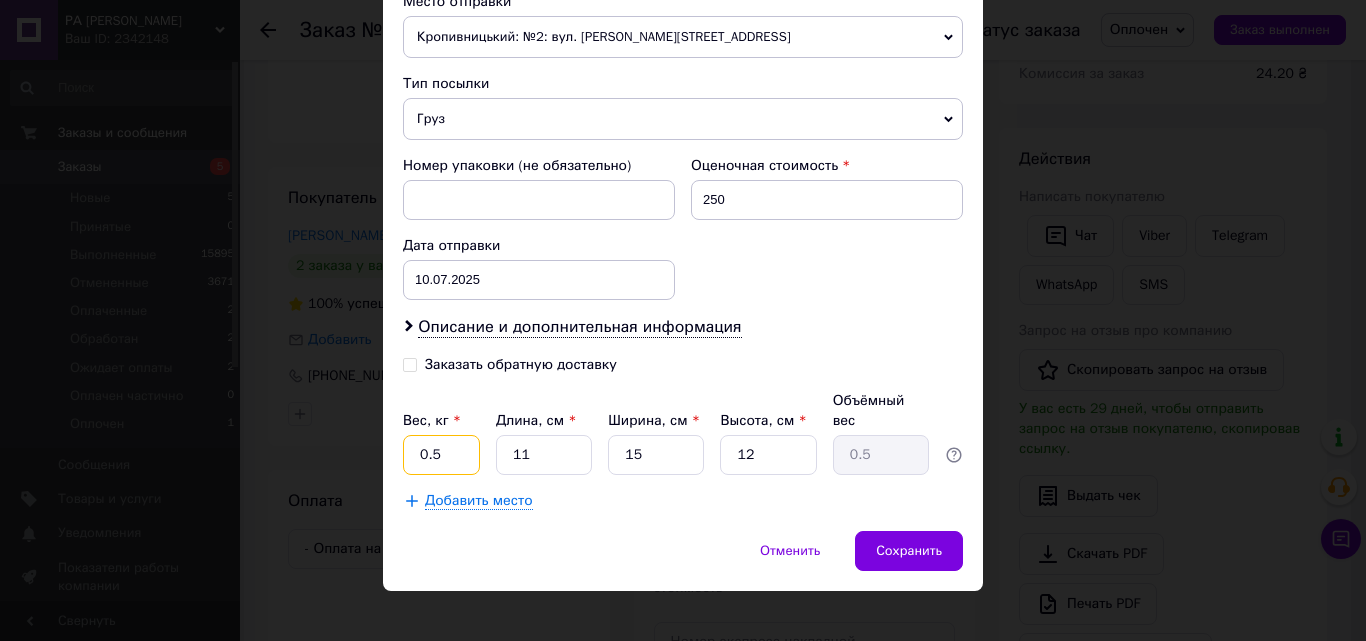 click on "0.5" at bounding box center [441, 455] 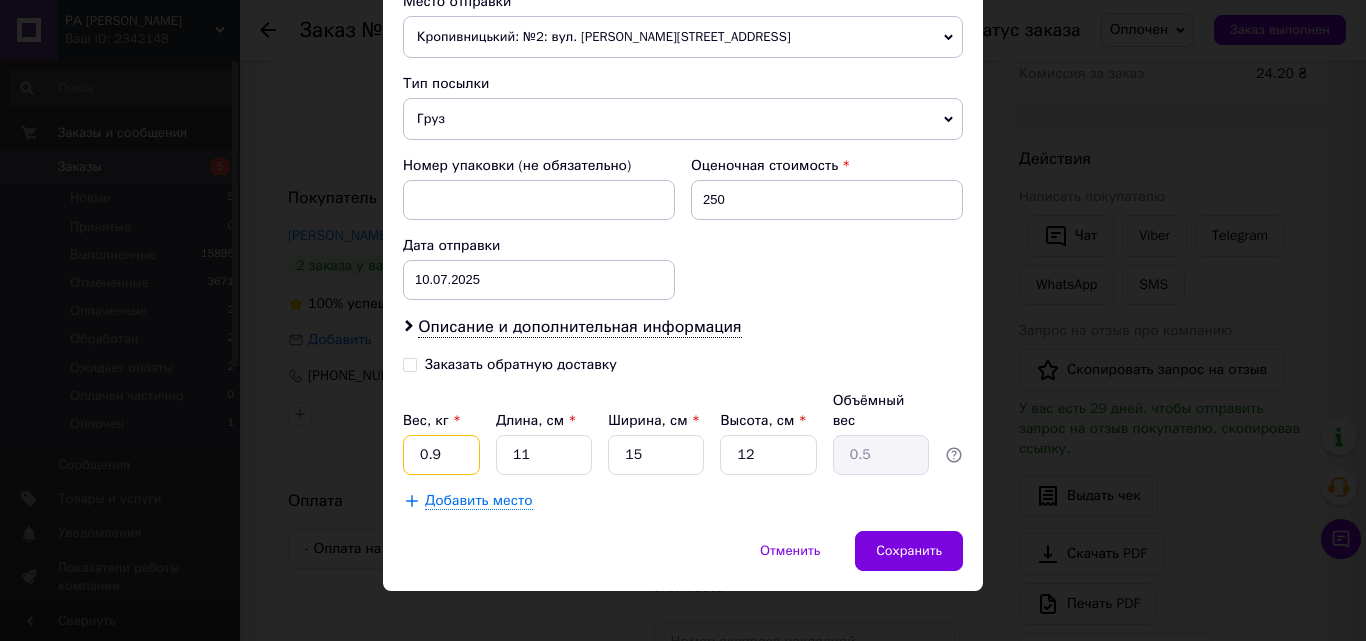 type on "0.9" 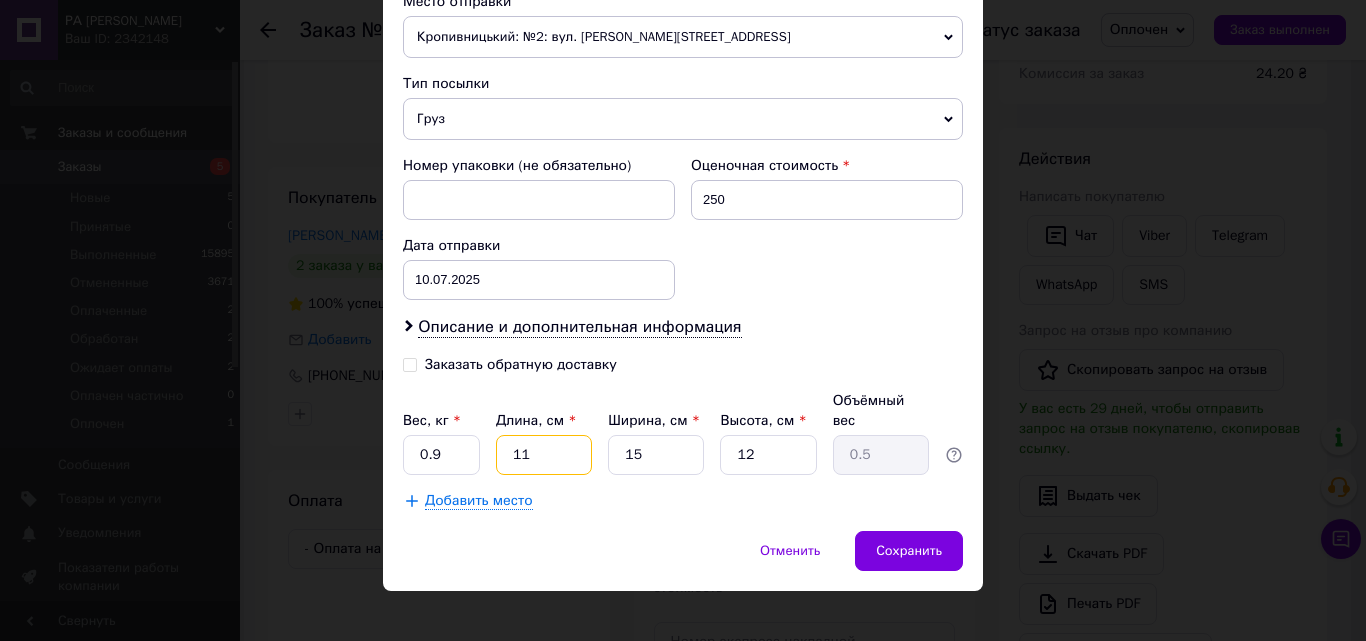 type on "3" 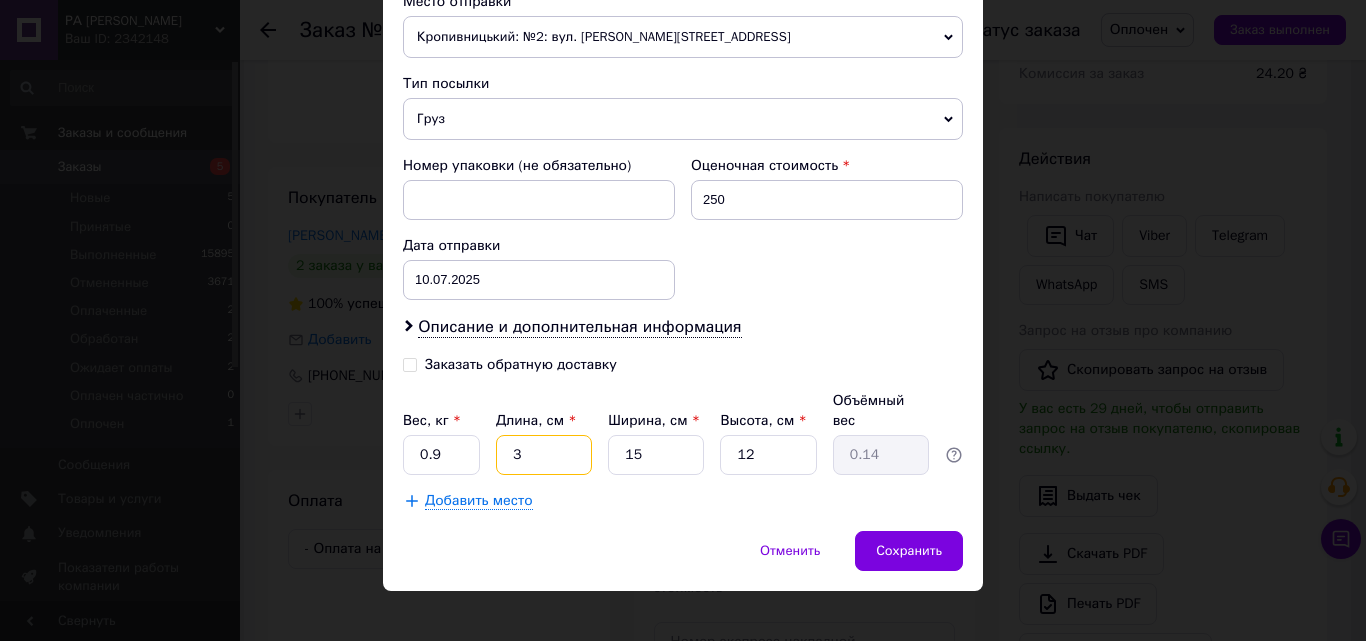 type on "30" 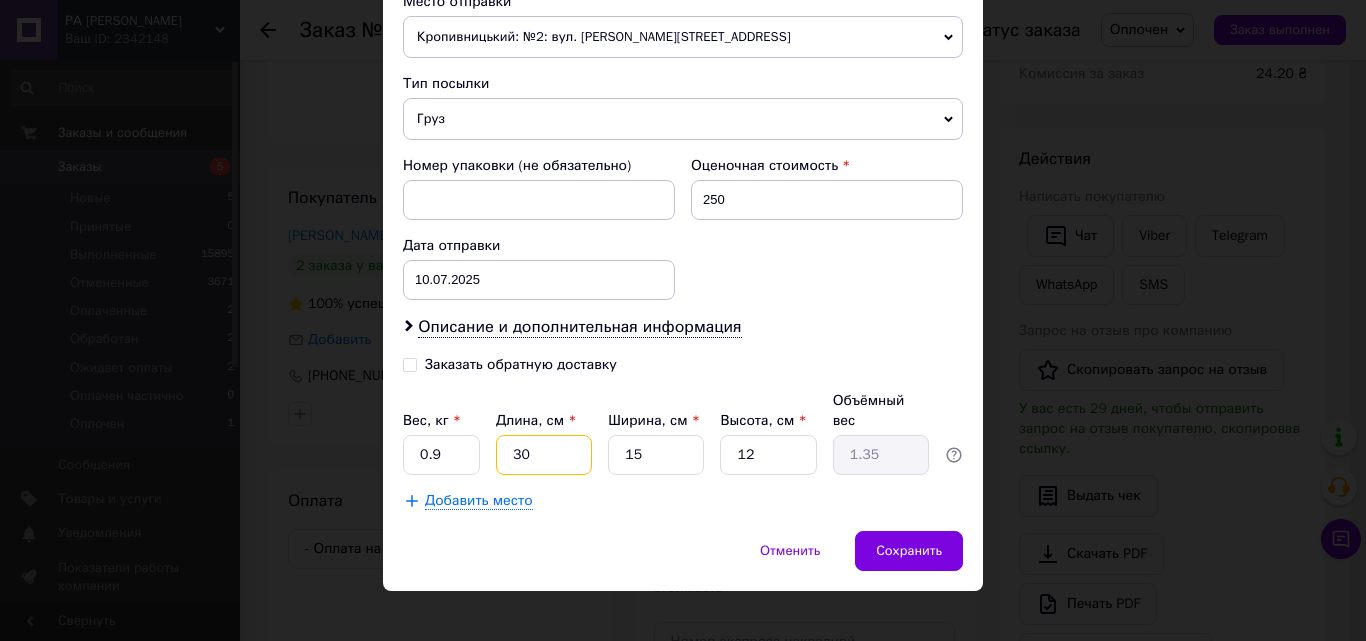 type on "30" 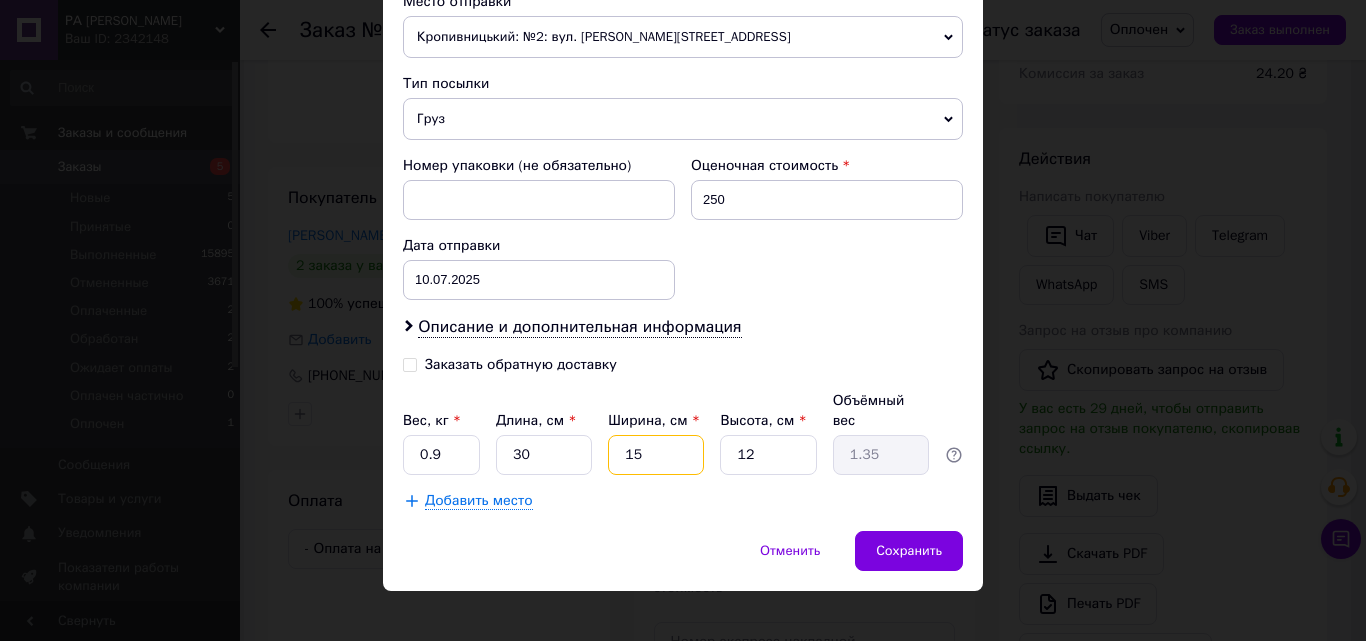 type on "2" 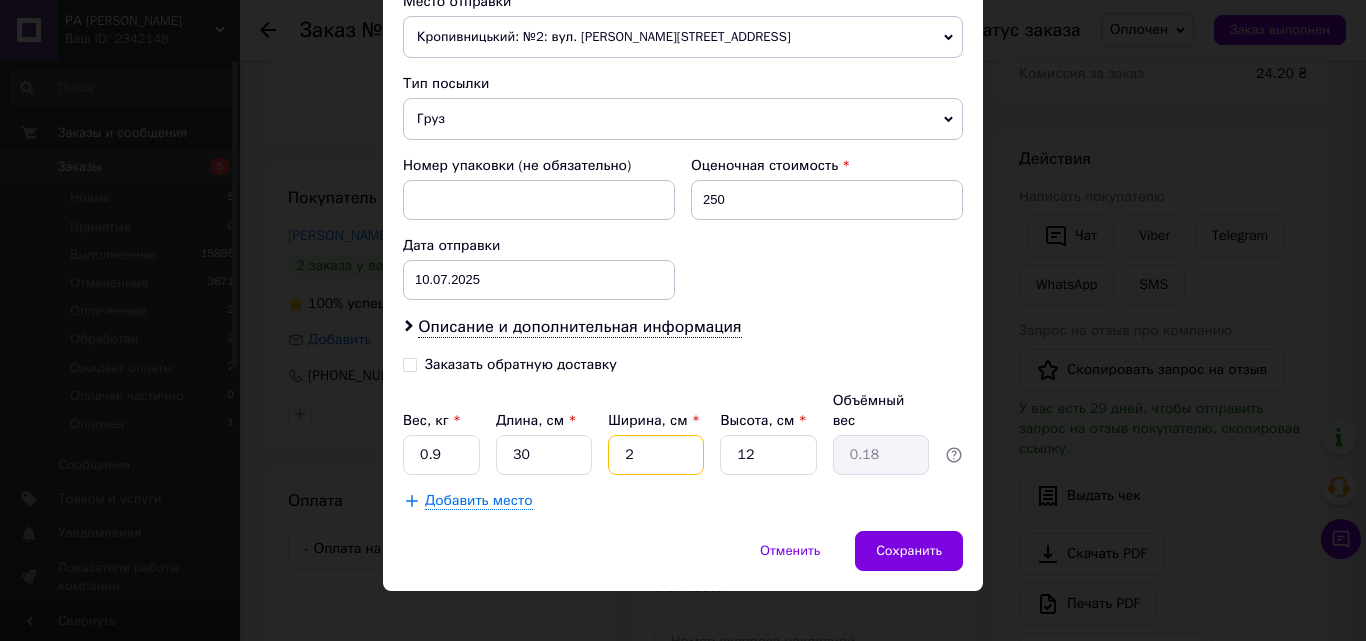click on "2" at bounding box center (656, 455) 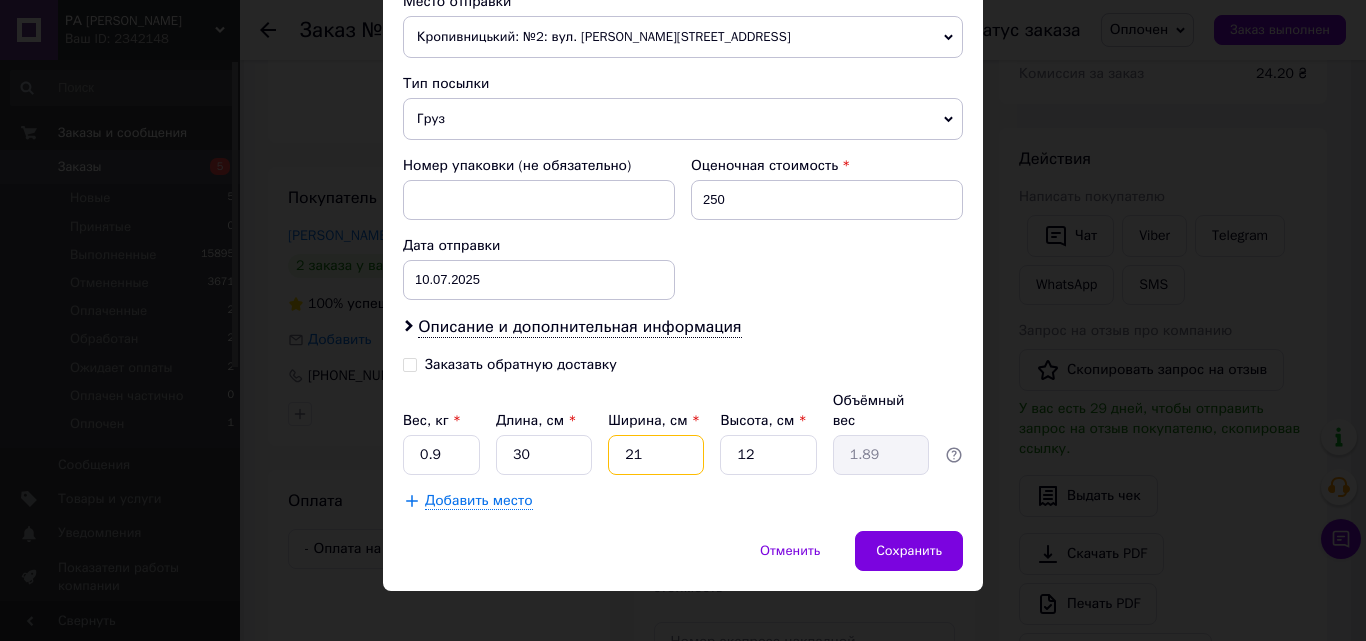 type on "21" 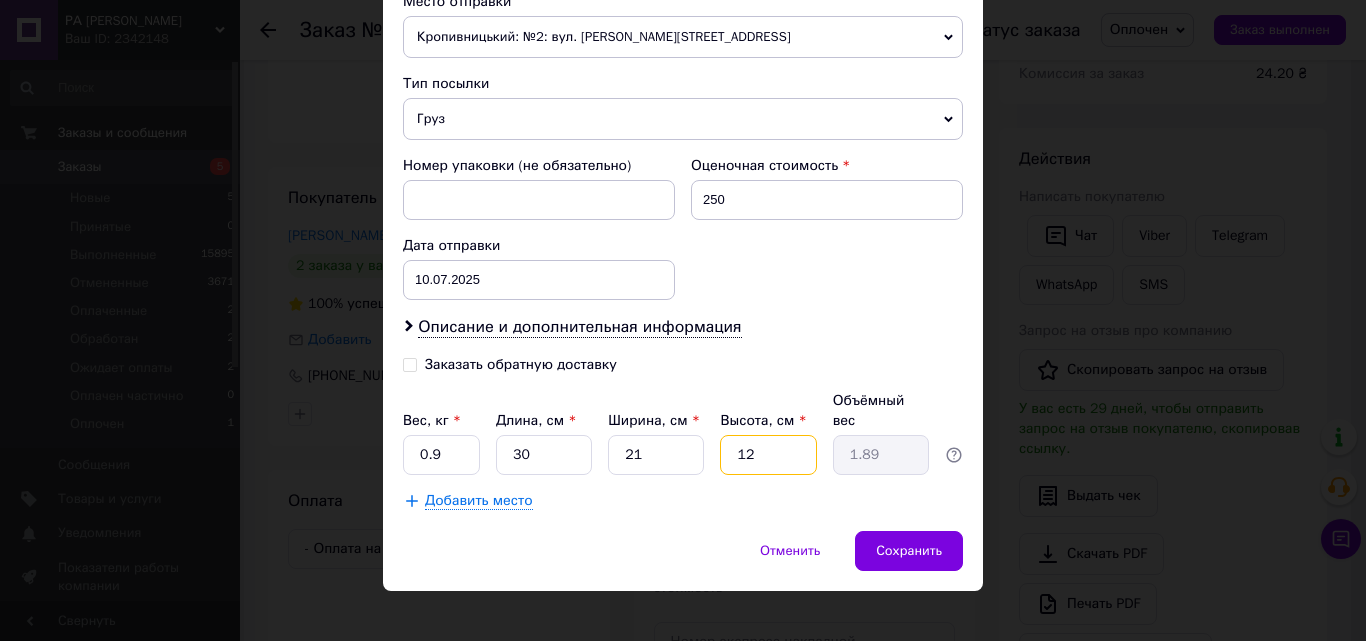 type on "3" 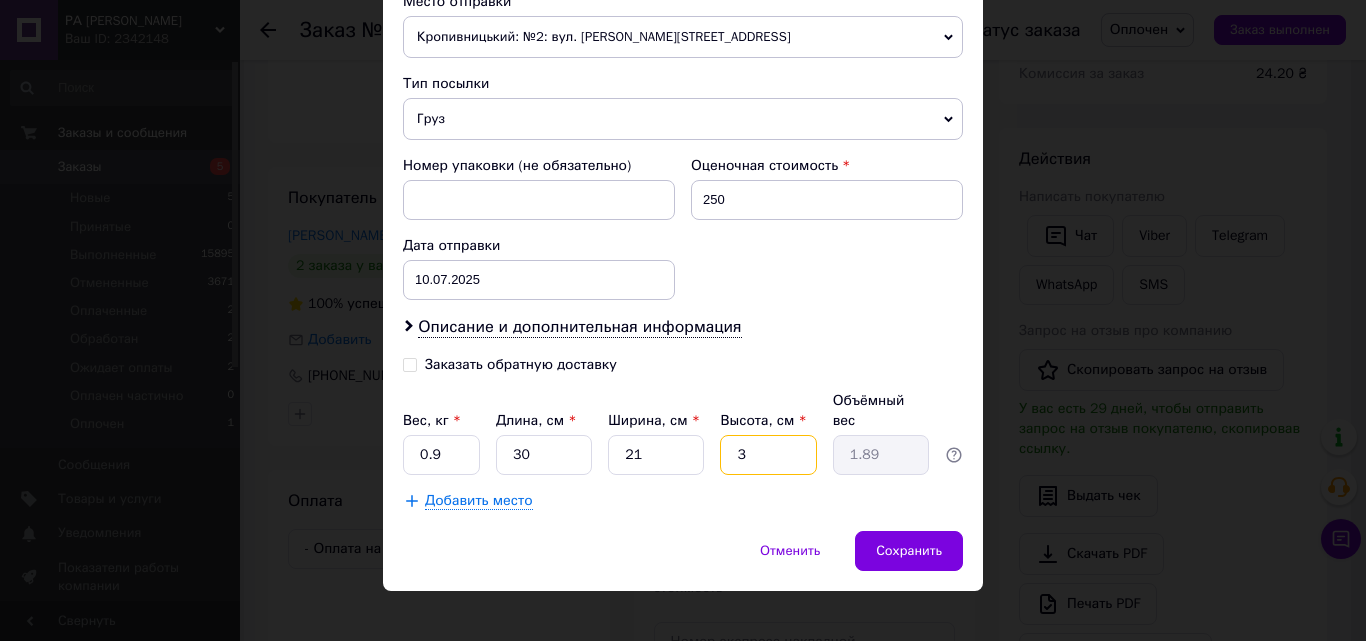 type on "0.47" 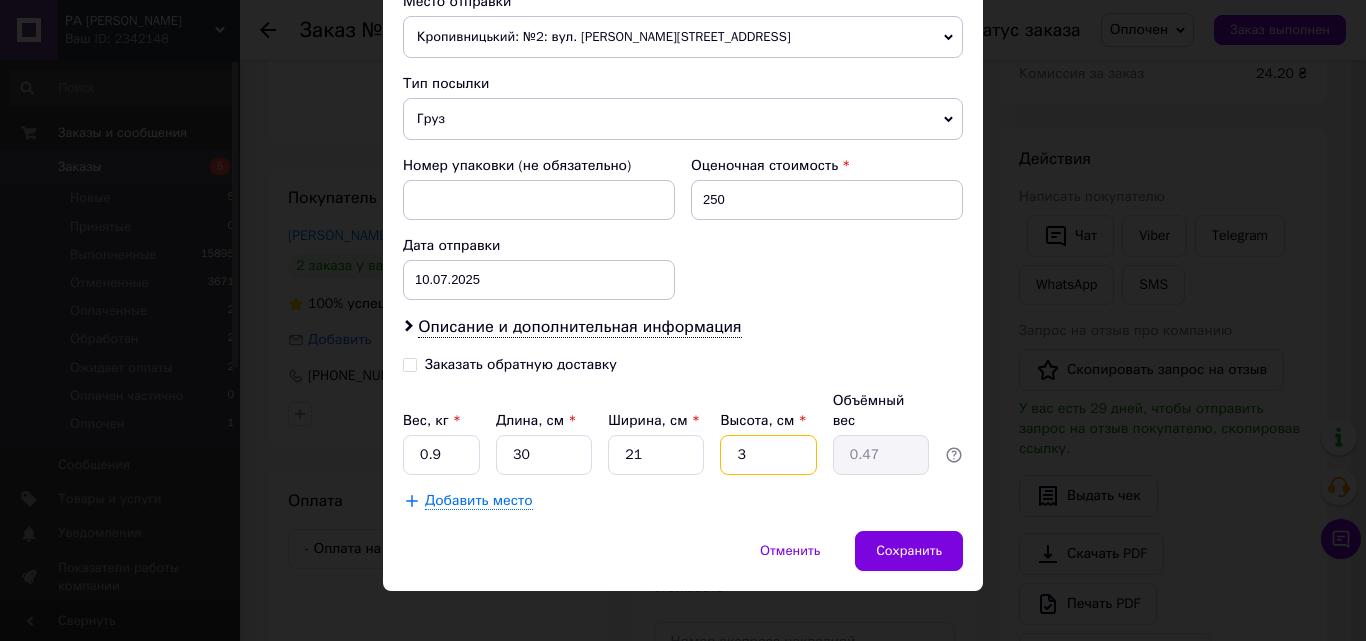 type on "3" 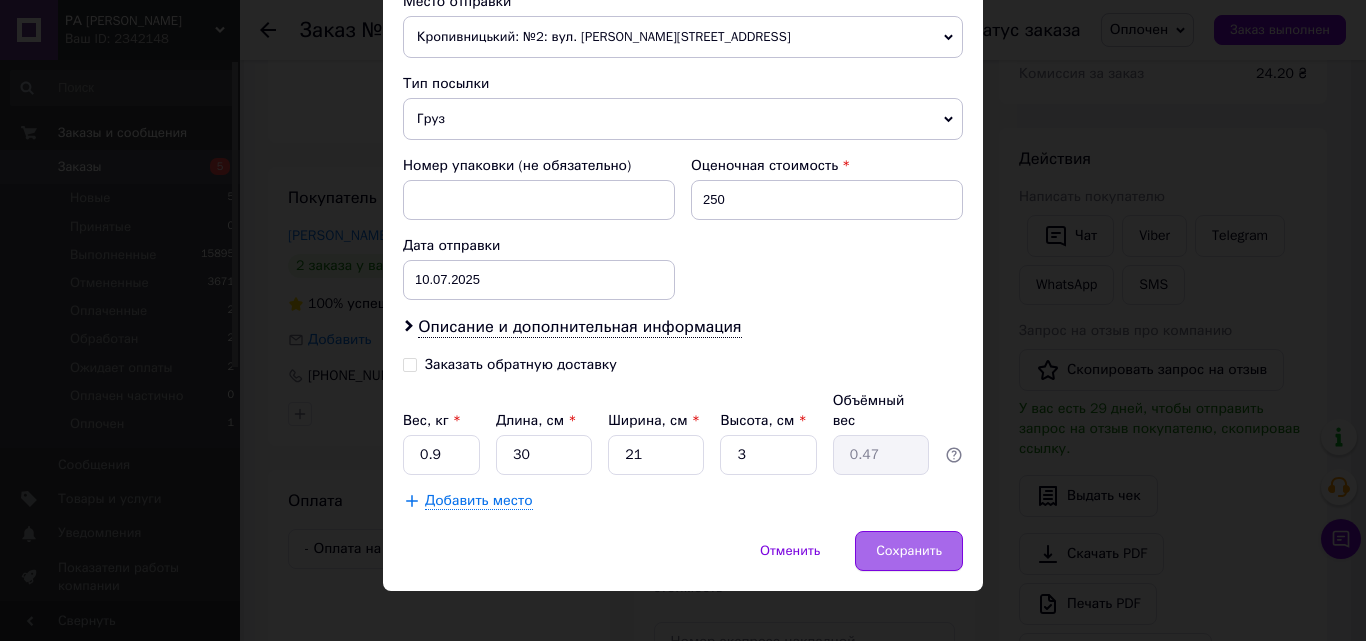 click on "Сохранить" at bounding box center (909, 551) 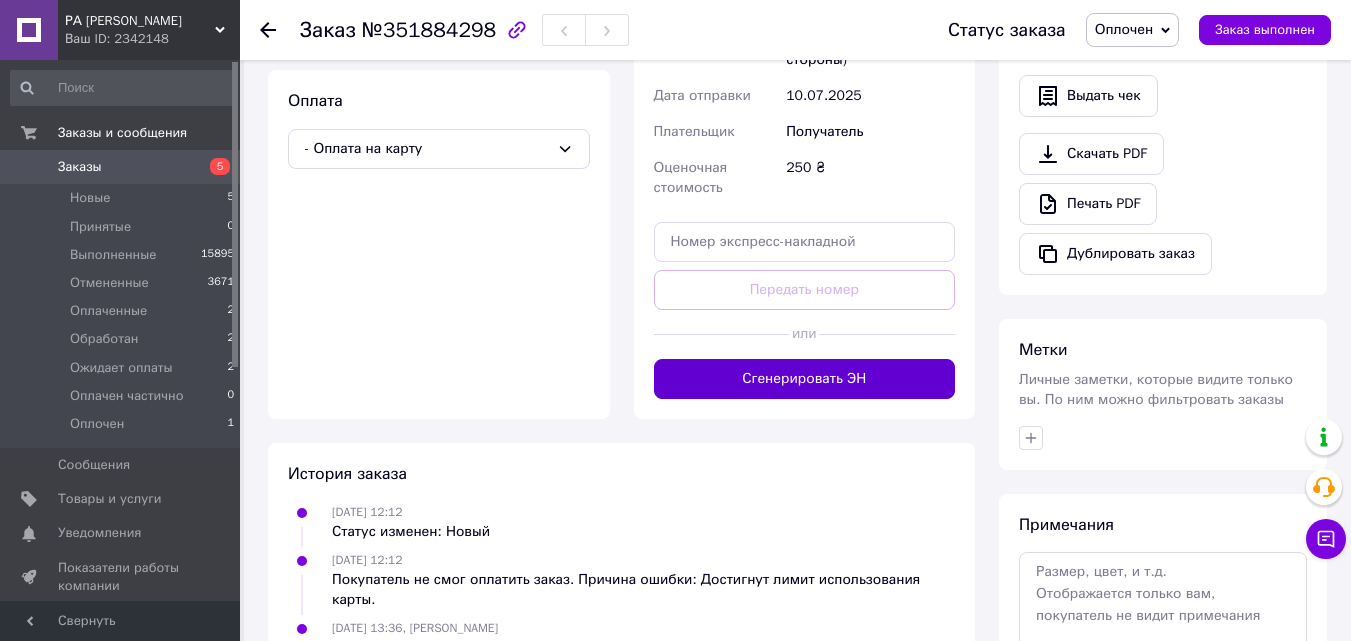 click on "Сгенерировать ЭН" at bounding box center (805, 379) 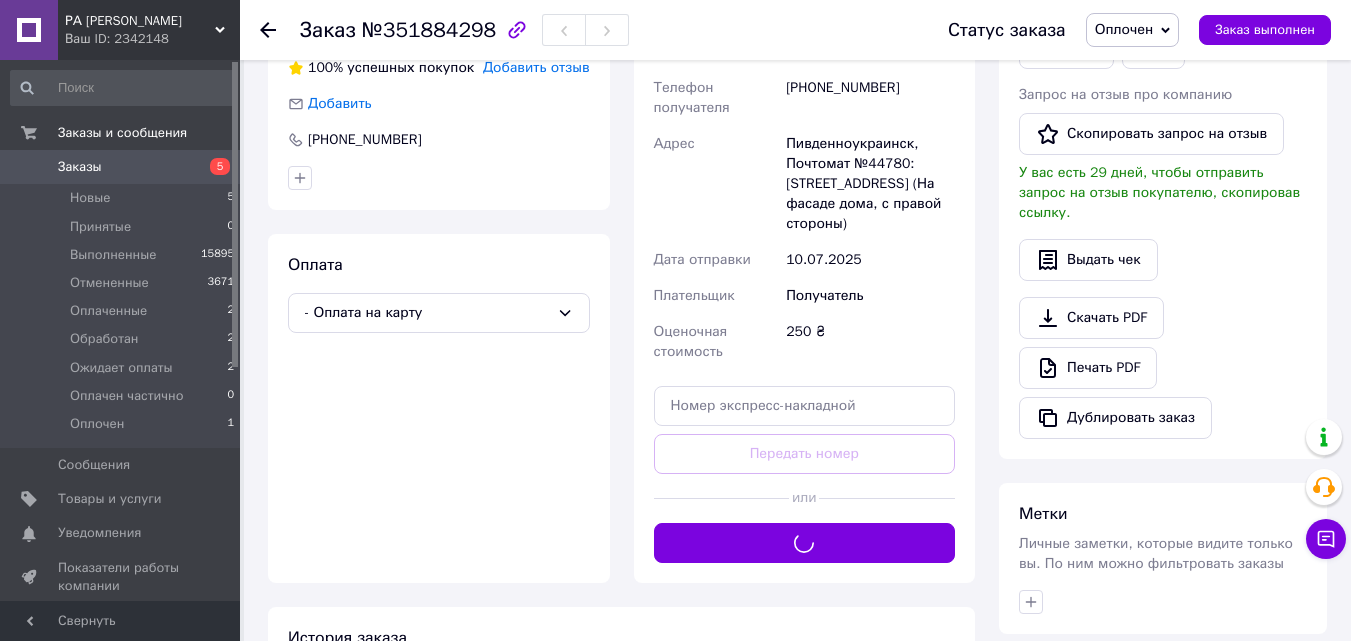 scroll, scrollTop: 372, scrollLeft: 0, axis: vertical 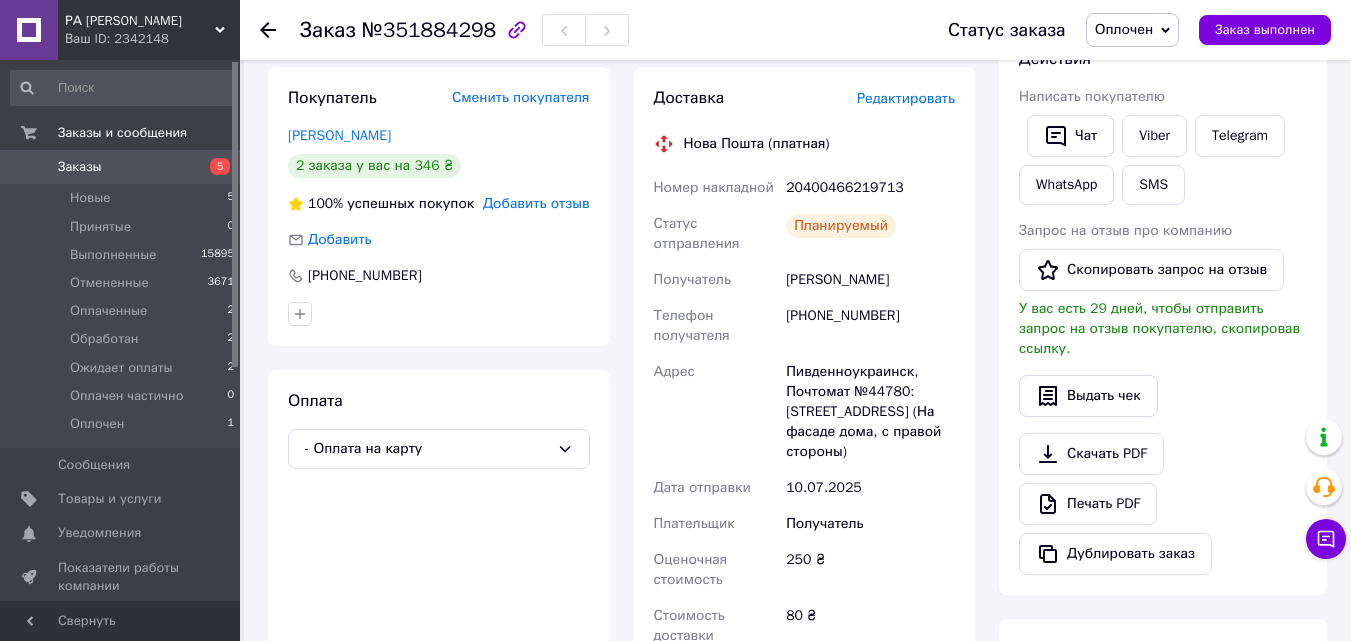 click on "Оплата - Оплата на карту" at bounding box center (439, 550) 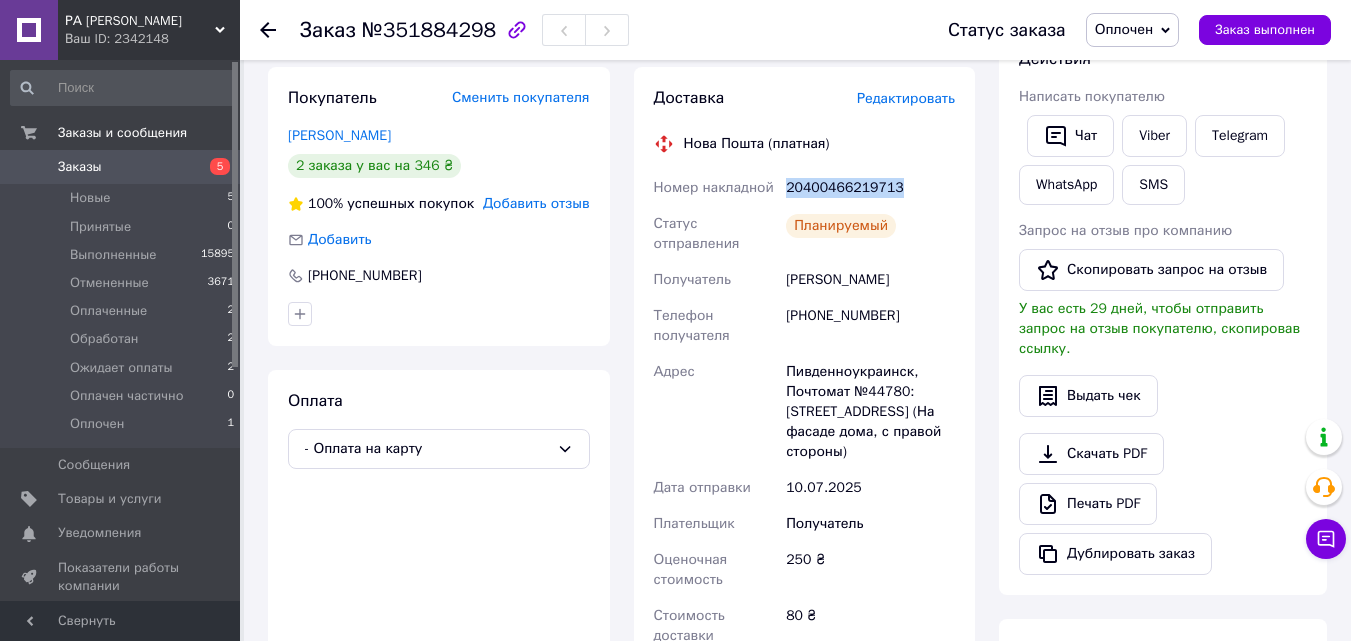 click on "20400466219713" at bounding box center [870, 188] 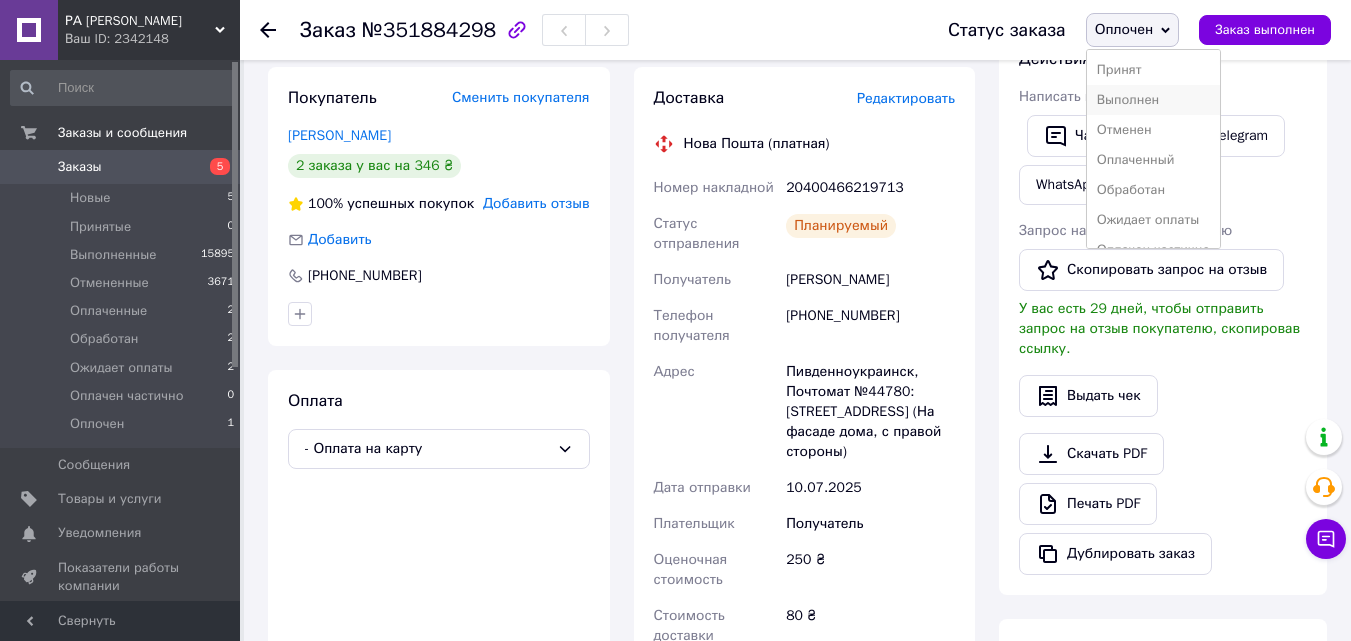 click on "Выполнен" at bounding box center (1153, 100) 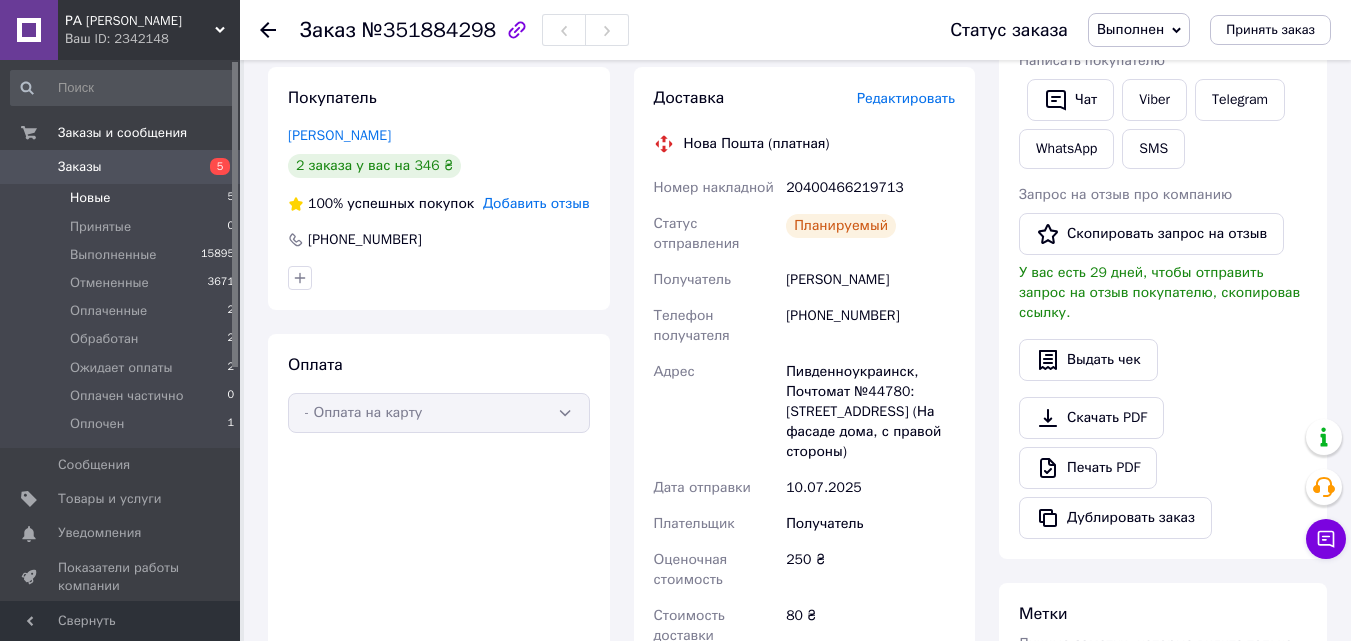 drag, startPoint x: 169, startPoint y: 193, endPoint x: 185, endPoint y: 199, distance: 17.088007 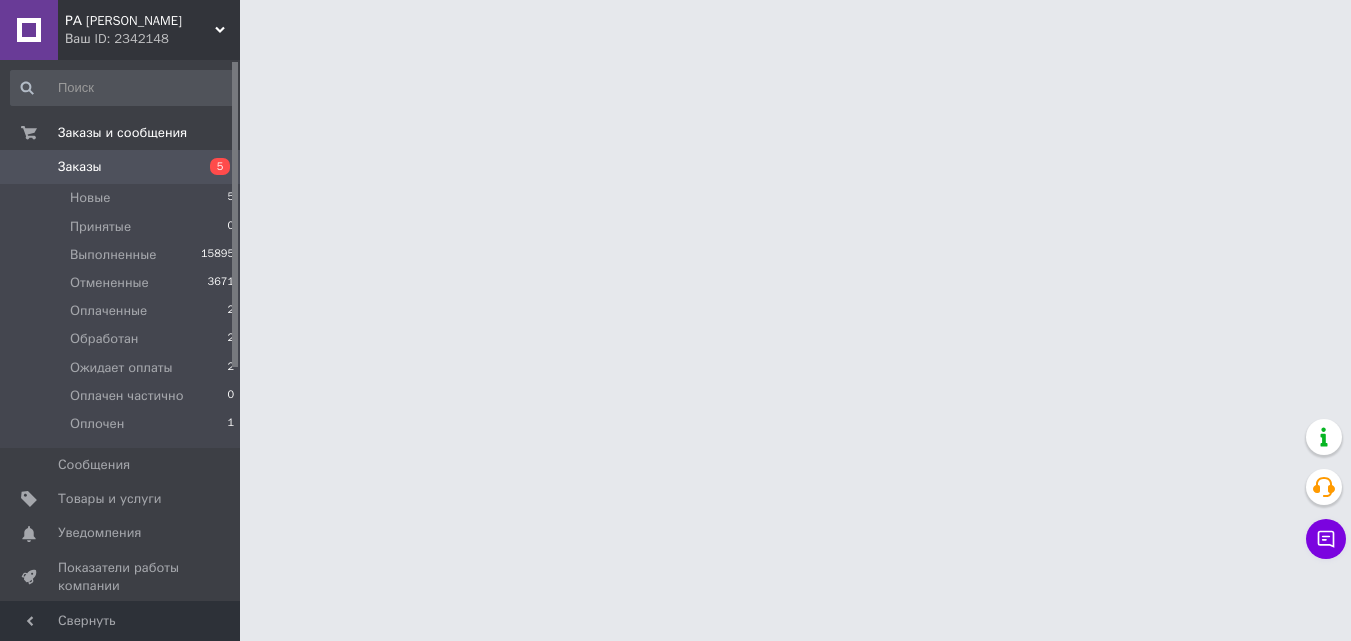 scroll, scrollTop: 0, scrollLeft: 0, axis: both 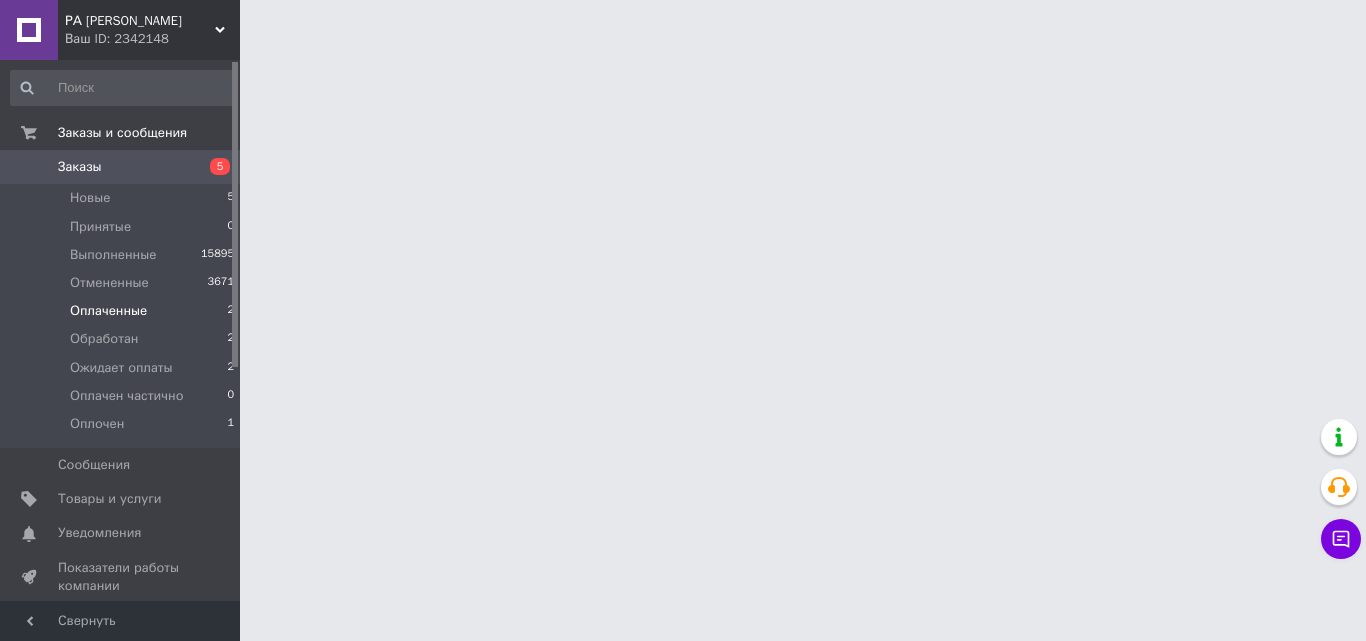 click on "Оплаченные" at bounding box center (108, 311) 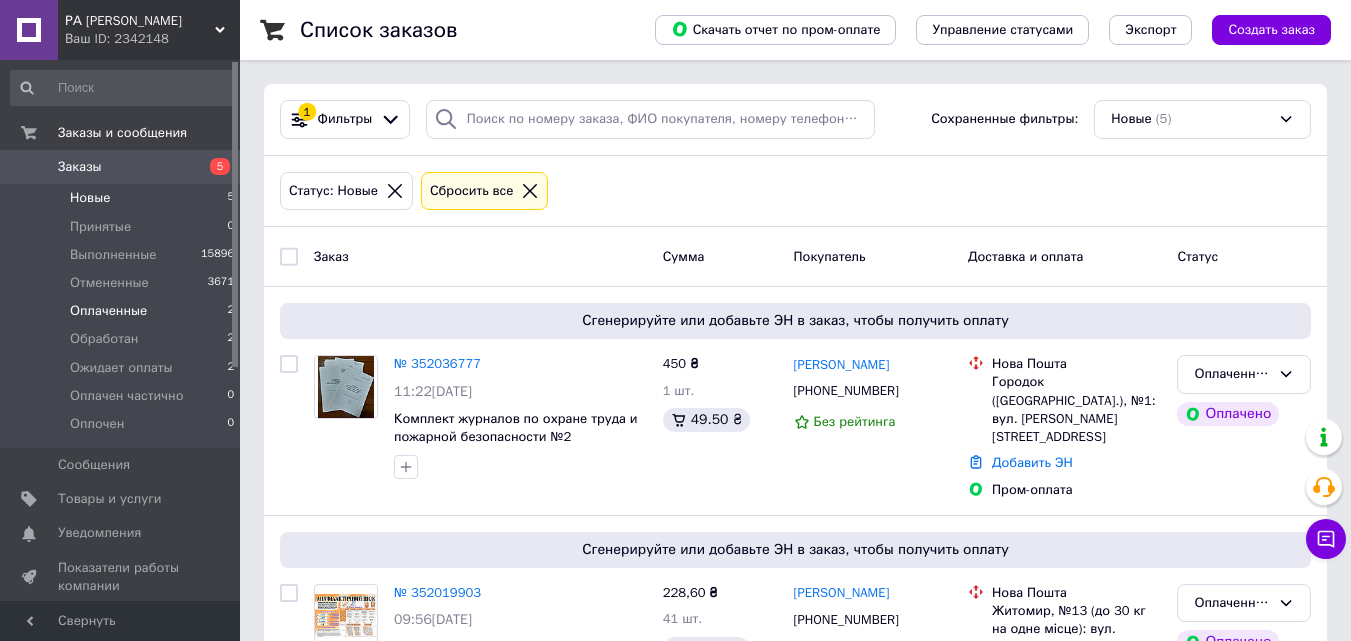 click on "Оплаченные" at bounding box center (108, 311) 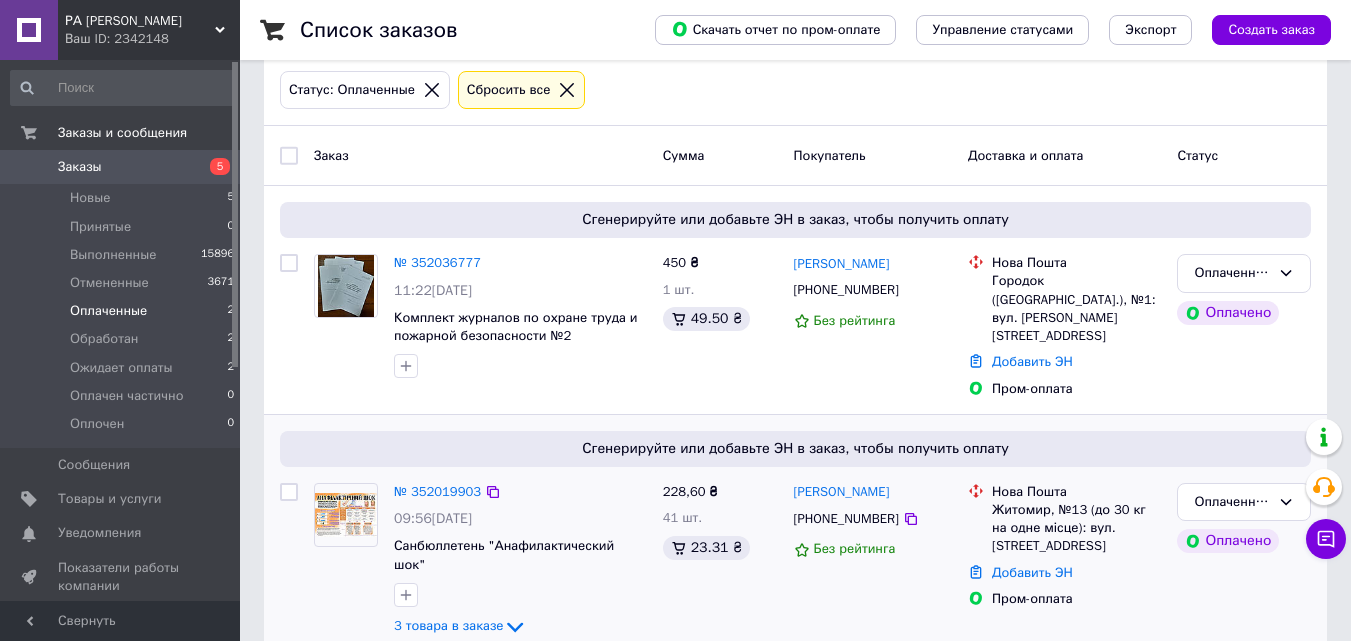 scroll, scrollTop: 102, scrollLeft: 0, axis: vertical 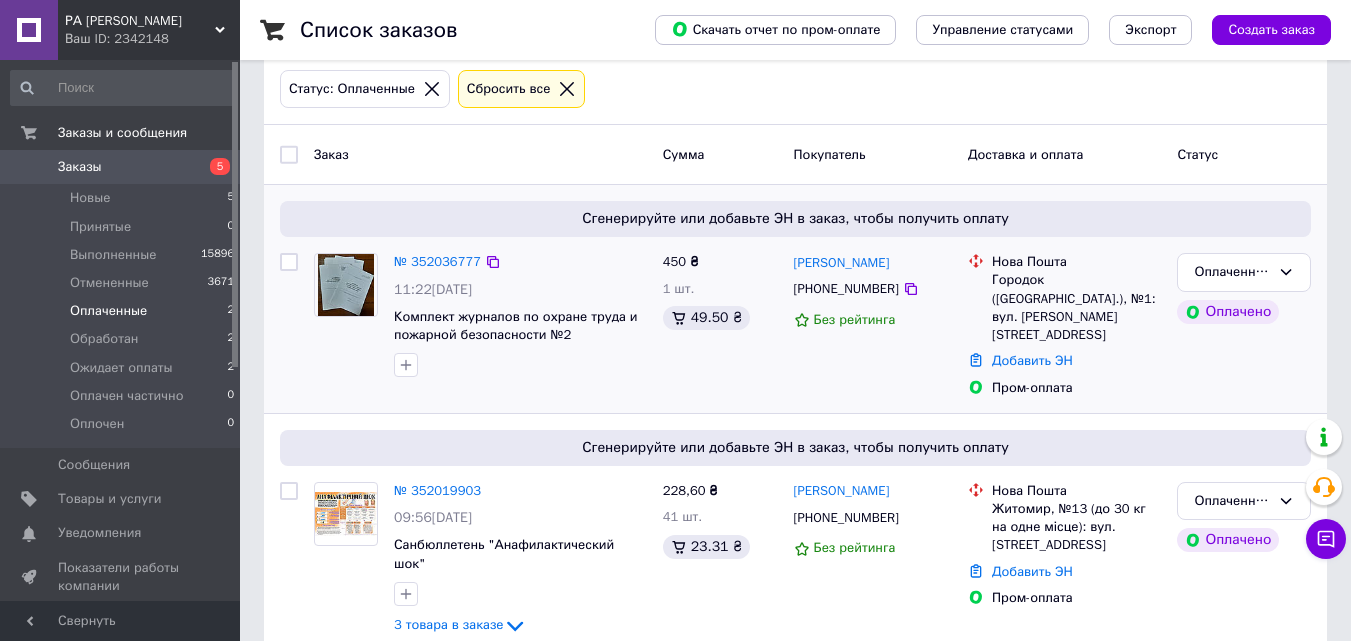 drag, startPoint x: 476, startPoint y: 192, endPoint x: 332, endPoint y: 191, distance: 144.00348 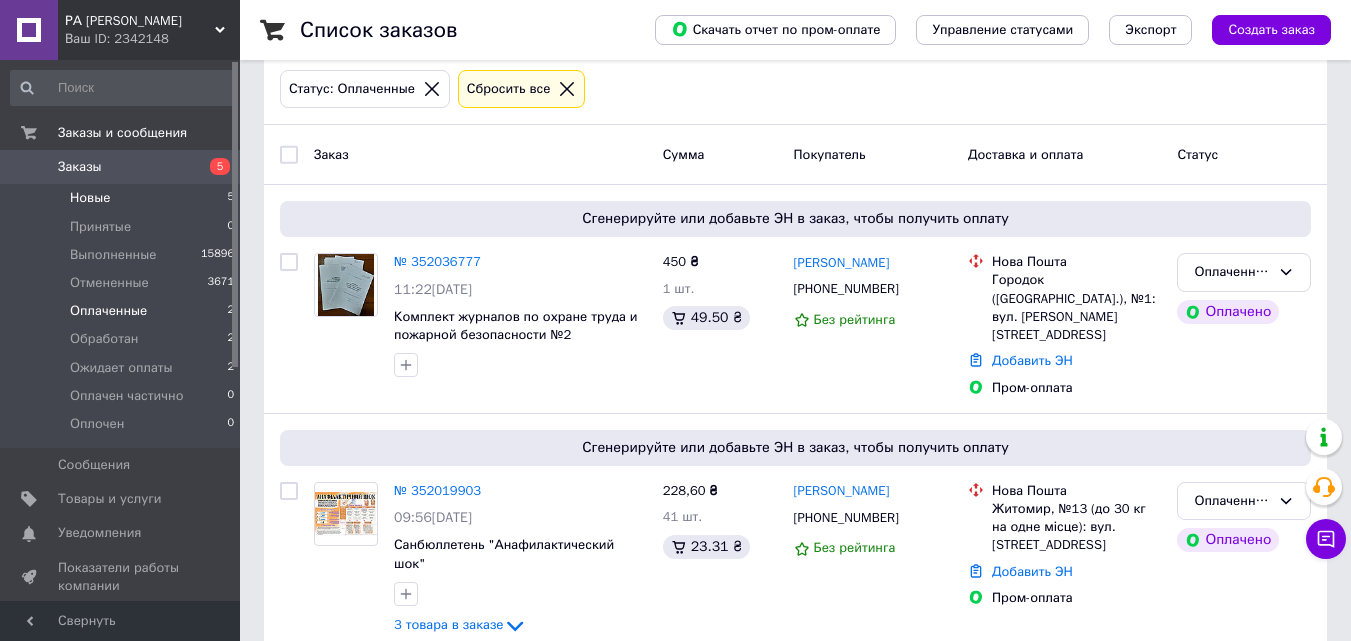 click on "Заказы 5" at bounding box center [123, 167] 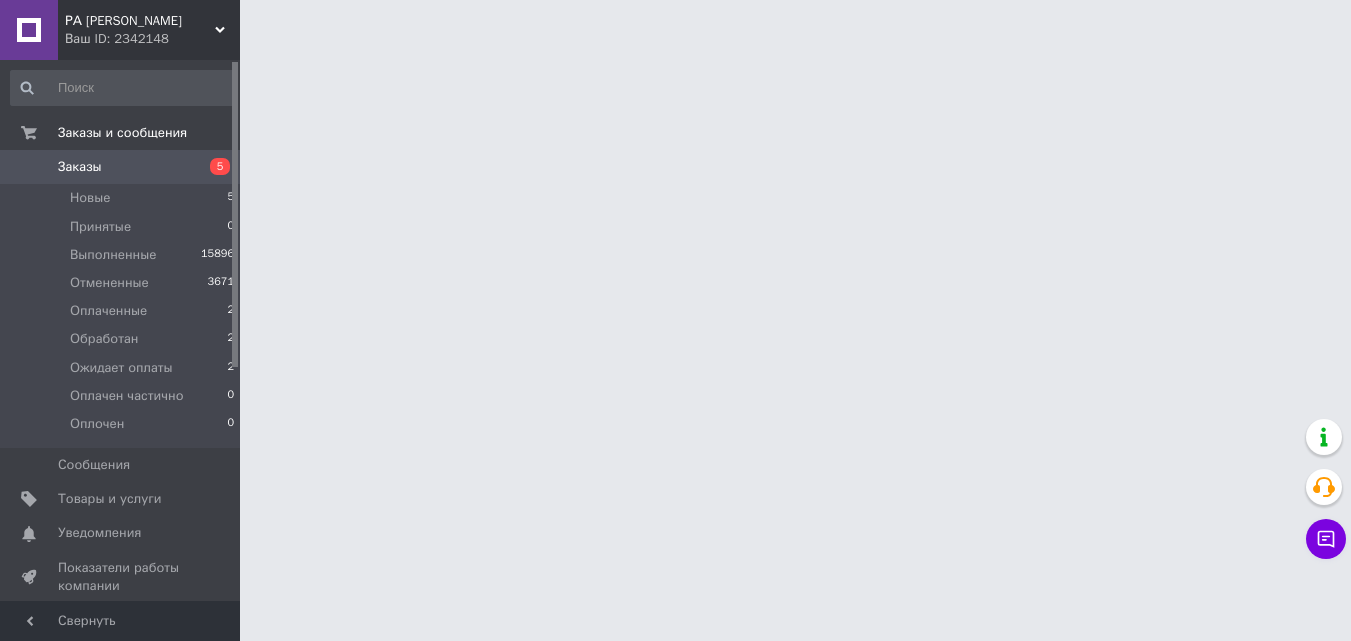 scroll, scrollTop: 0, scrollLeft: 0, axis: both 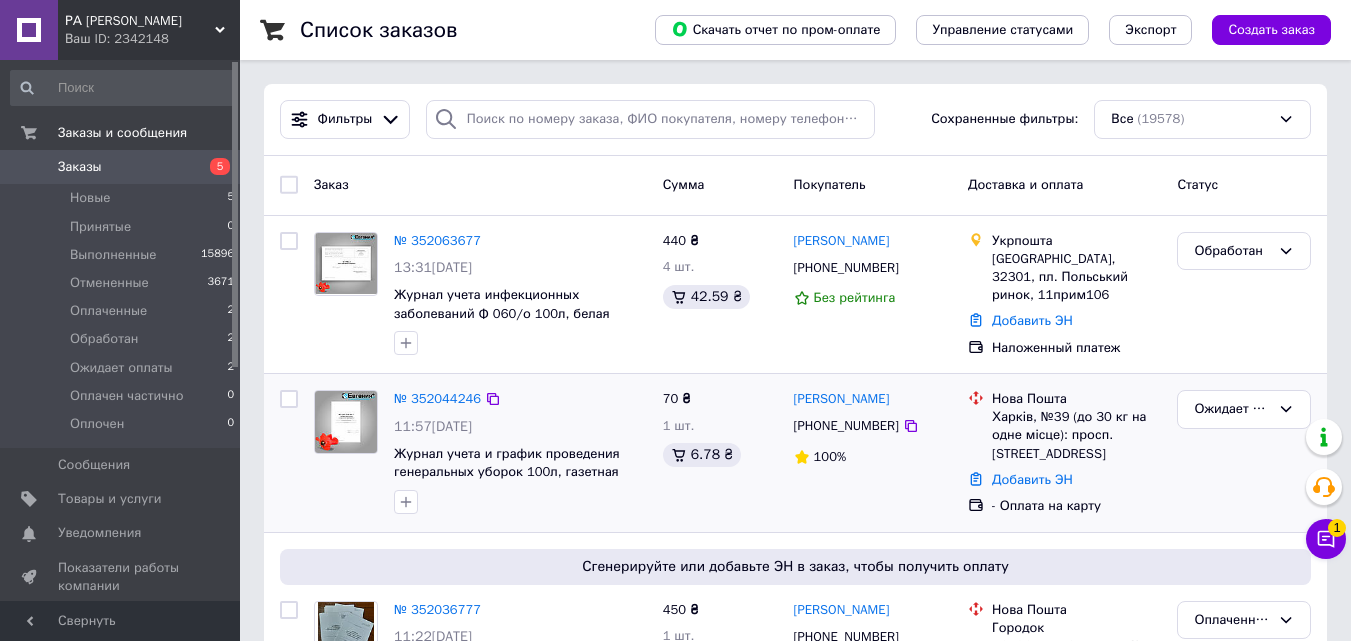 click on "№ 352044246" at bounding box center [520, 399] 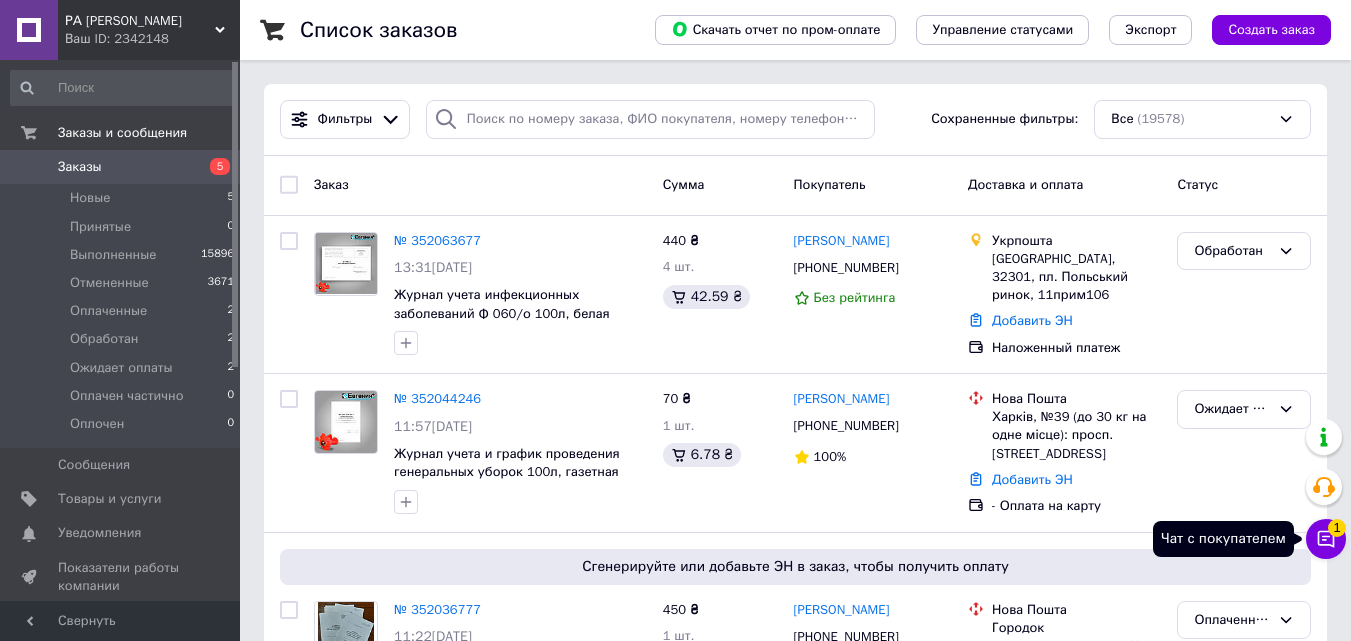 click 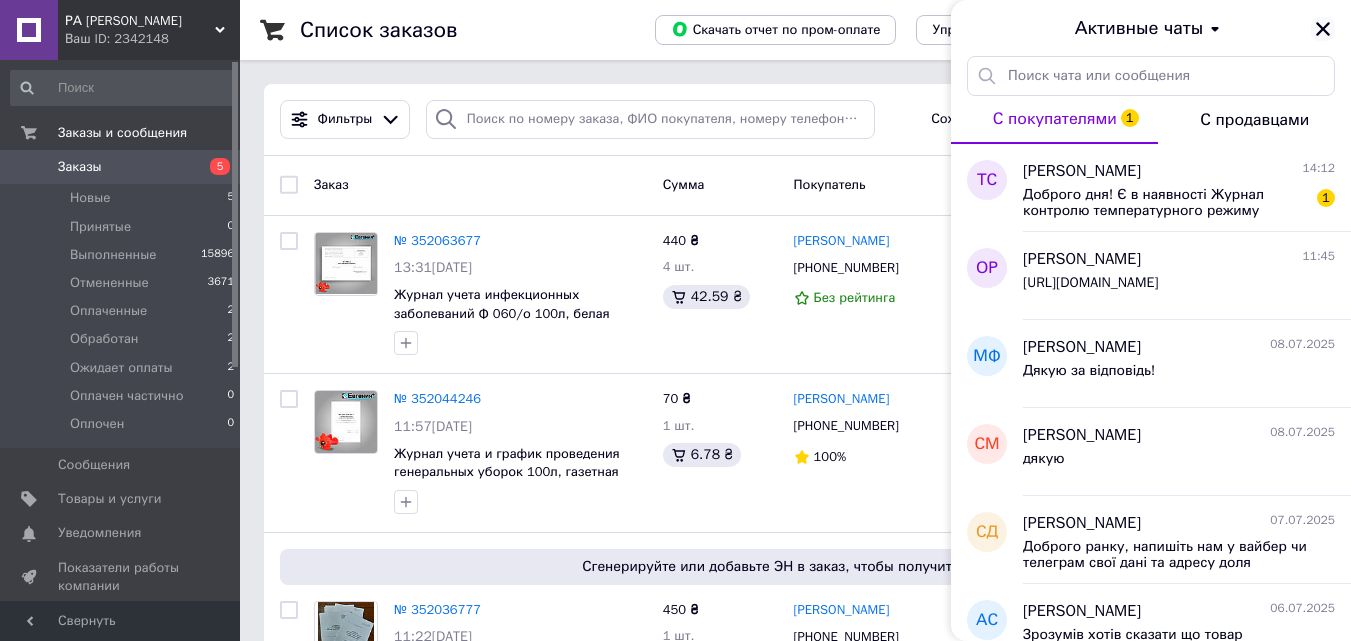 click 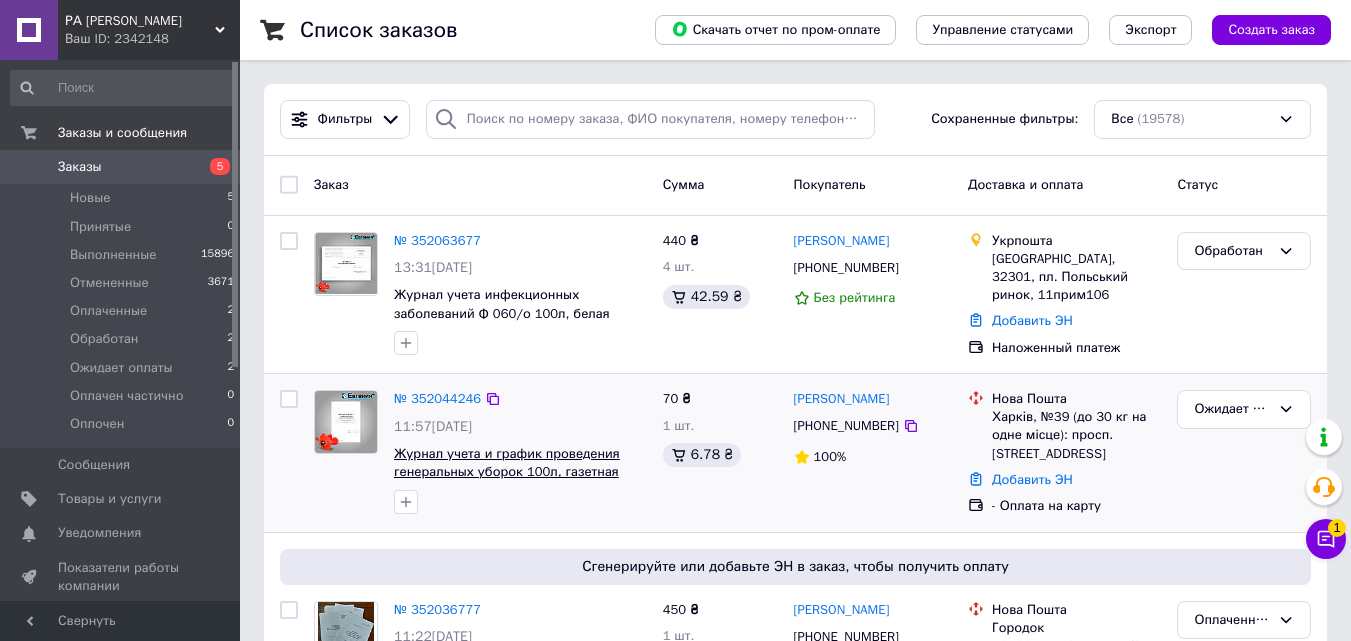 scroll, scrollTop: 300, scrollLeft: 0, axis: vertical 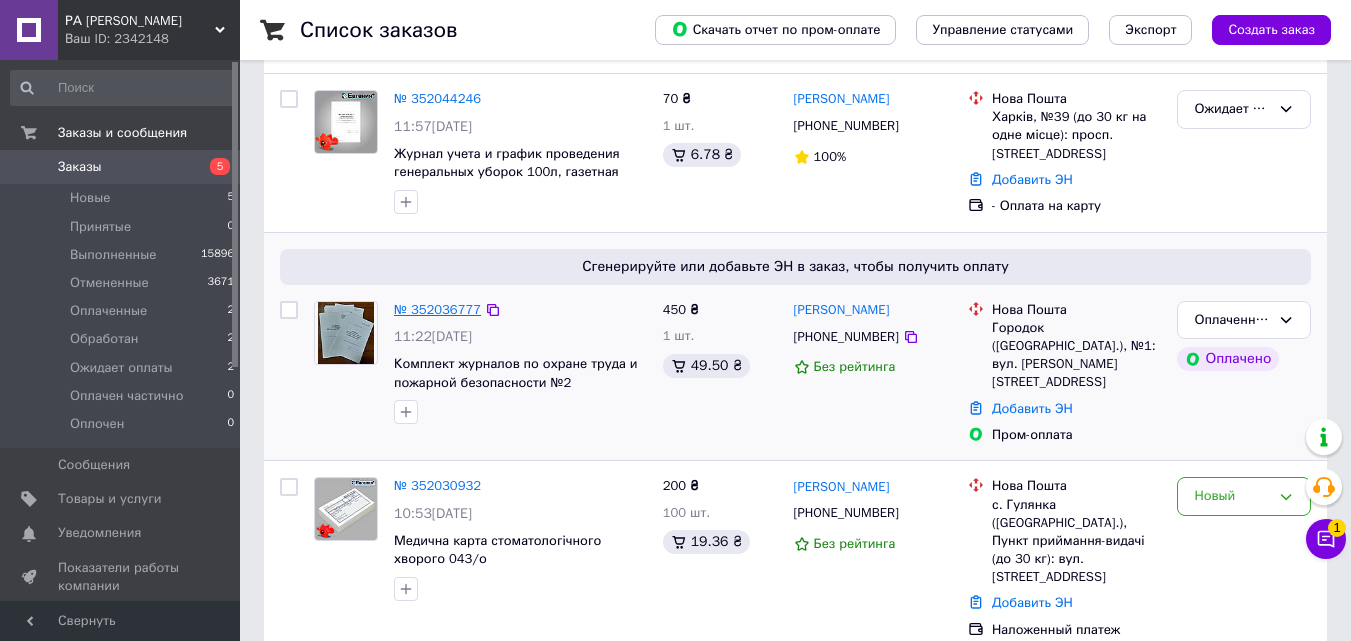 click on "№ 352036777" at bounding box center [437, 309] 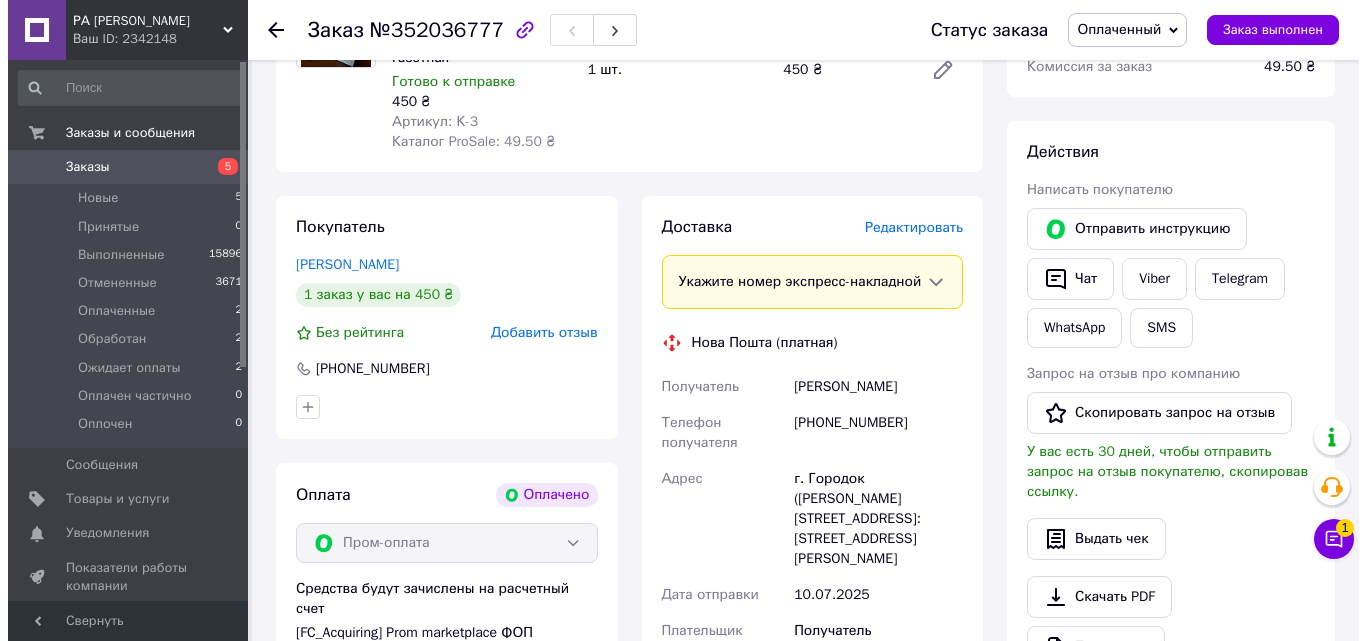 scroll, scrollTop: 300, scrollLeft: 0, axis: vertical 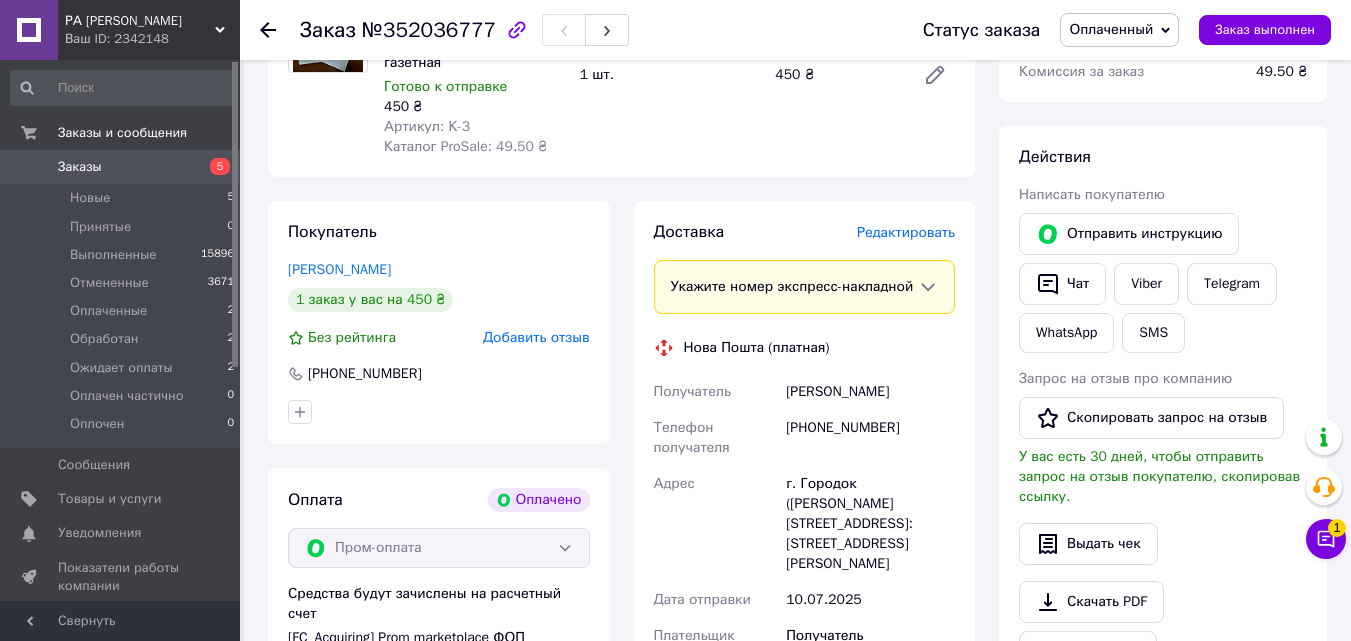 click on "Редактировать" at bounding box center [906, 232] 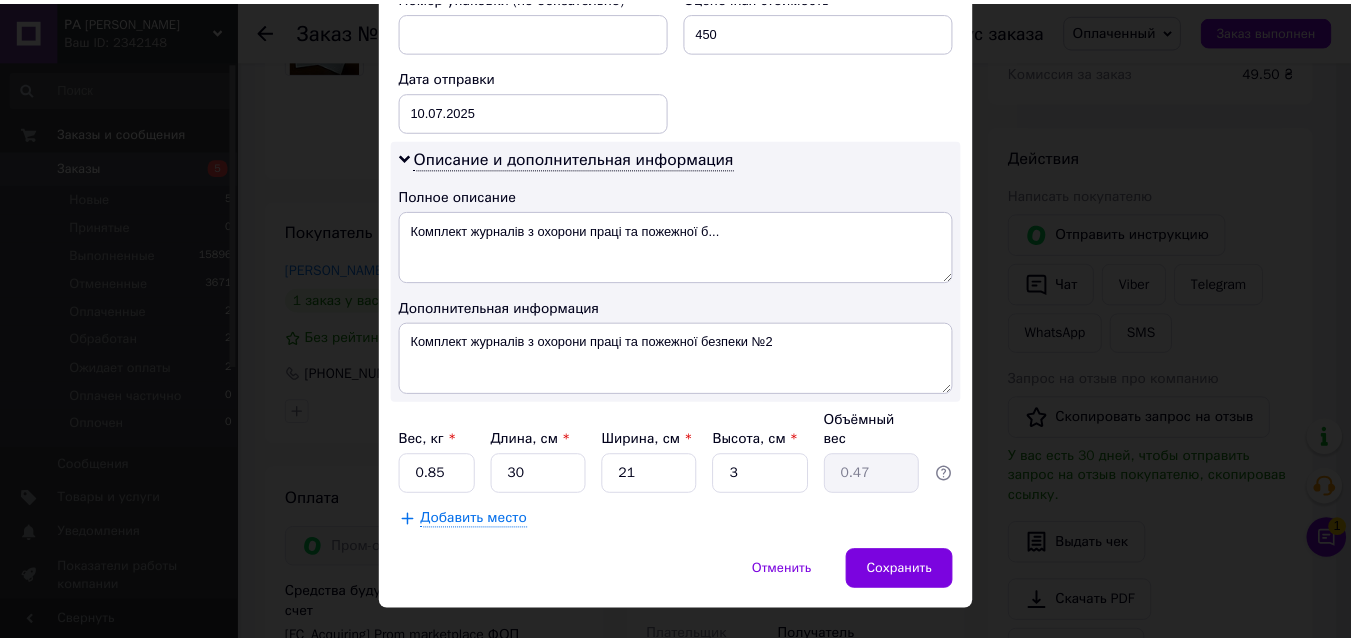 scroll, scrollTop: 911, scrollLeft: 0, axis: vertical 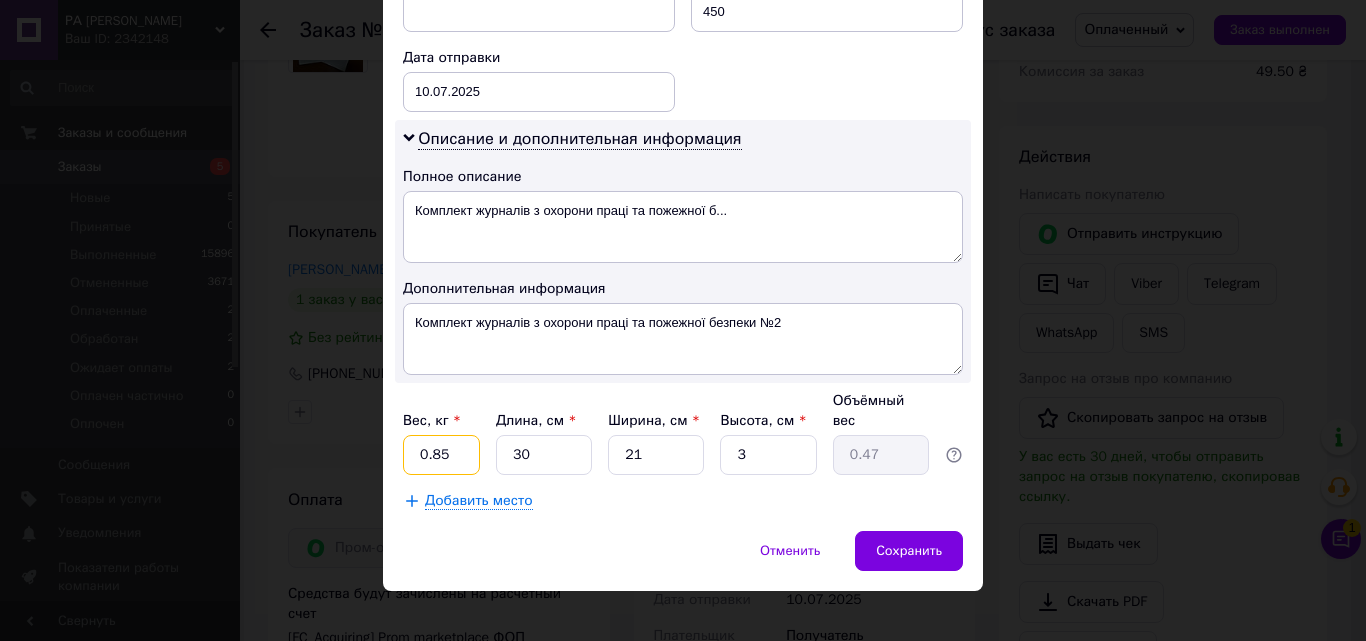 drag, startPoint x: 405, startPoint y: 437, endPoint x: 393, endPoint y: 437, distance: 12 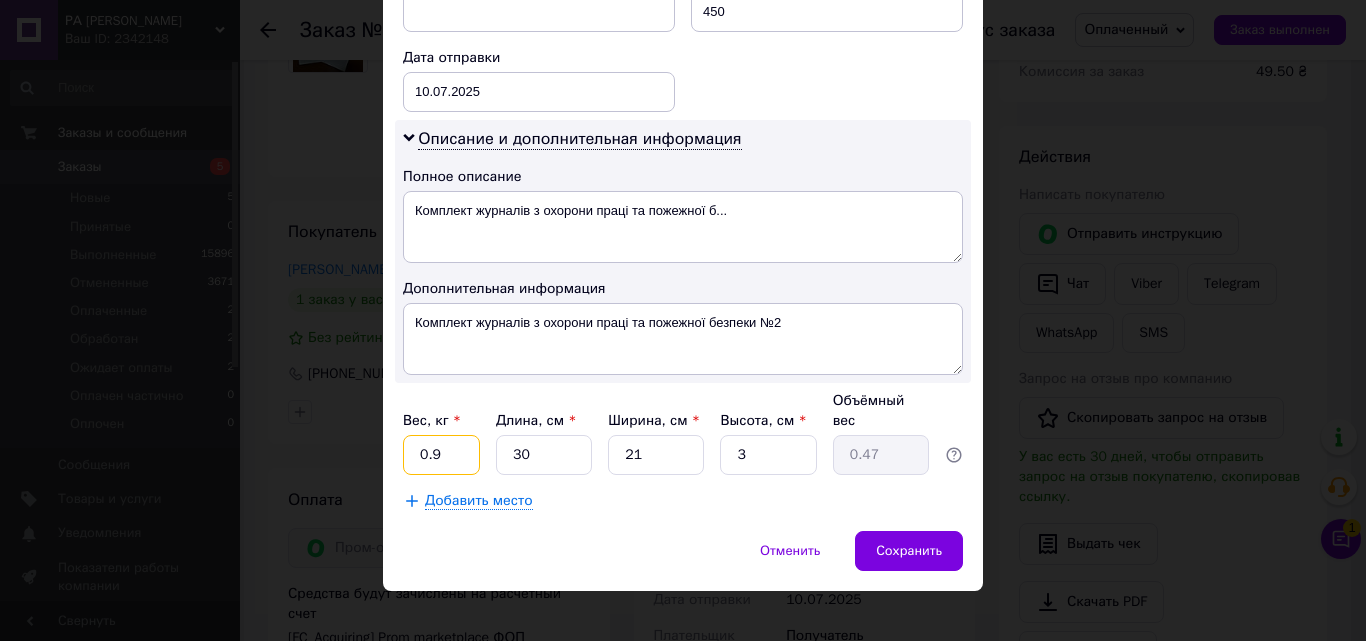 type on "0.9" 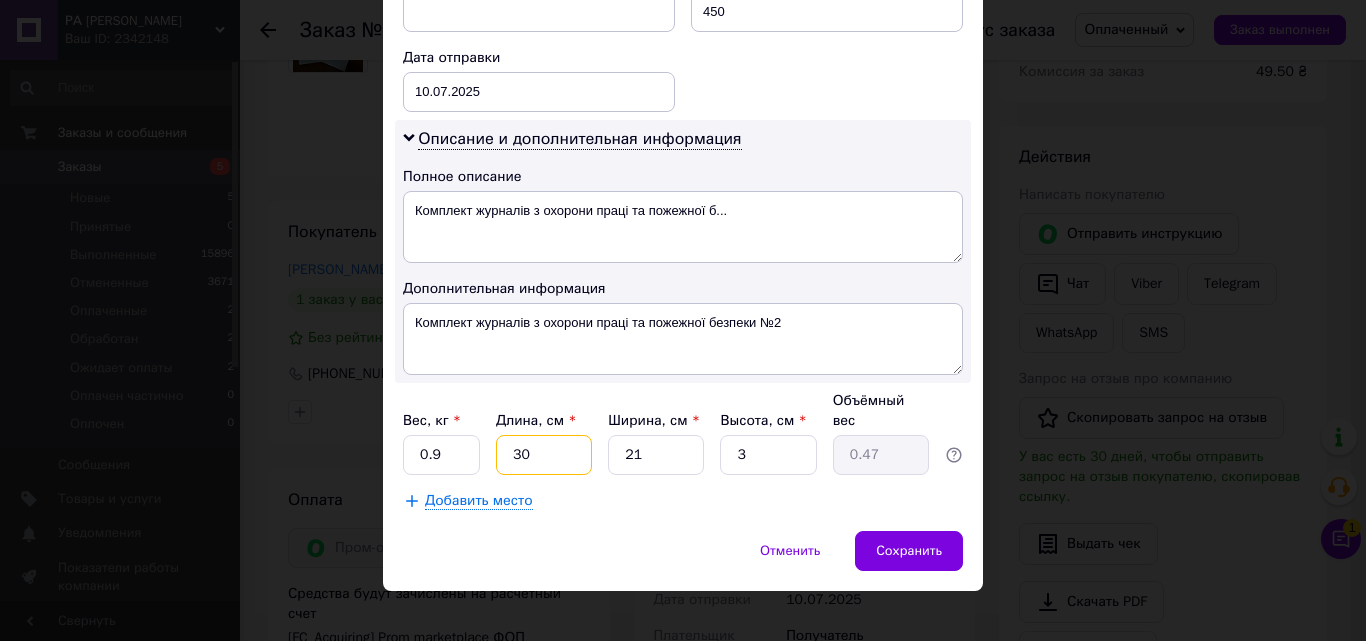type on "3" 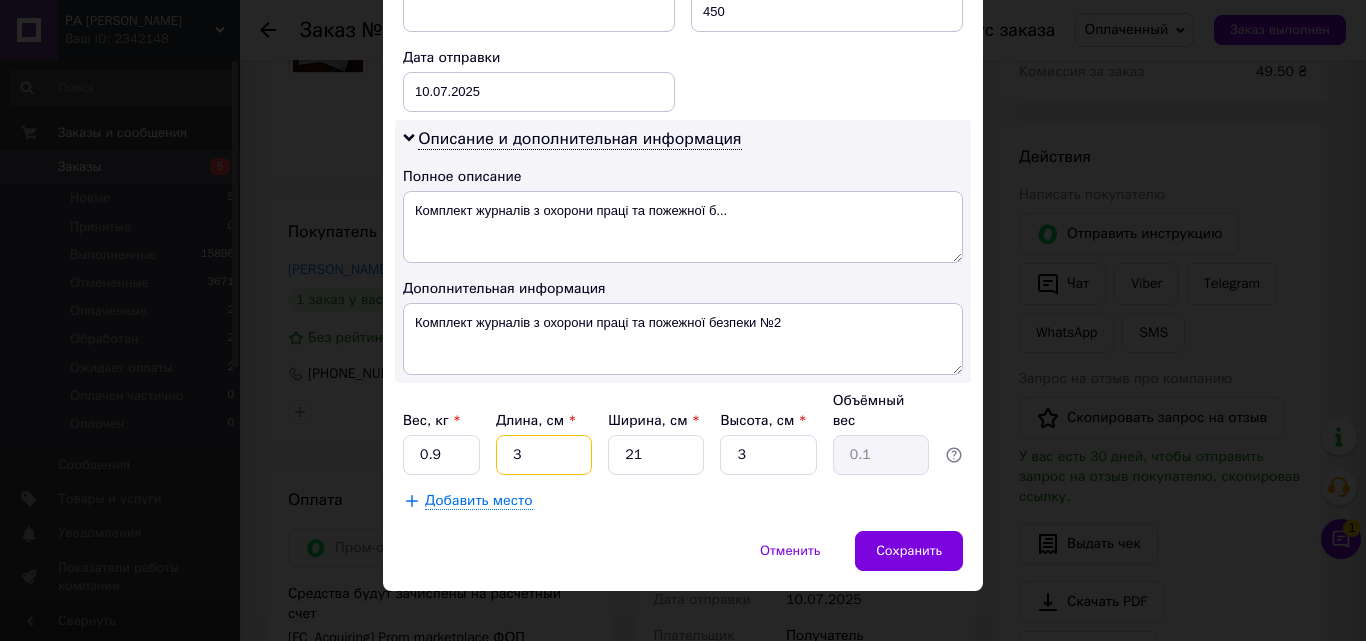 type on "30" 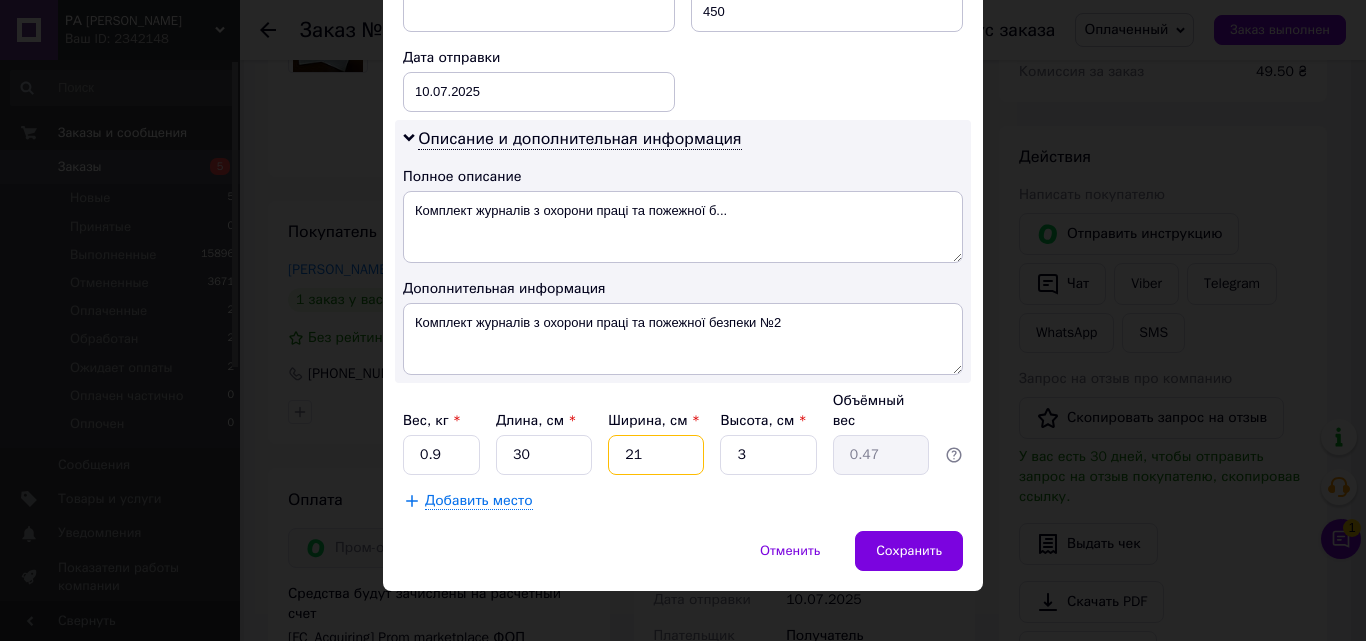 type on "2" 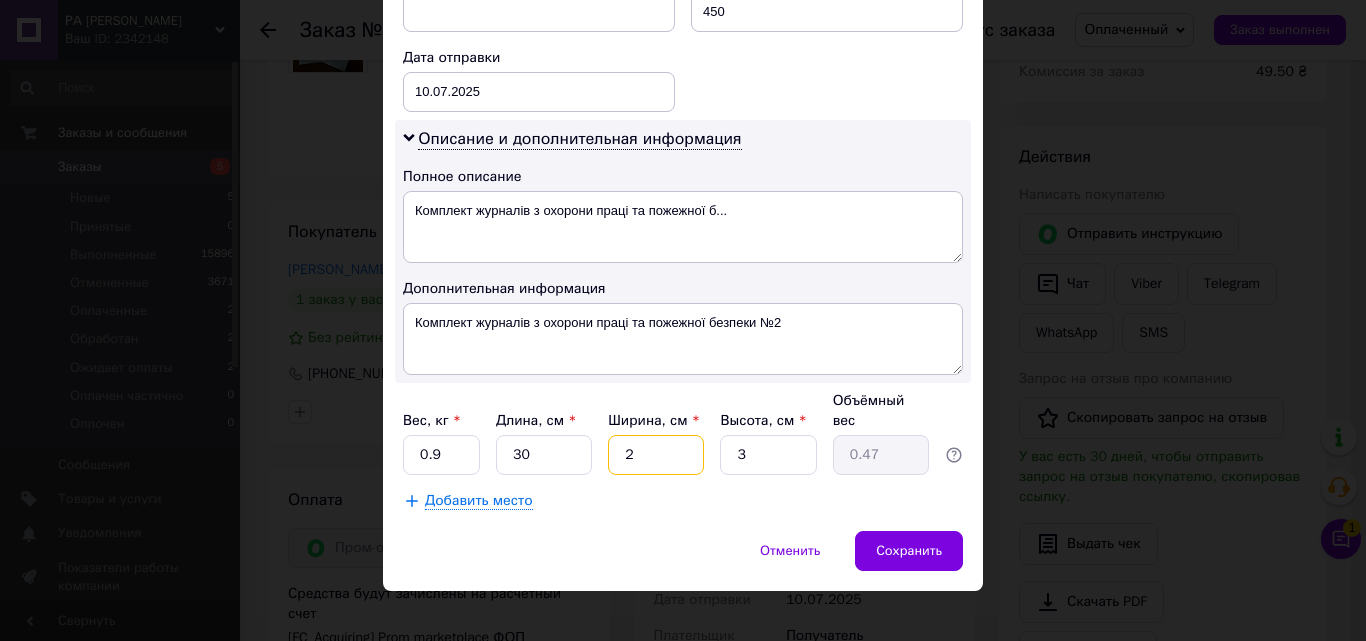 type on "0.1" 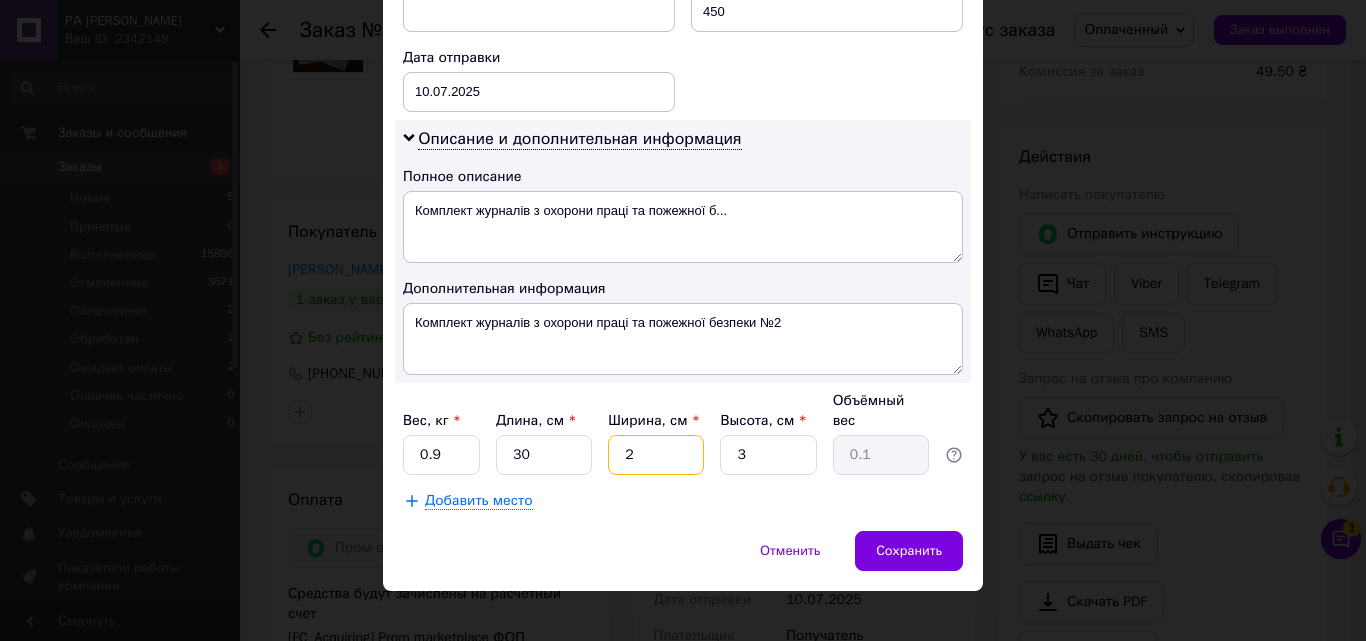 type on "21" 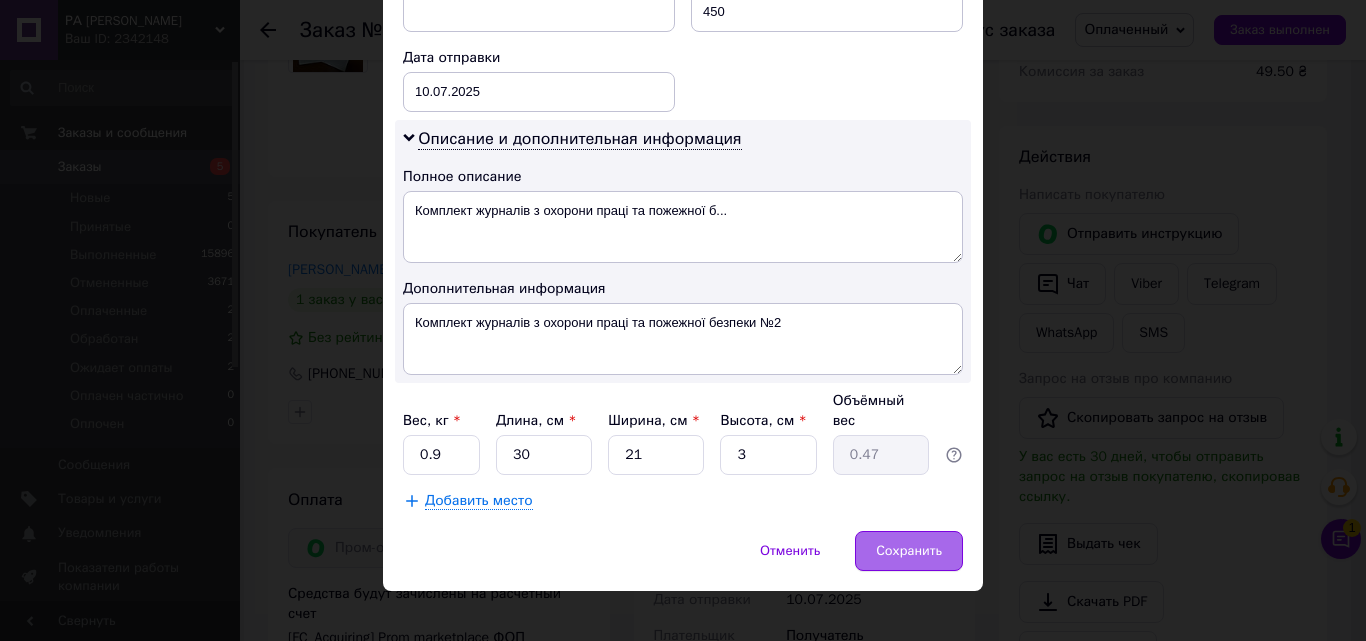 click on "Сохранить" at bounding box center (909, 551) 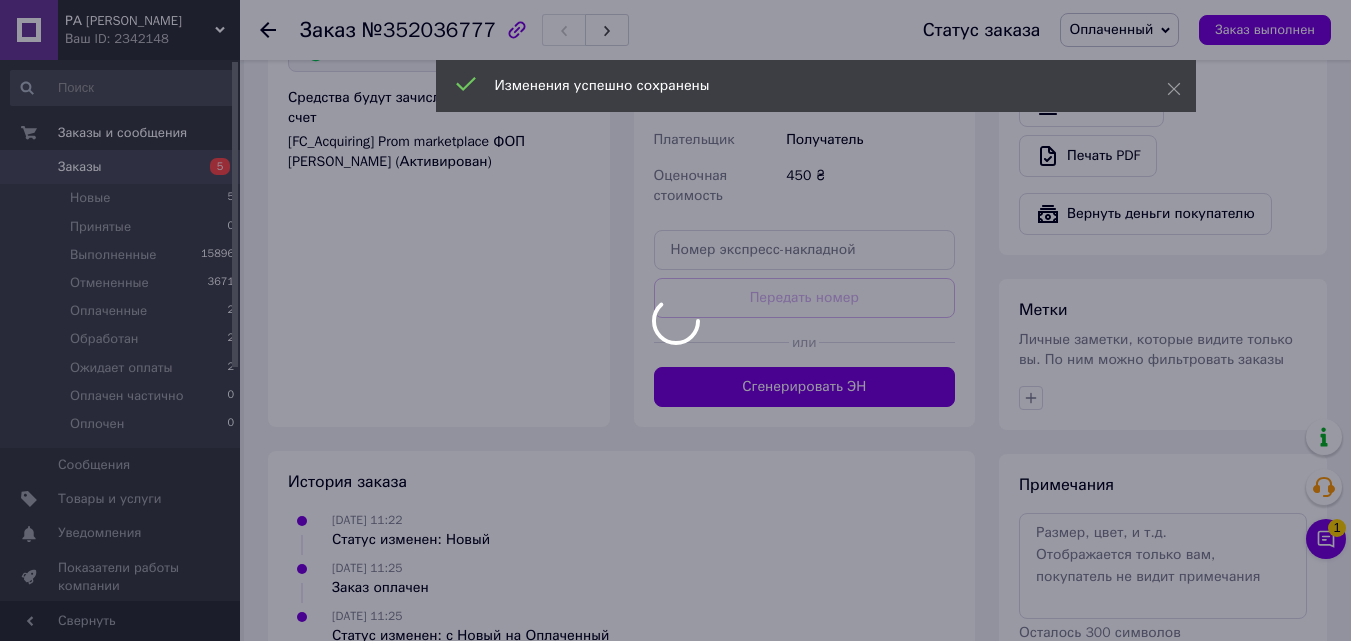 scroll, scrollTop: 800, scrollLeft: 0, axis: vertical 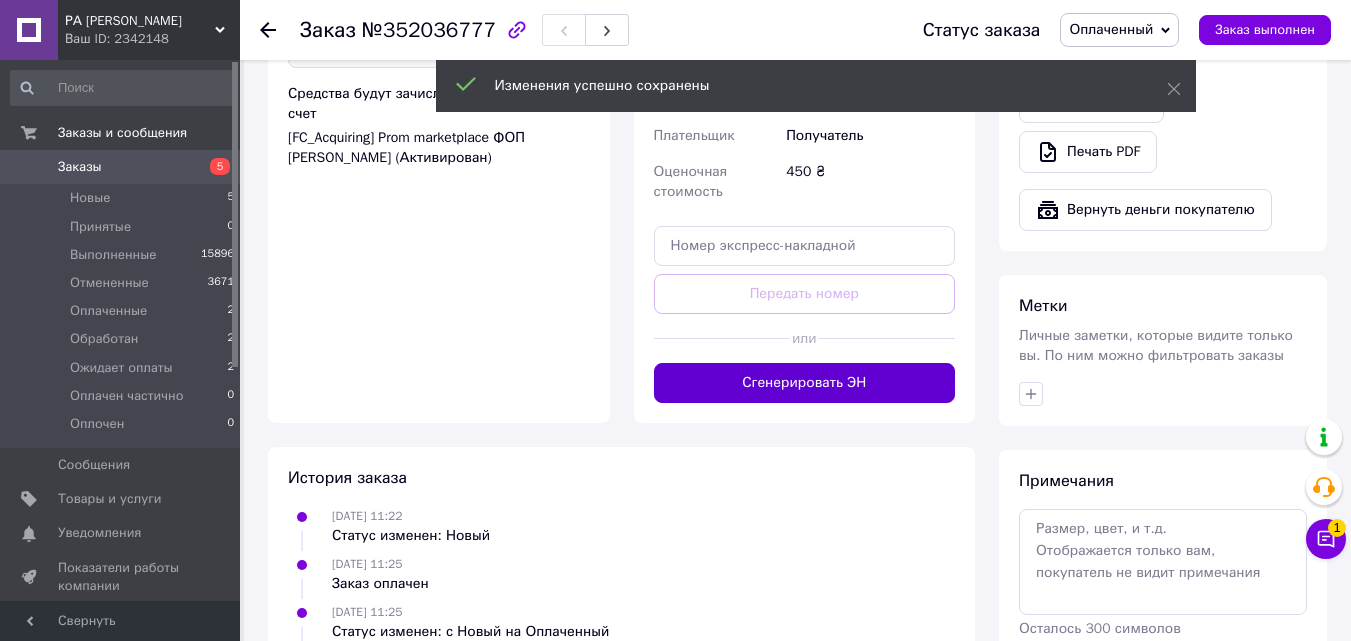 click on "Сгенерировать ЭН" at bounding box center (805, 383) 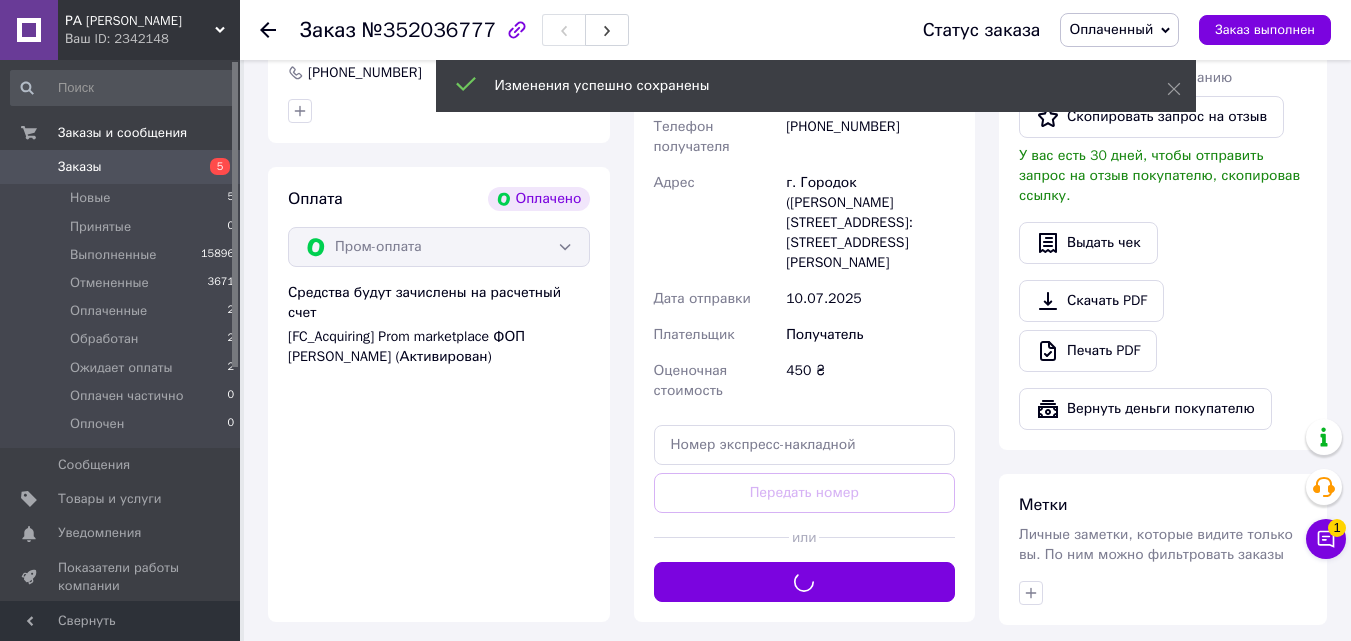 scroll, scrollTop: 400, scrollLeft: 0, axis: vertical 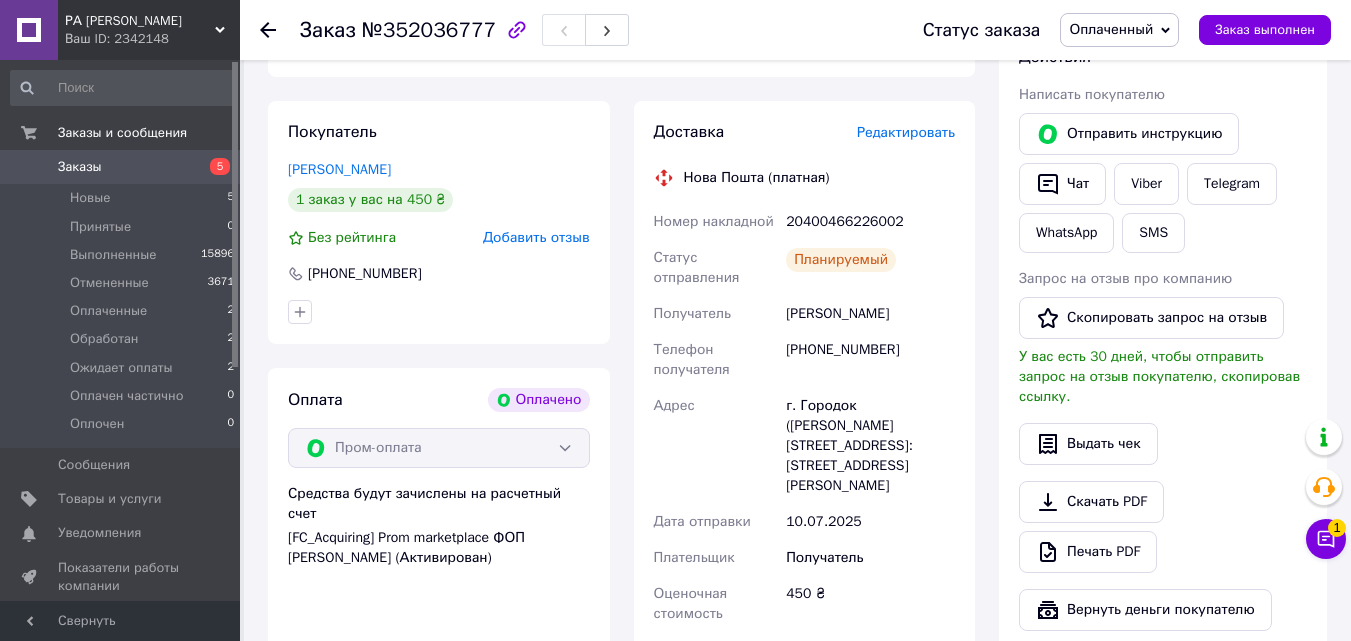 click on "20400466226002" at bounding box center [870, 222] 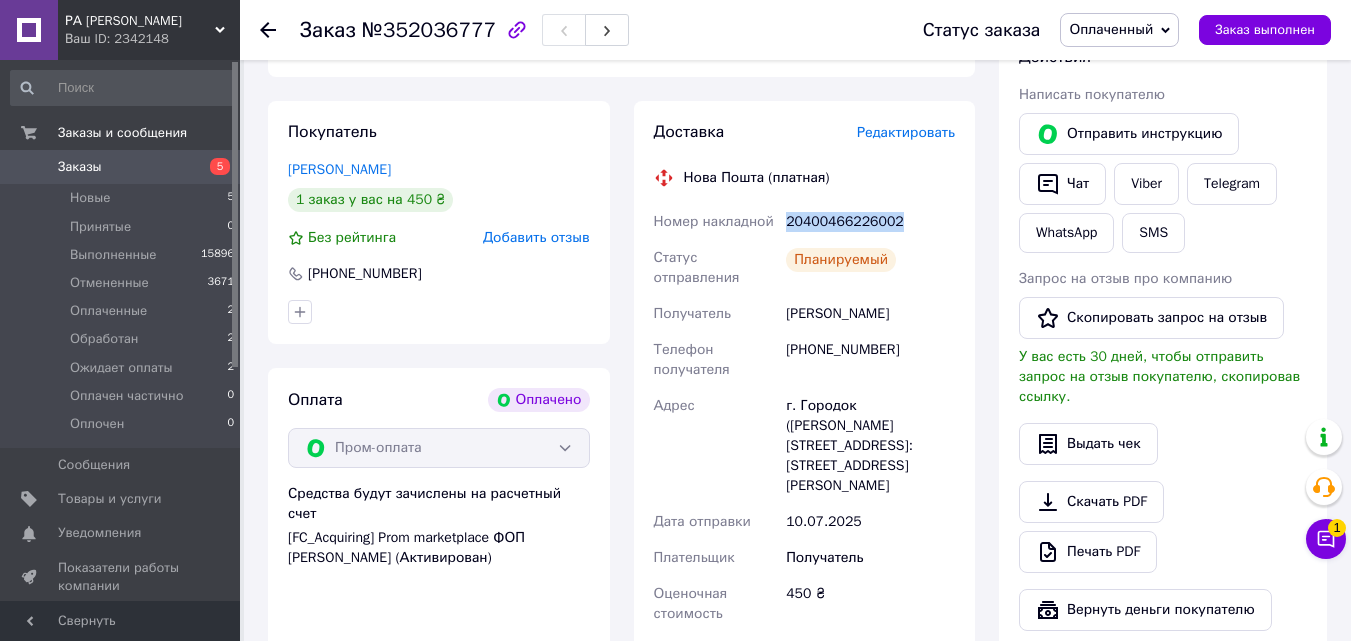 click on "20400466226002" at bounding box center (870, 222) 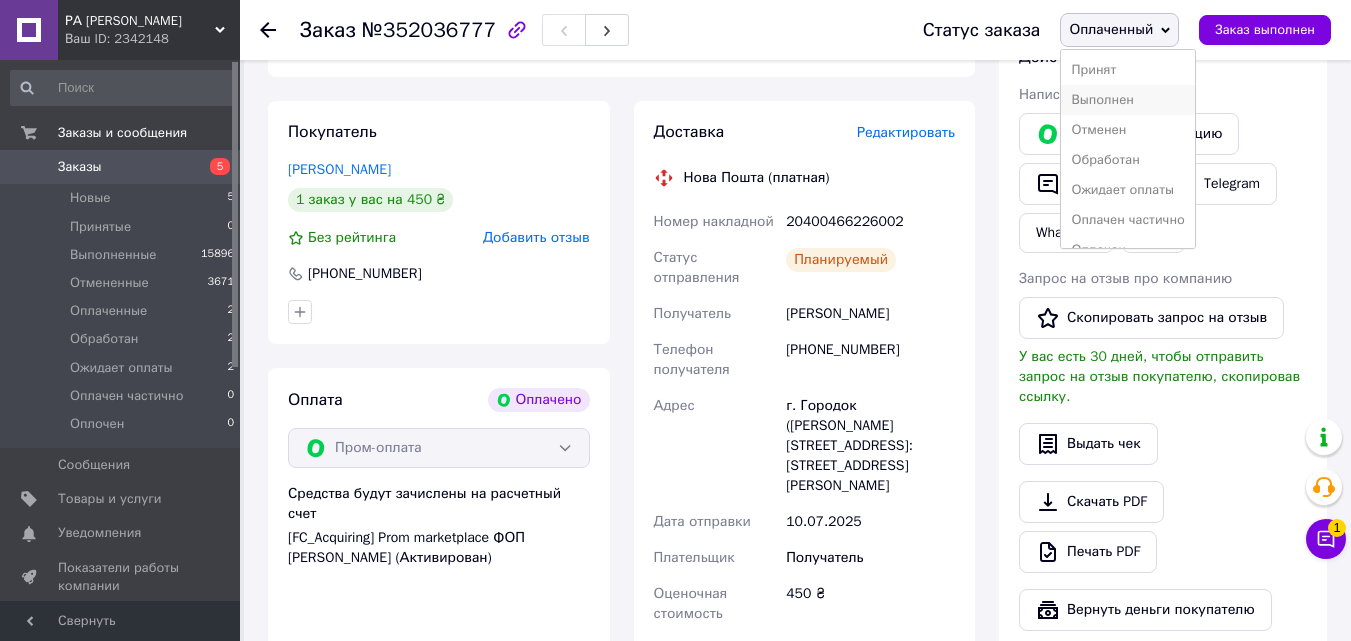 click on "Выполнен" at bounding box center (1127, 100) 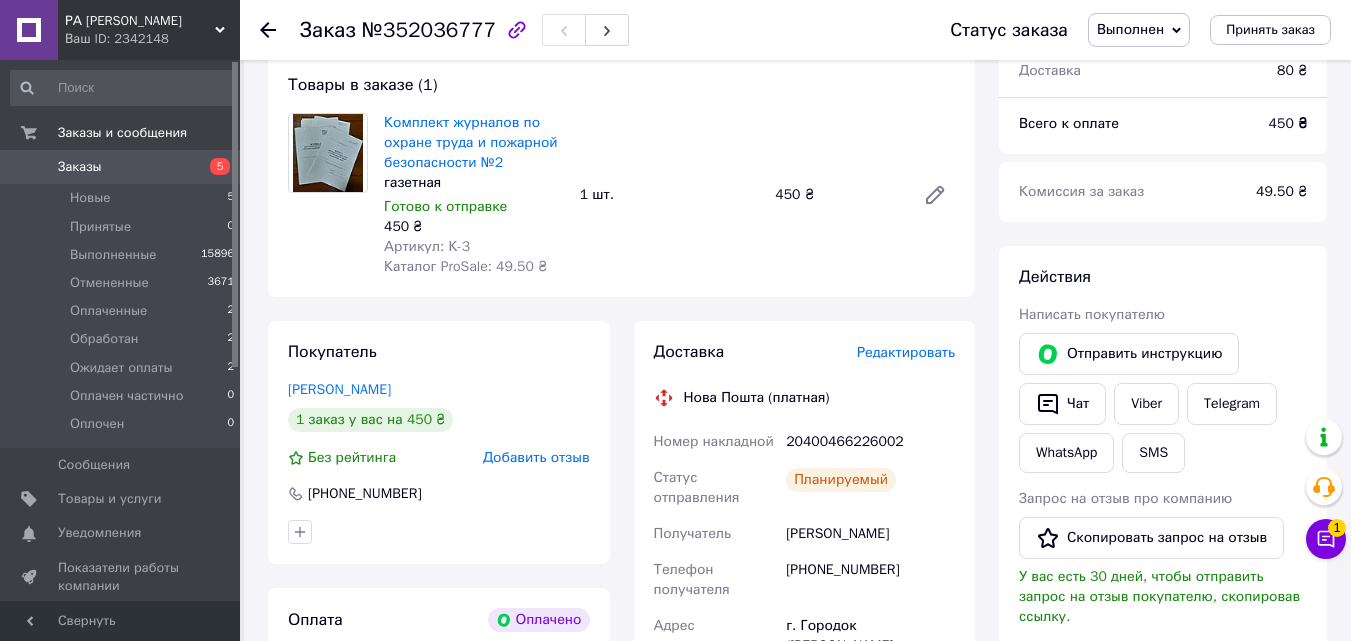 scroll, scrollTop: 0, scrollLeft: 0, axis: both 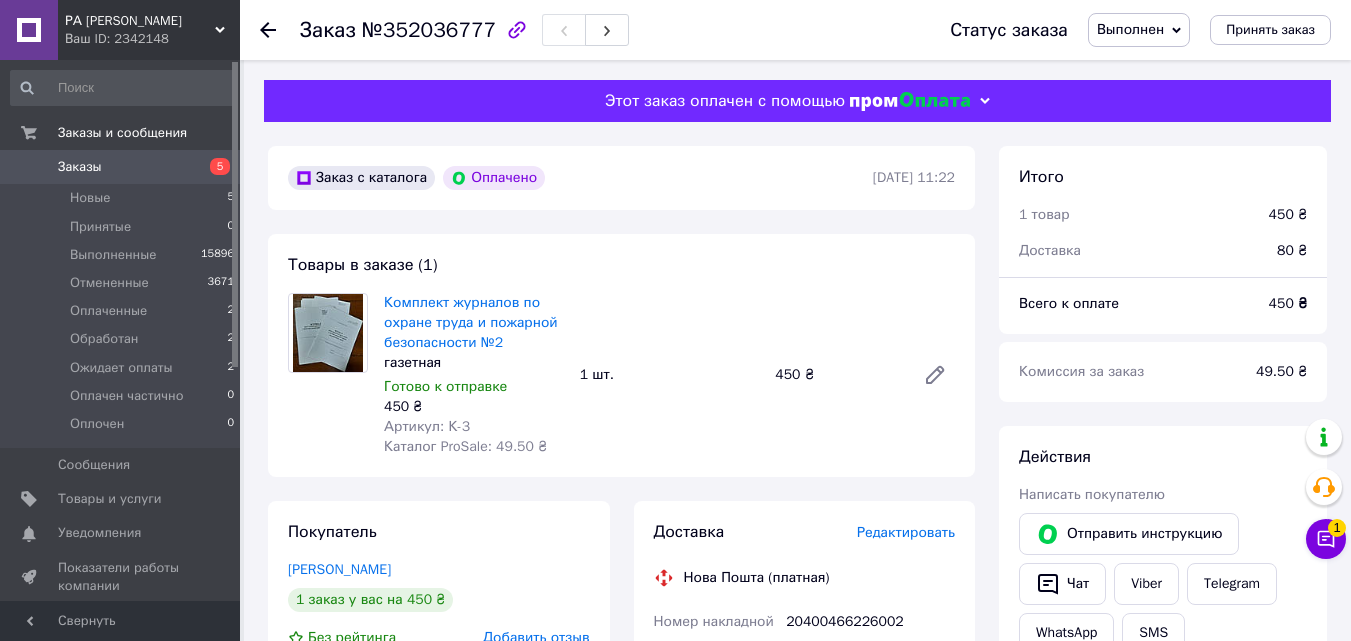 click 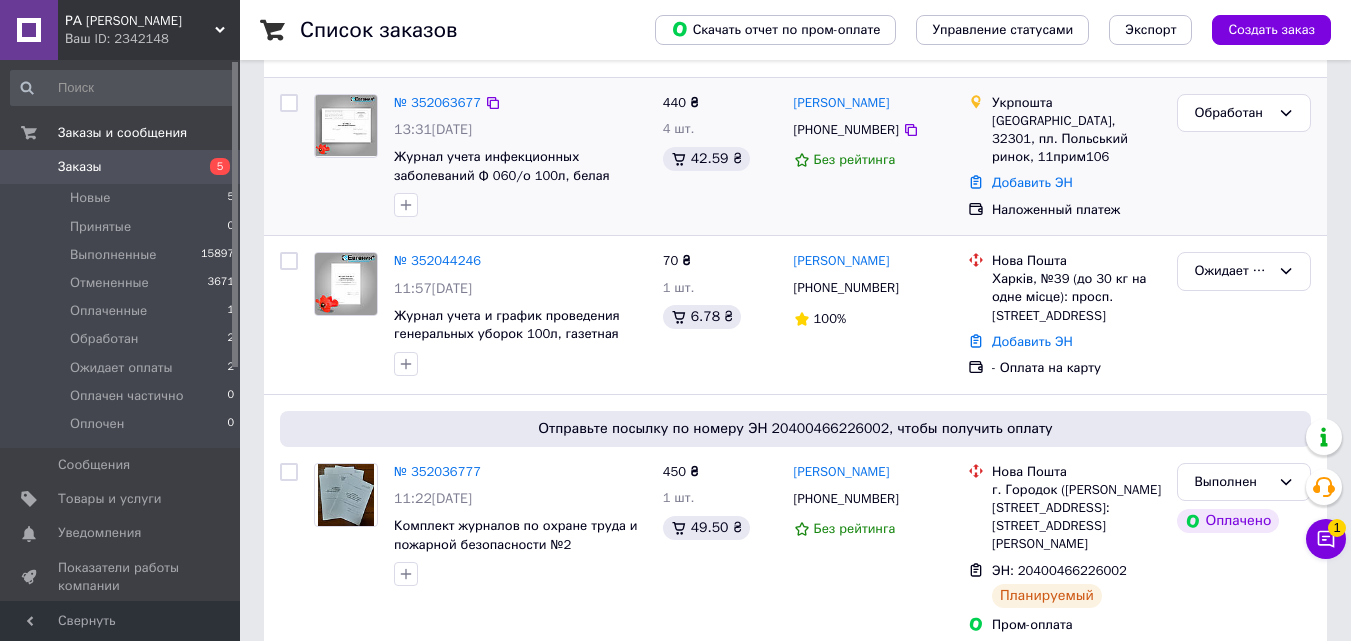scroll, scrollTop: 300, scrollLeft: 0, axis: vertical 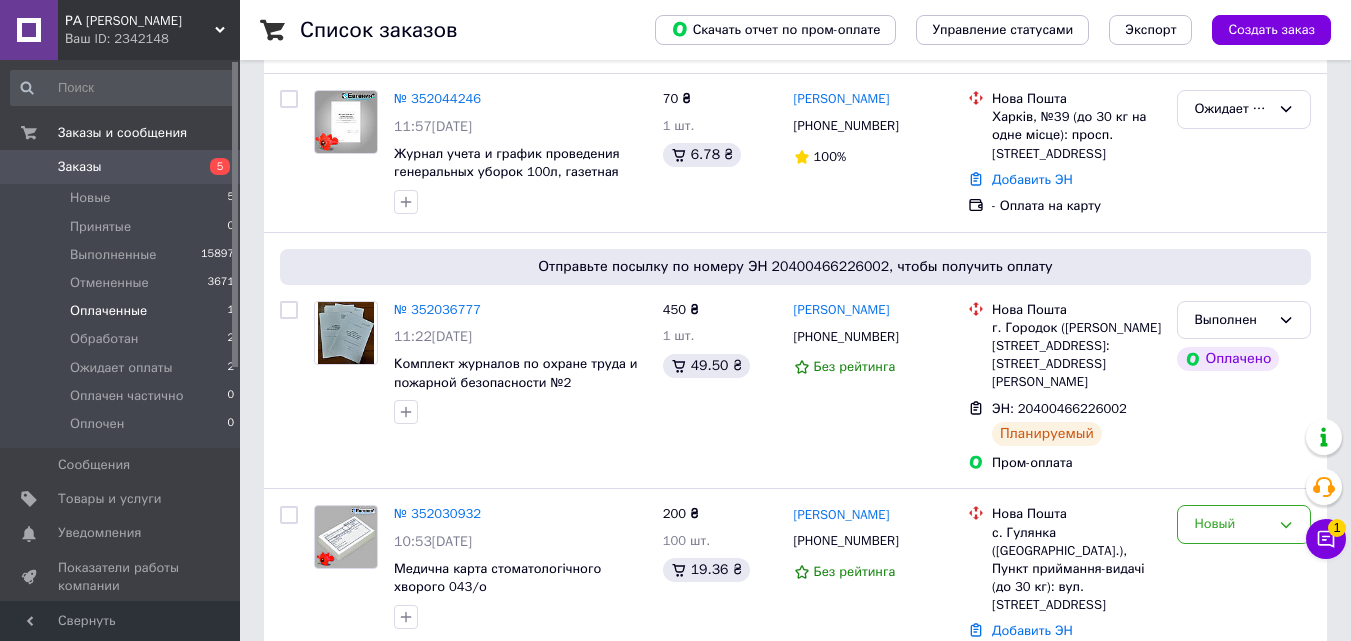 click on "Оплаченные" at bounding box center (108, 311) 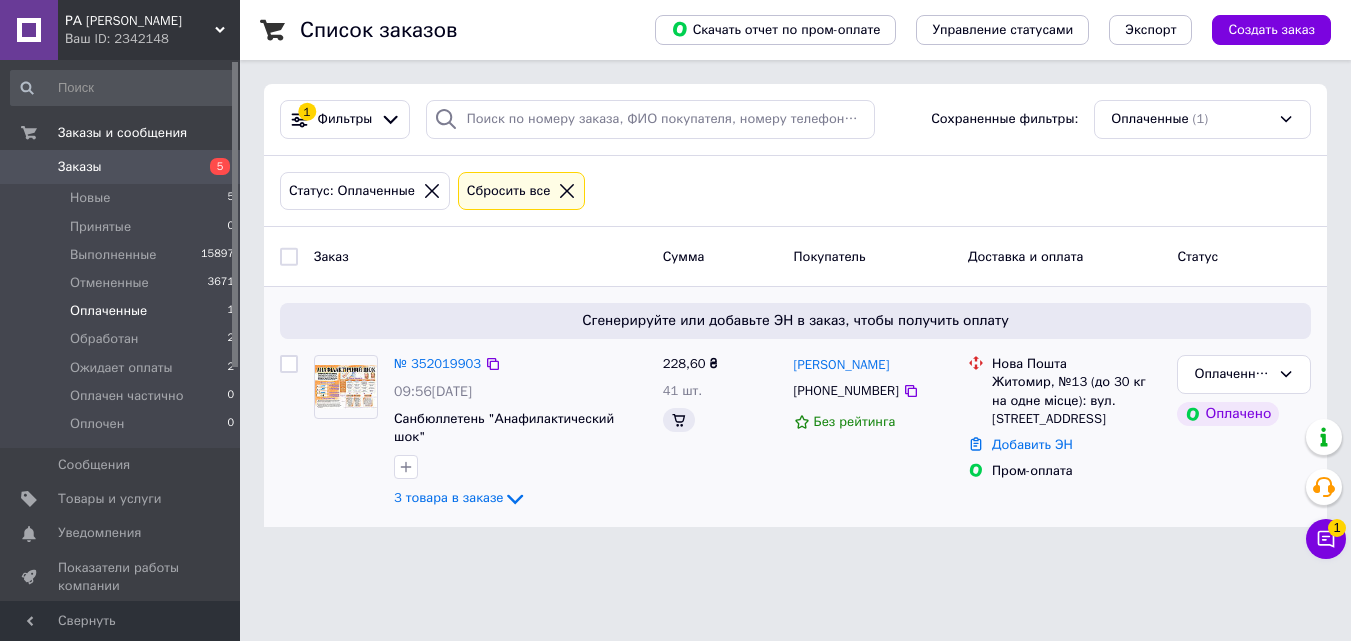 scroll, scrollTop: 0, scrollLeft: 0, axis: both 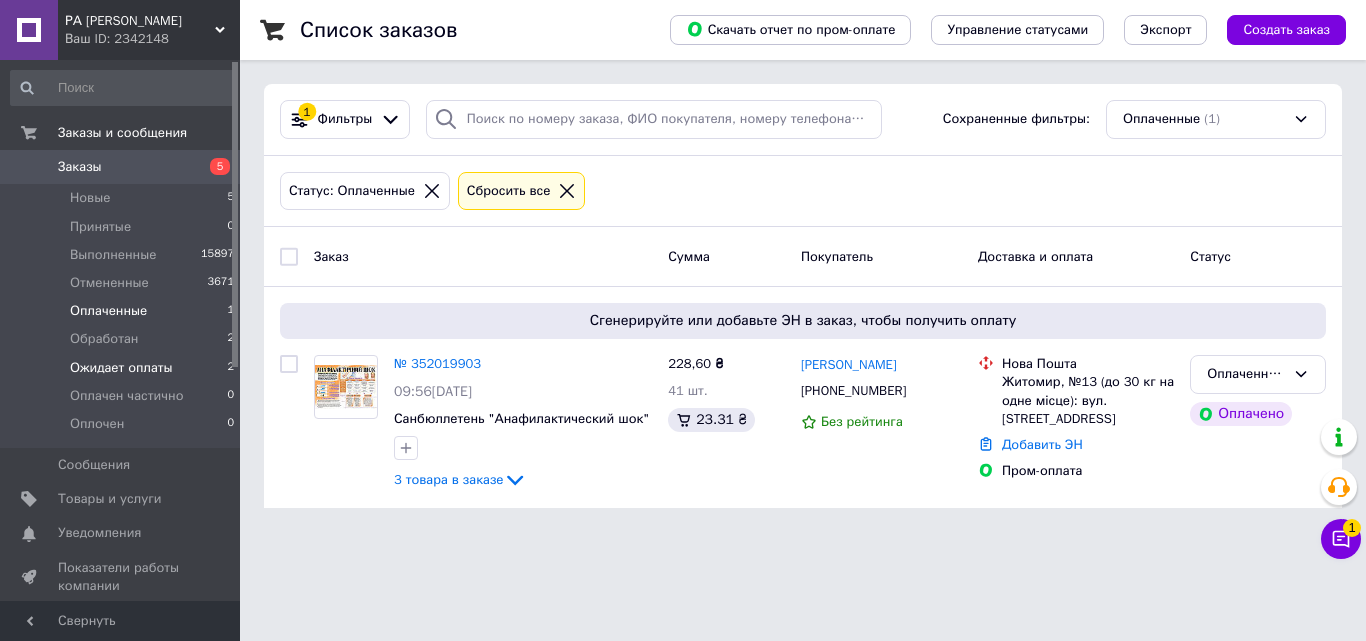 click on "Ожидает оплаты 2" at bounding box center [123, 368] 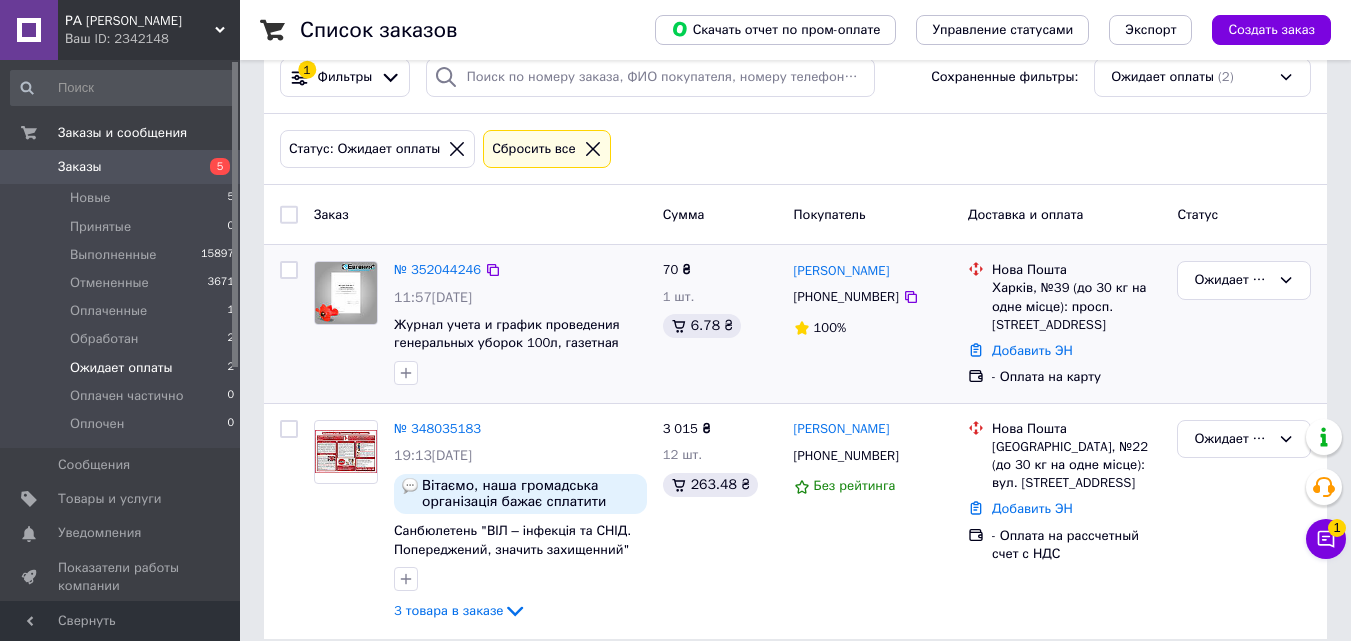 scroll, scrollTop: 64, scrollLeft: 0, axis: vertical 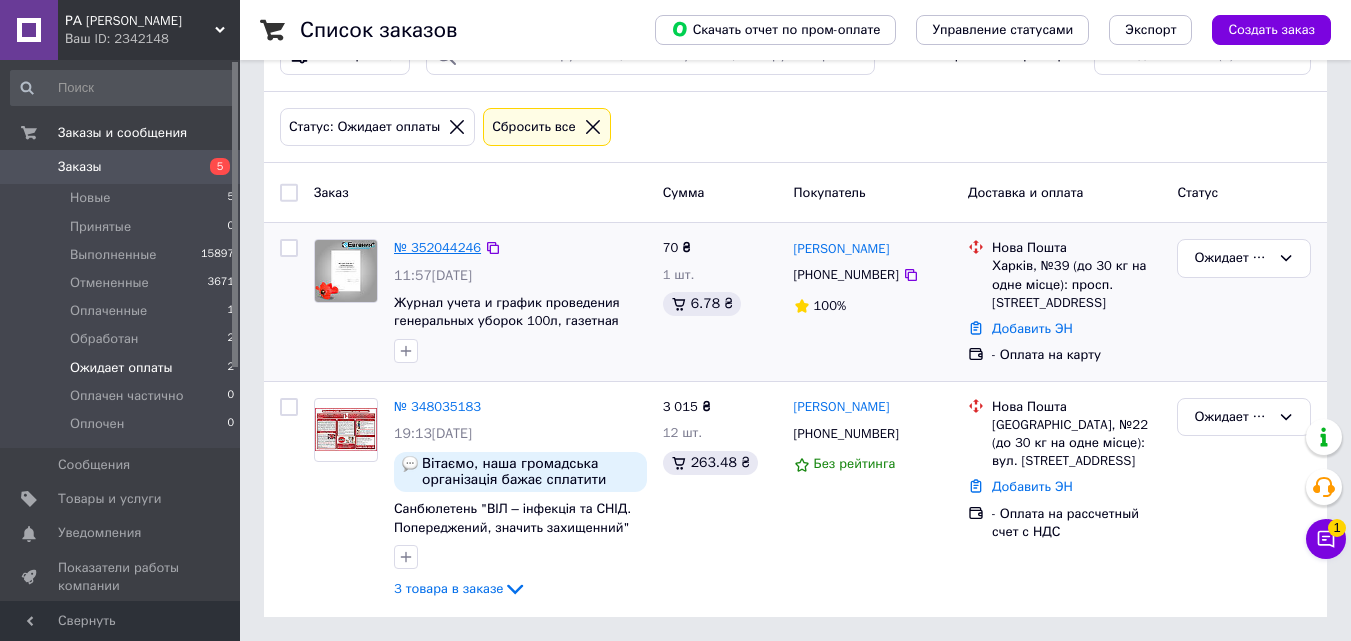 click on "№ 352044246" at bounding box center [437, 247] 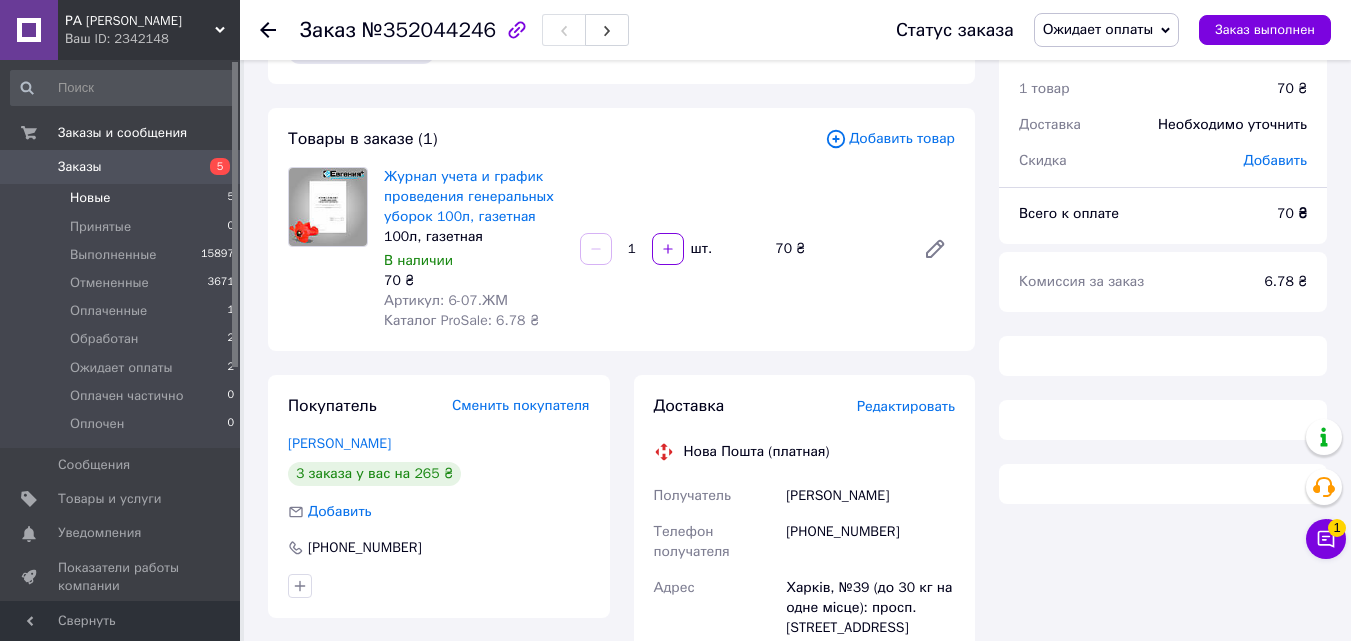 click on "Новые 5" at bounding box center [123, 198] 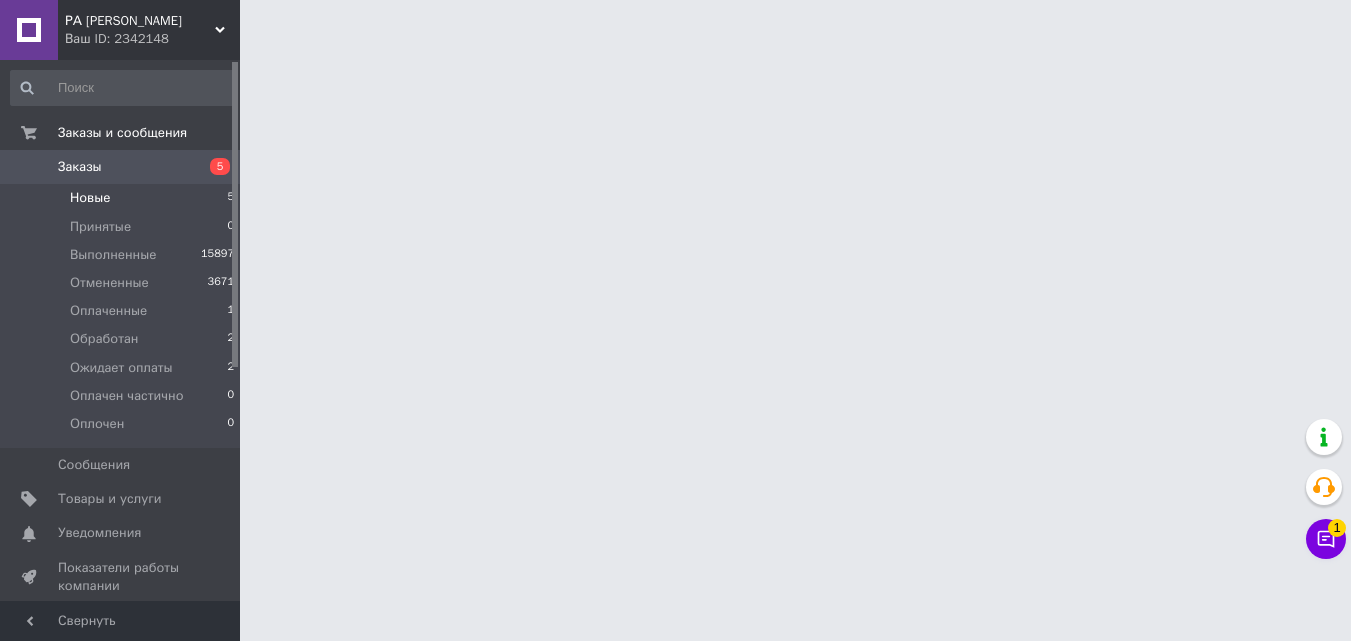 scroll, scrollTop: 0, scrollLeft: 0, axis: both 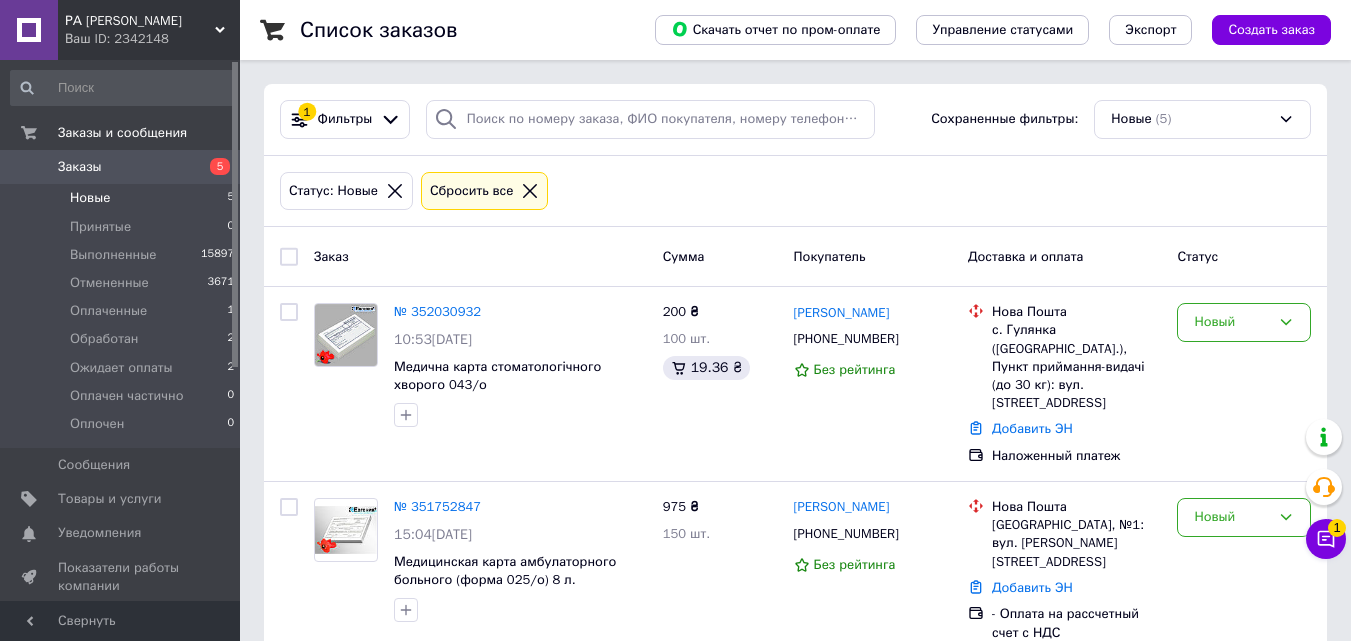 click on "Заказ" at bounding box center [480, 256] 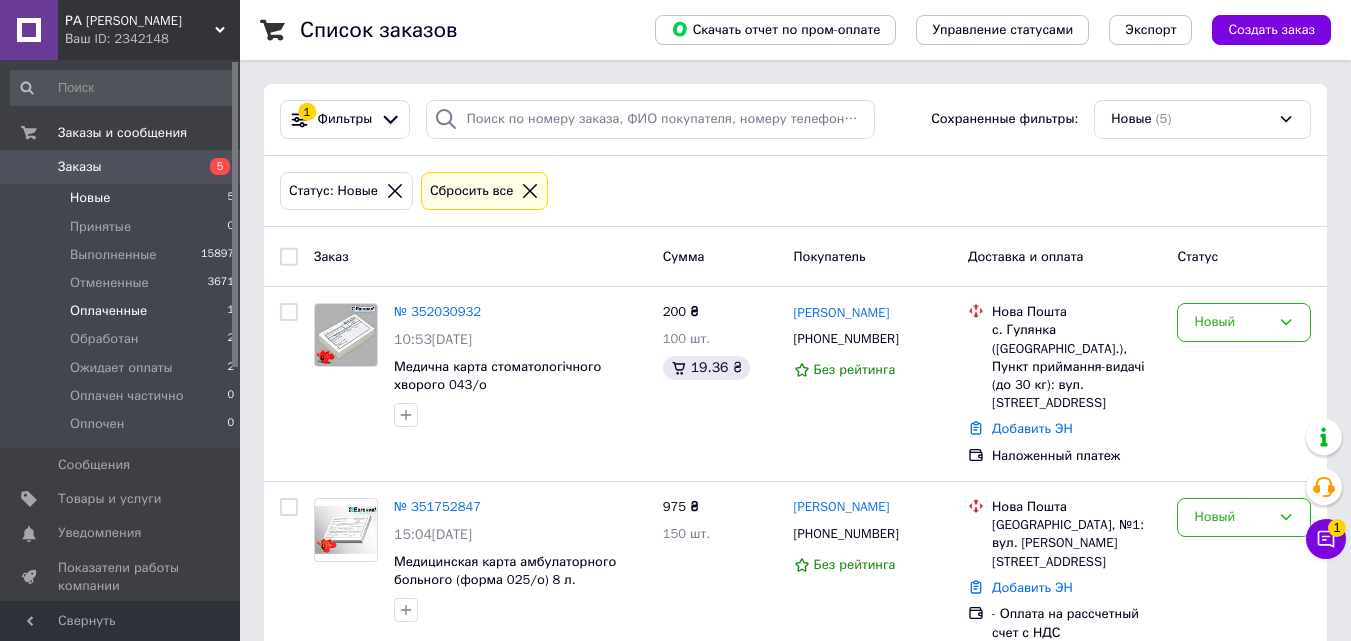 click on "Оплаченные 1" at bounding box center (123, 311) 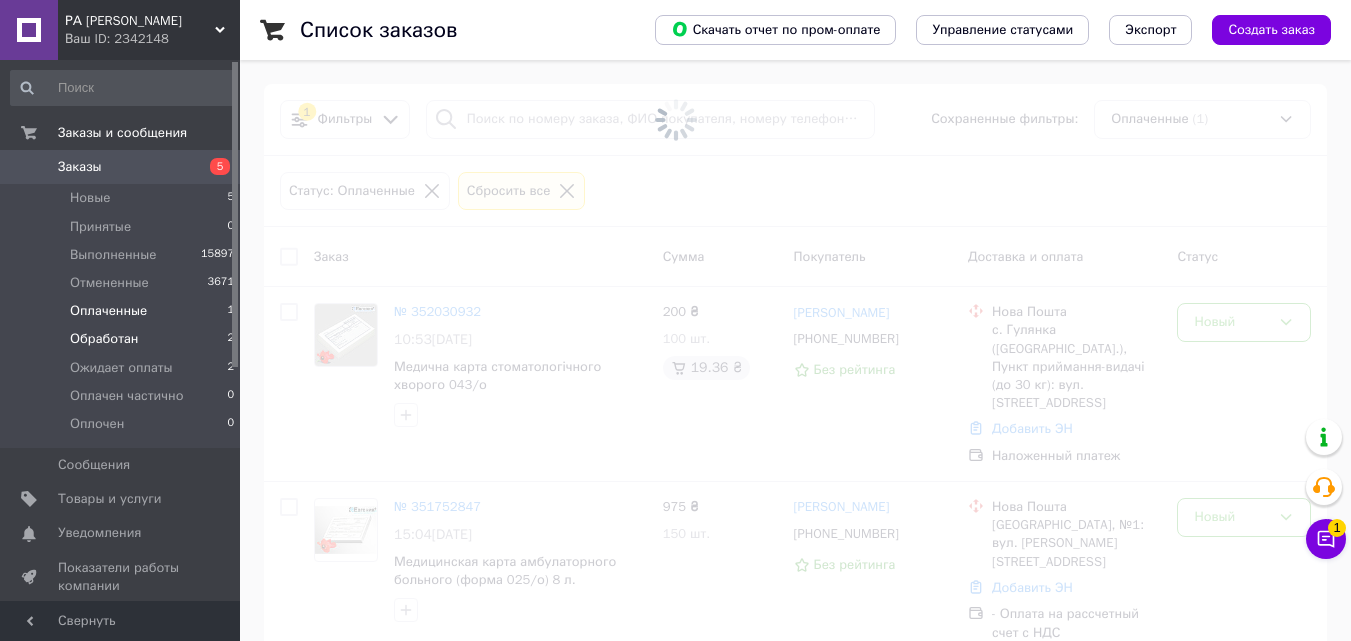 click on "Обработан 2" at bounding box center [123, 339] 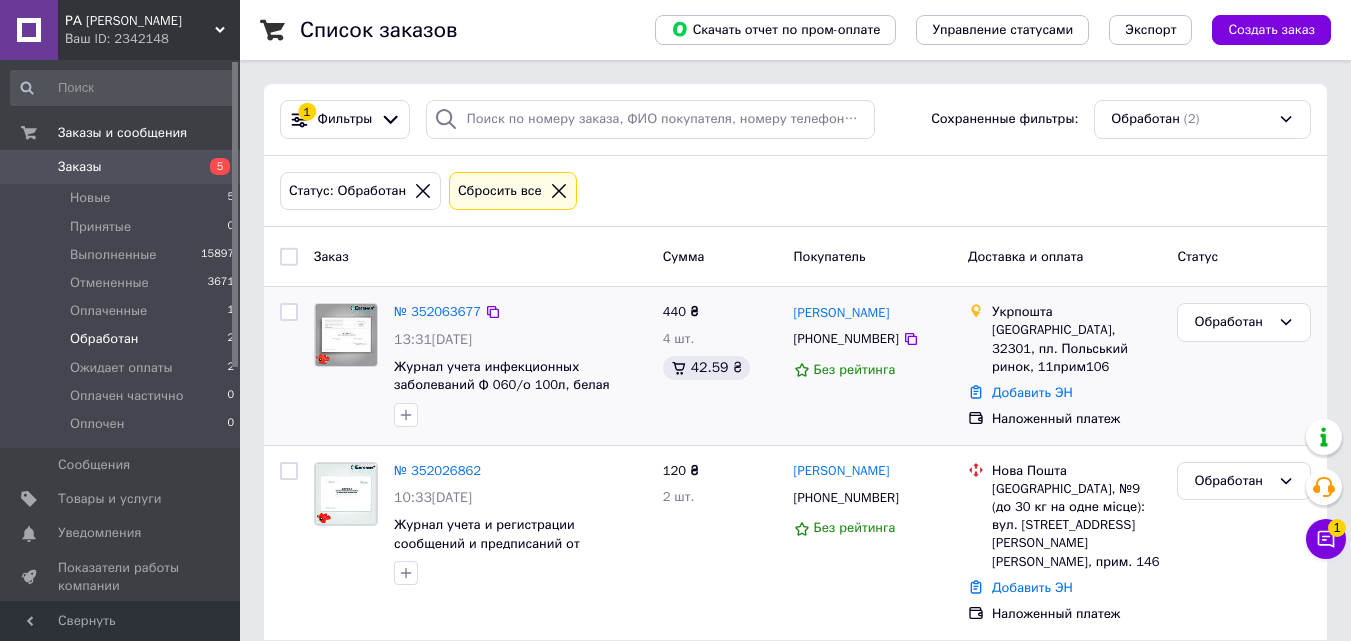 scroll, scrollTop: 4, scrollLeft: 0, axis: vertical 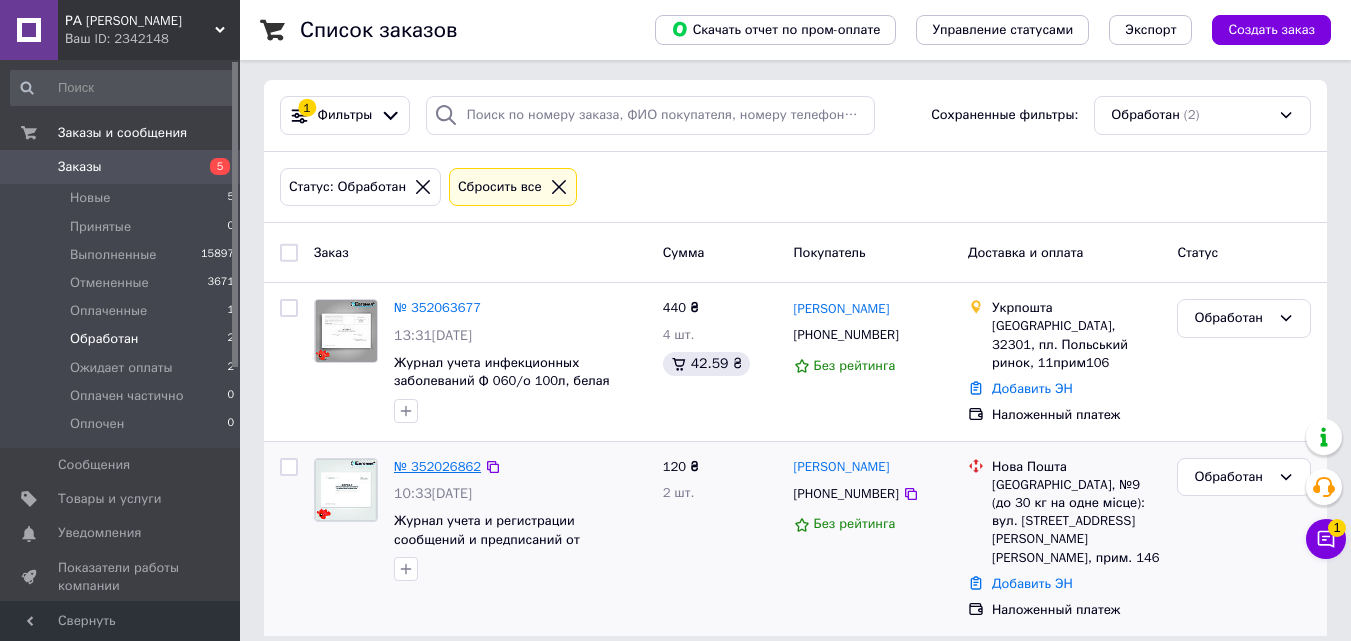 click on "№ 352026862" at bounding box center [437, 466] 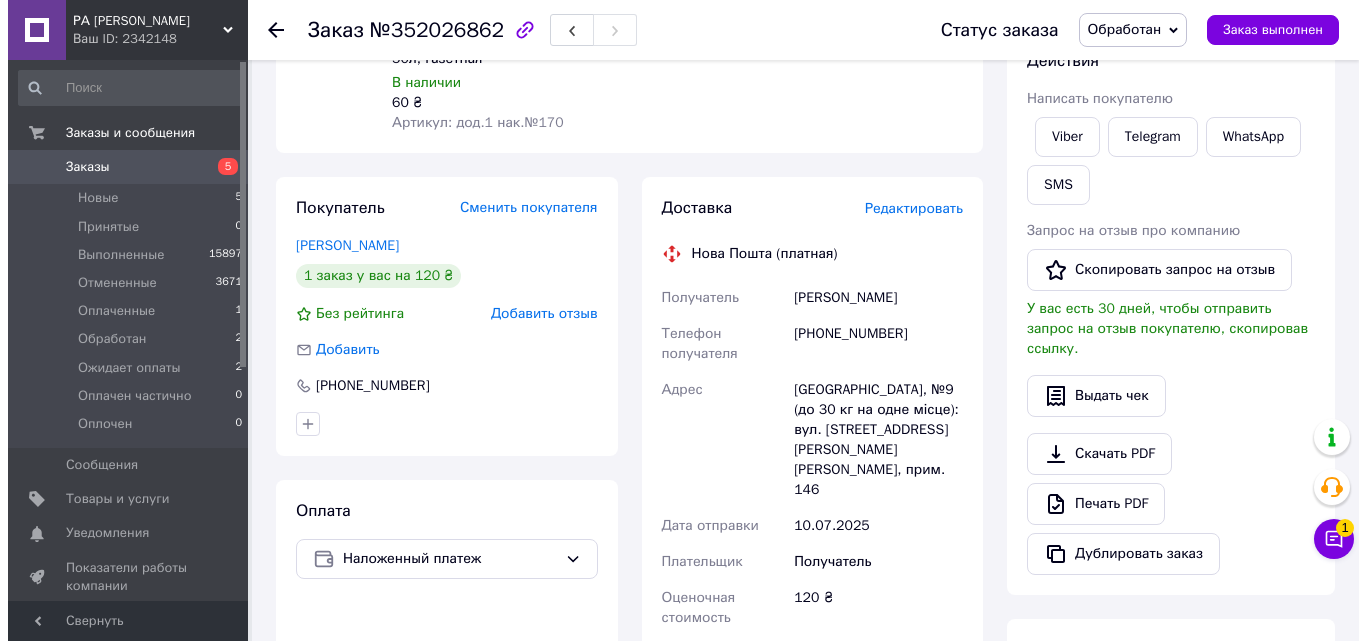 scroll, scrollTop: 304, scrollLeft: 0, axis: vertical 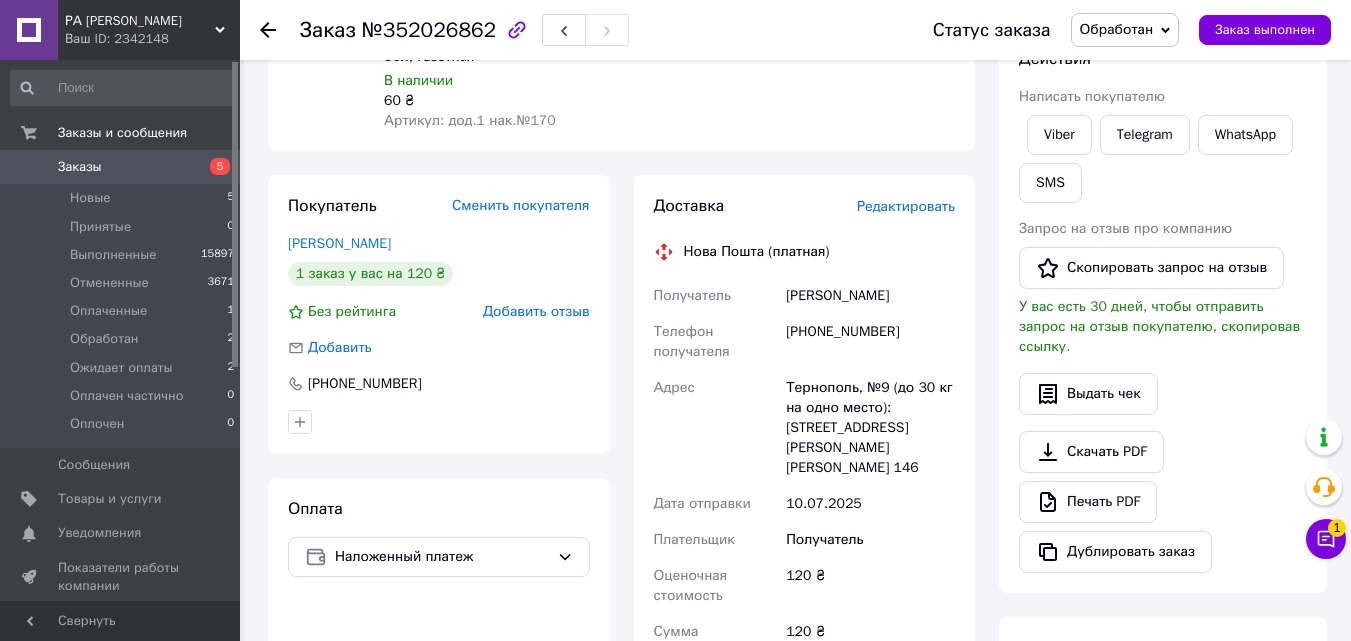 click on "Редактировать" at bounding box center [906, 206] 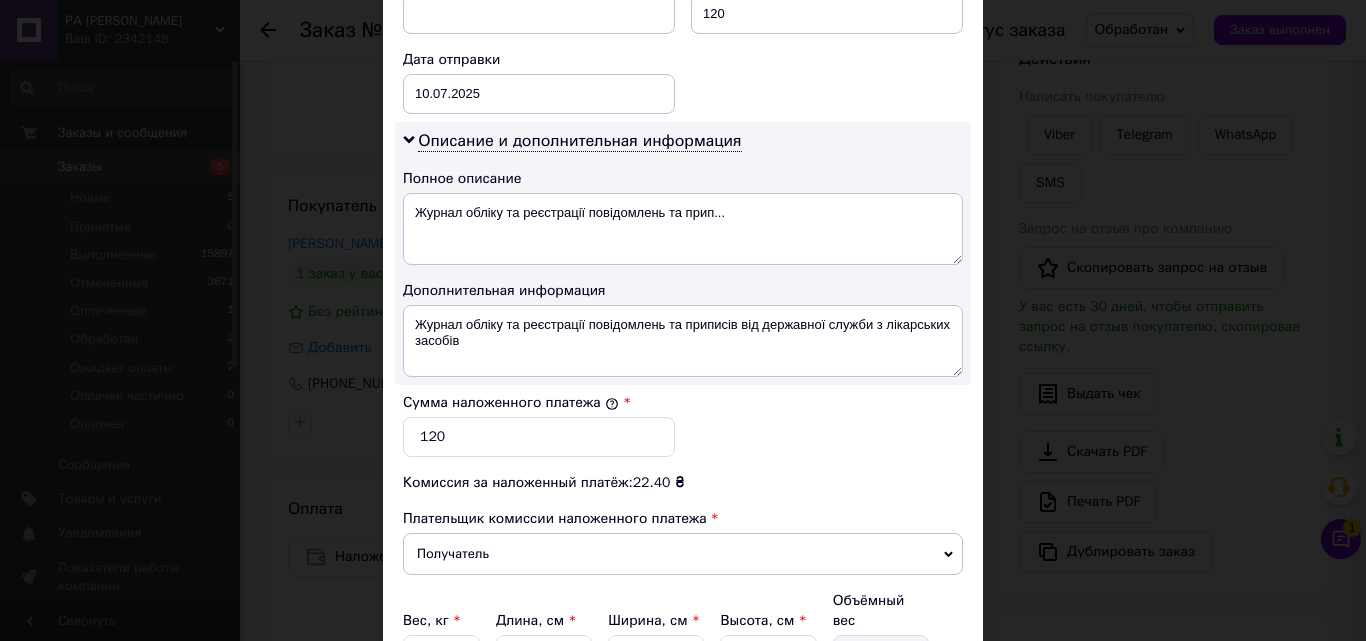 scroll, scrollTop: 709, scrollLeft: 0, axis: vertical 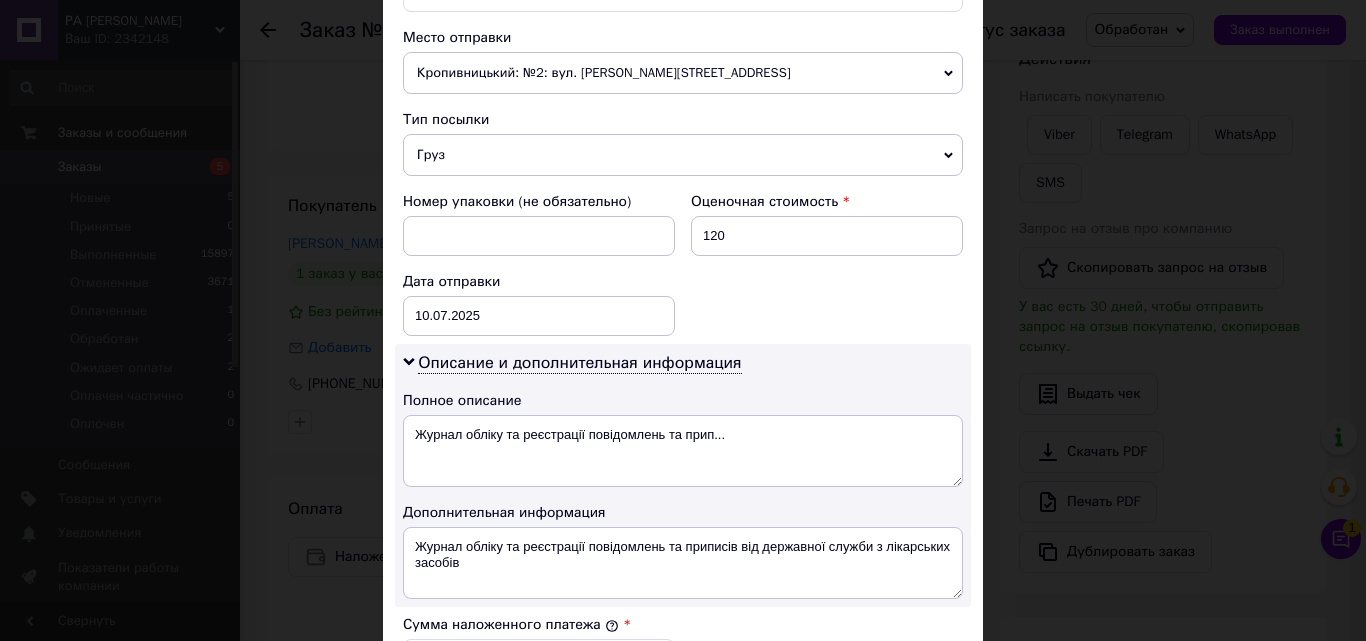 click on "Груз" at bounding box center [683, 155] 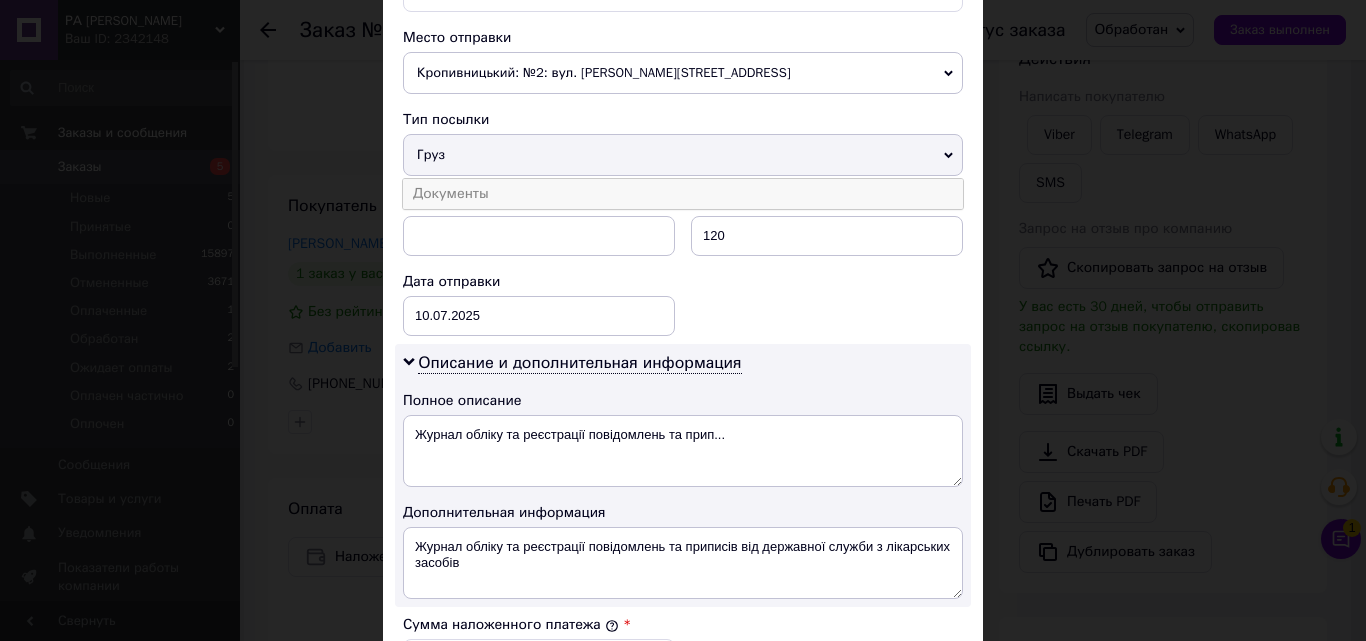 click on "Документы" at bounding box center [683, 194] 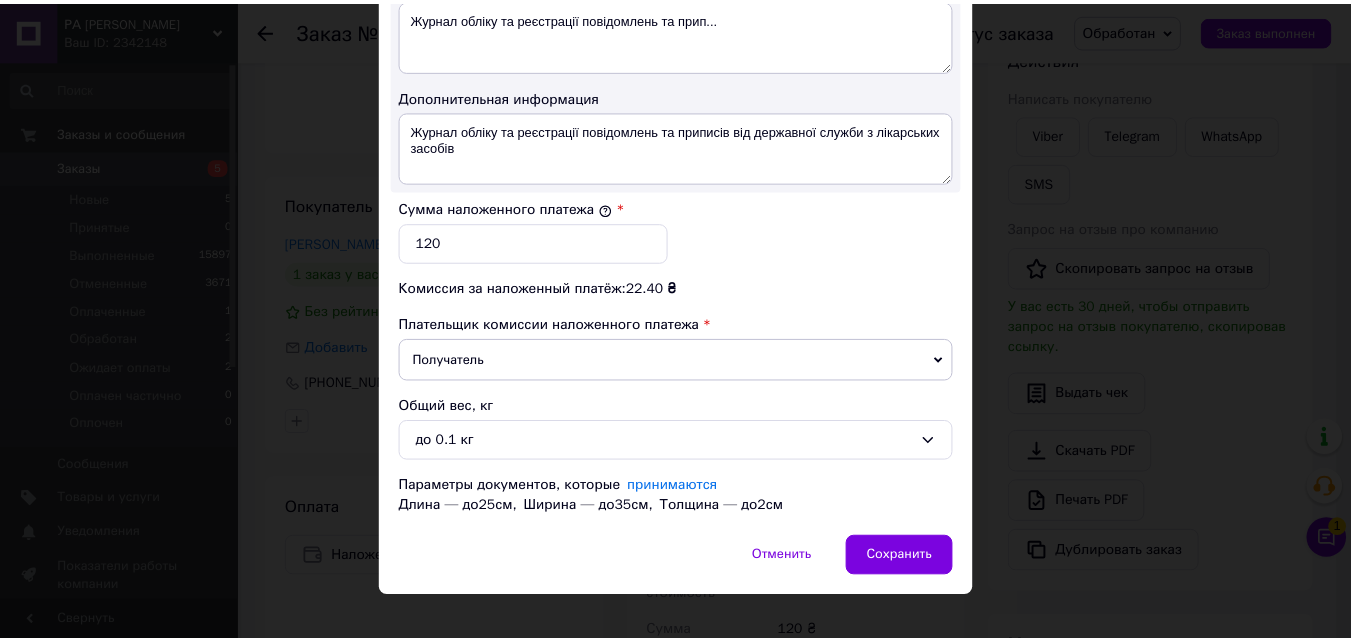 scroll, scrollTop: 1129, scrollLeft: 0, axis: vertical 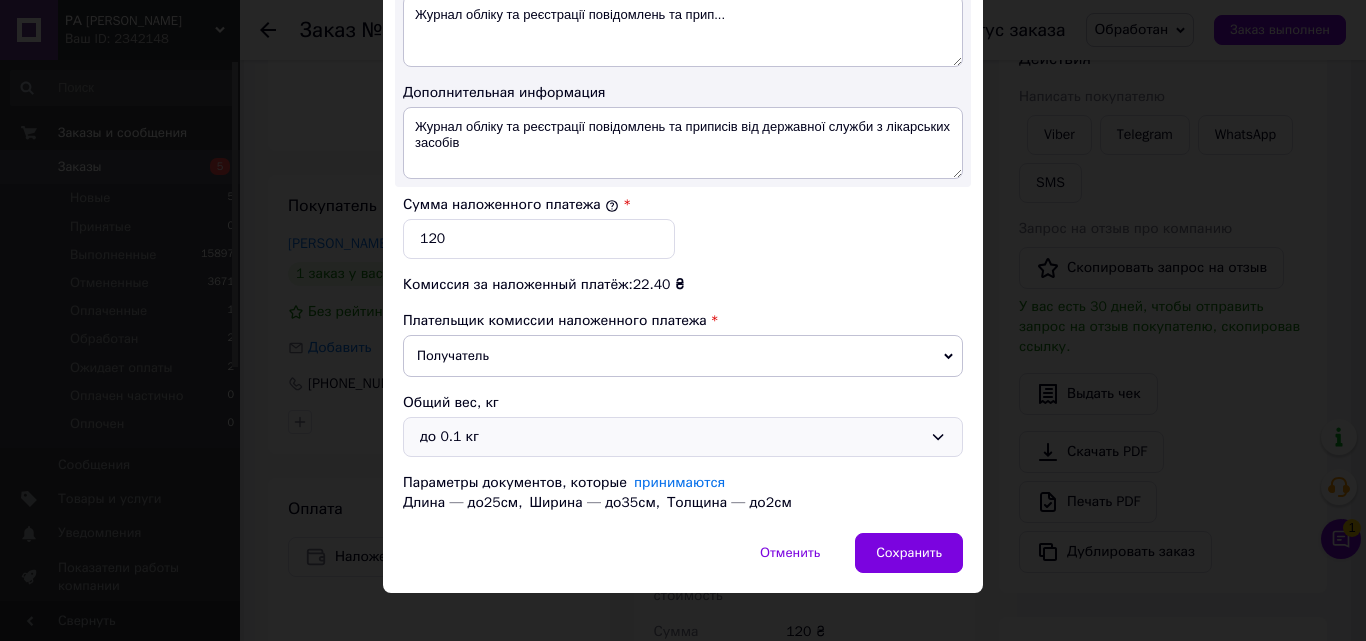 click on "до 0.1 кг" at bounding box center [671, 437] 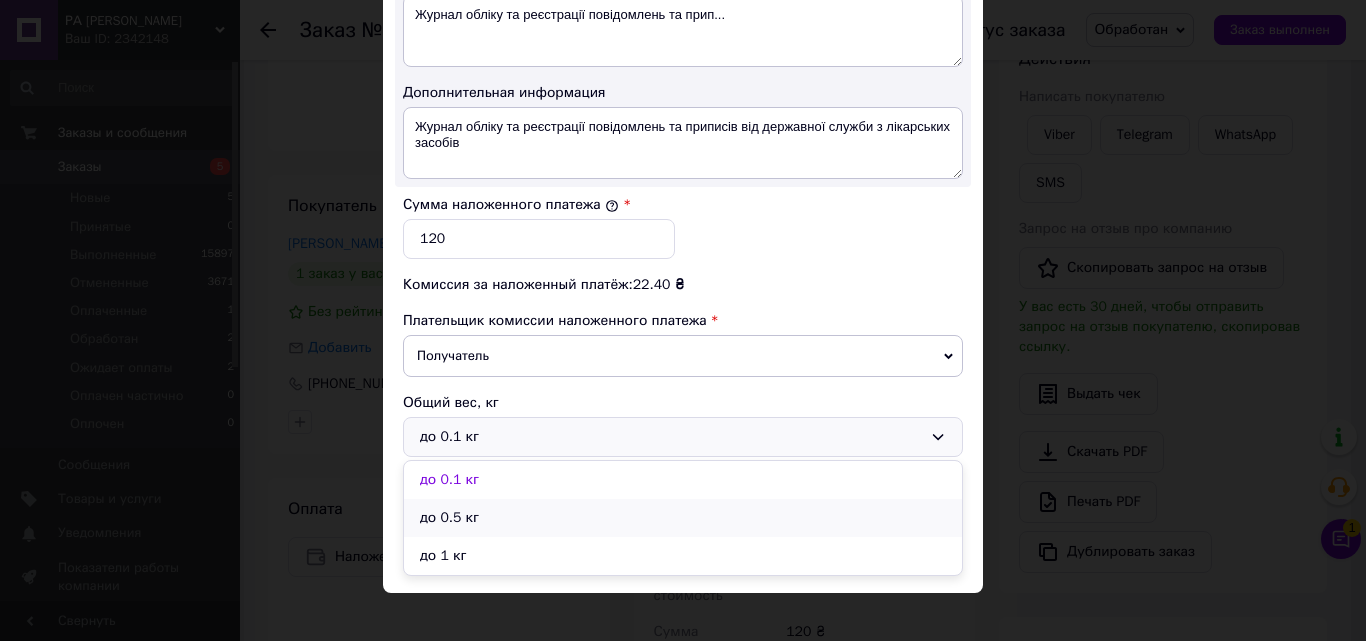 click on "до 0.5 кг" at bounding box center [683, 518] 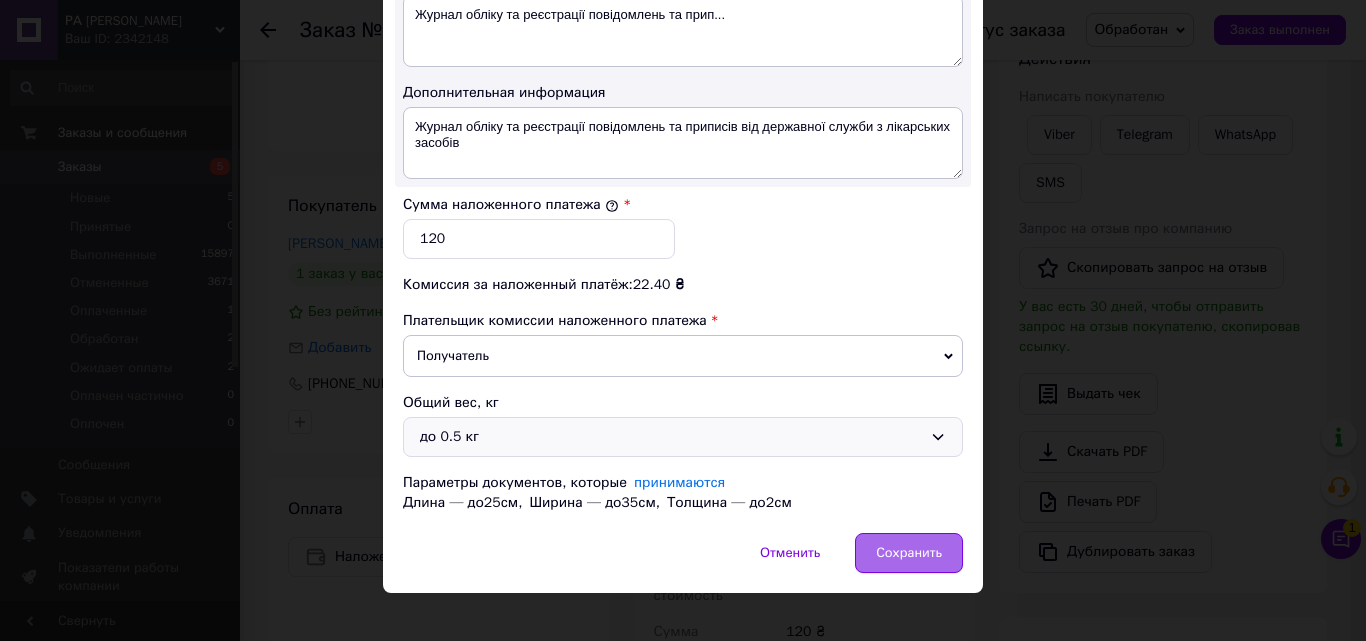 click on "Сохранить" at bounding box center [909, 553] 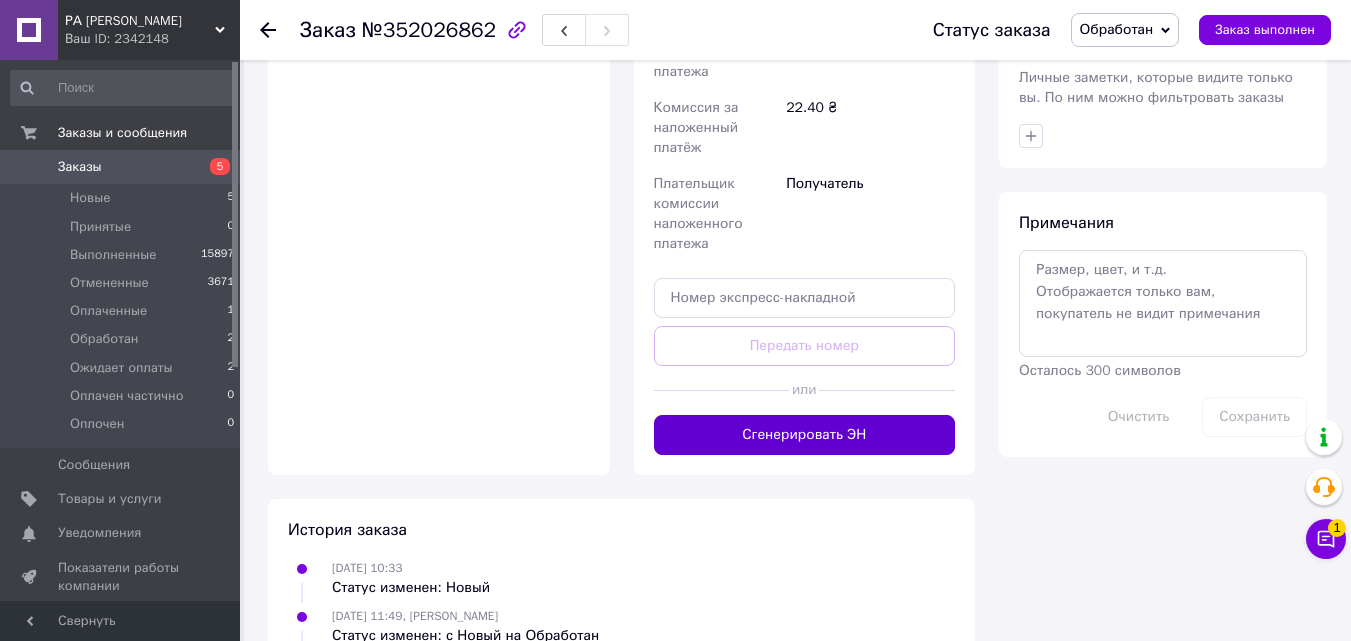 click on "Сгенерировать ЭН" at bounding box center [805, 435] 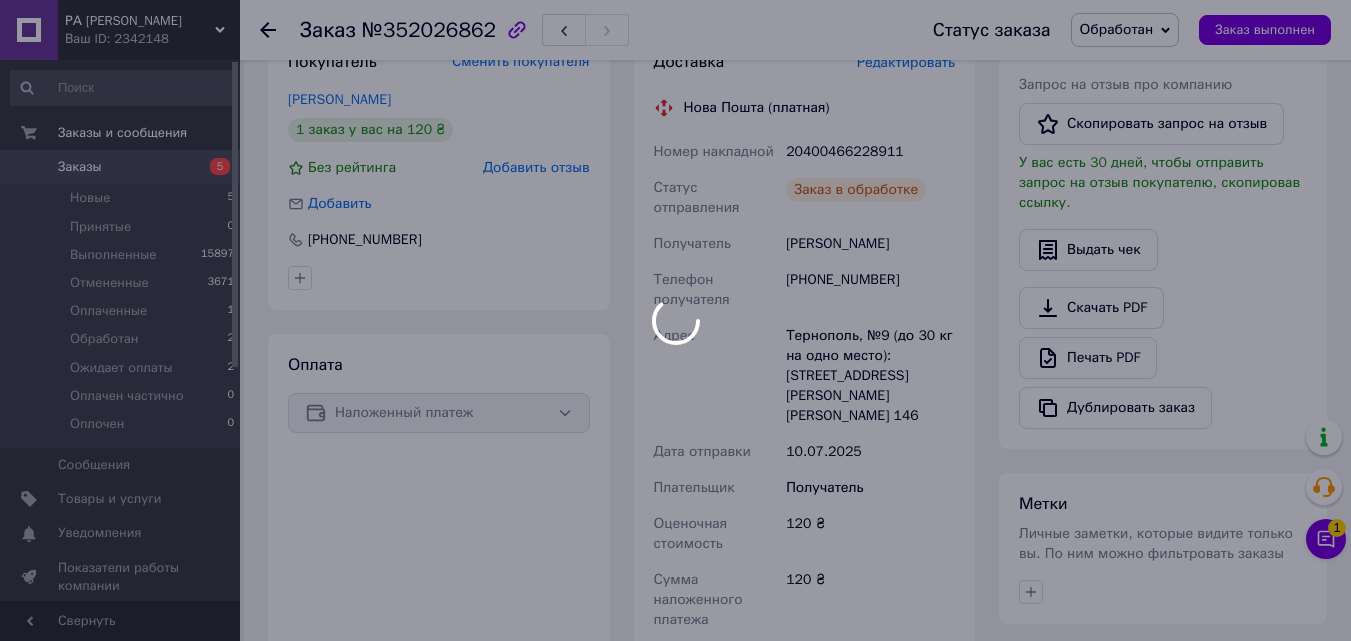 scroll, scrollTop: 429, scrollLeft: 0, axis: vertical 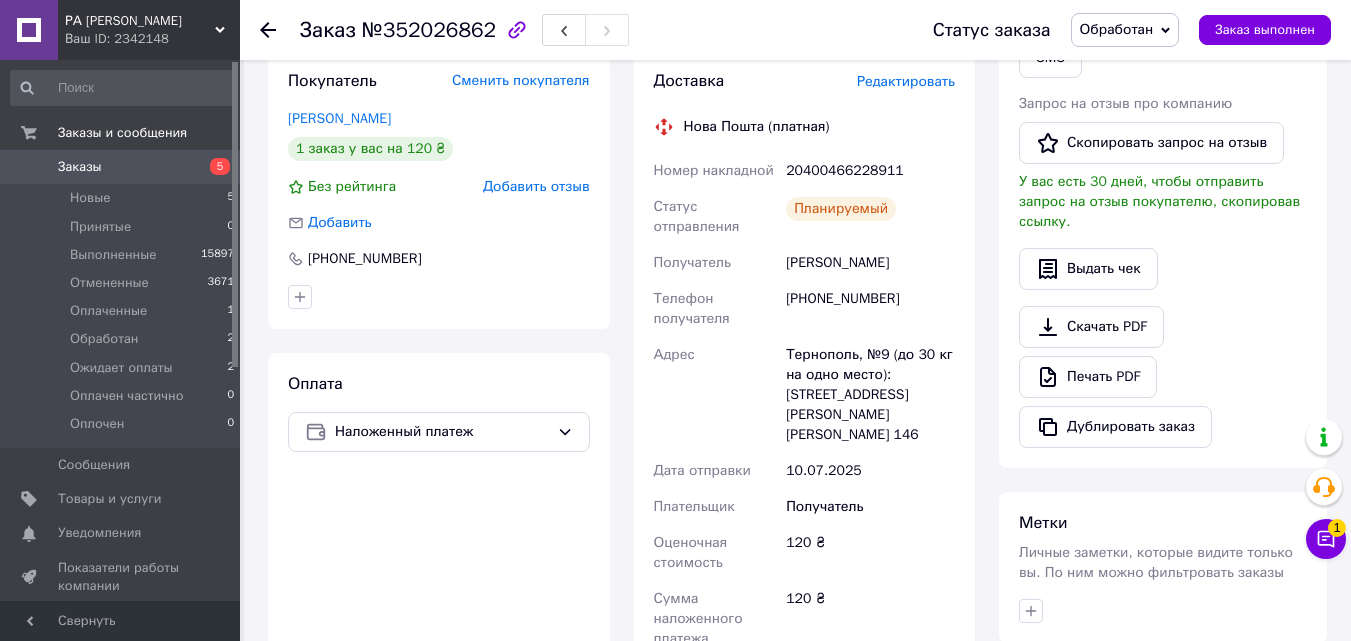 click on "20400466228911" at bounding box center [870, 171] 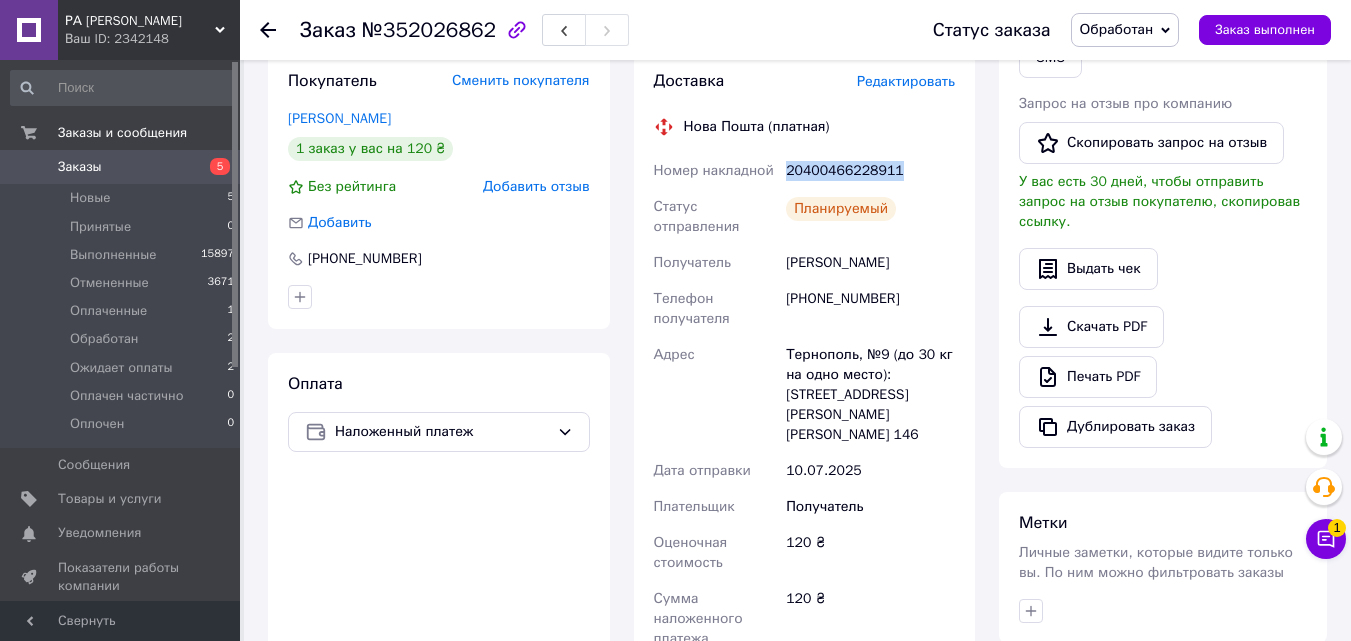 click on "20400466228911" at bounding box center [870, 171] 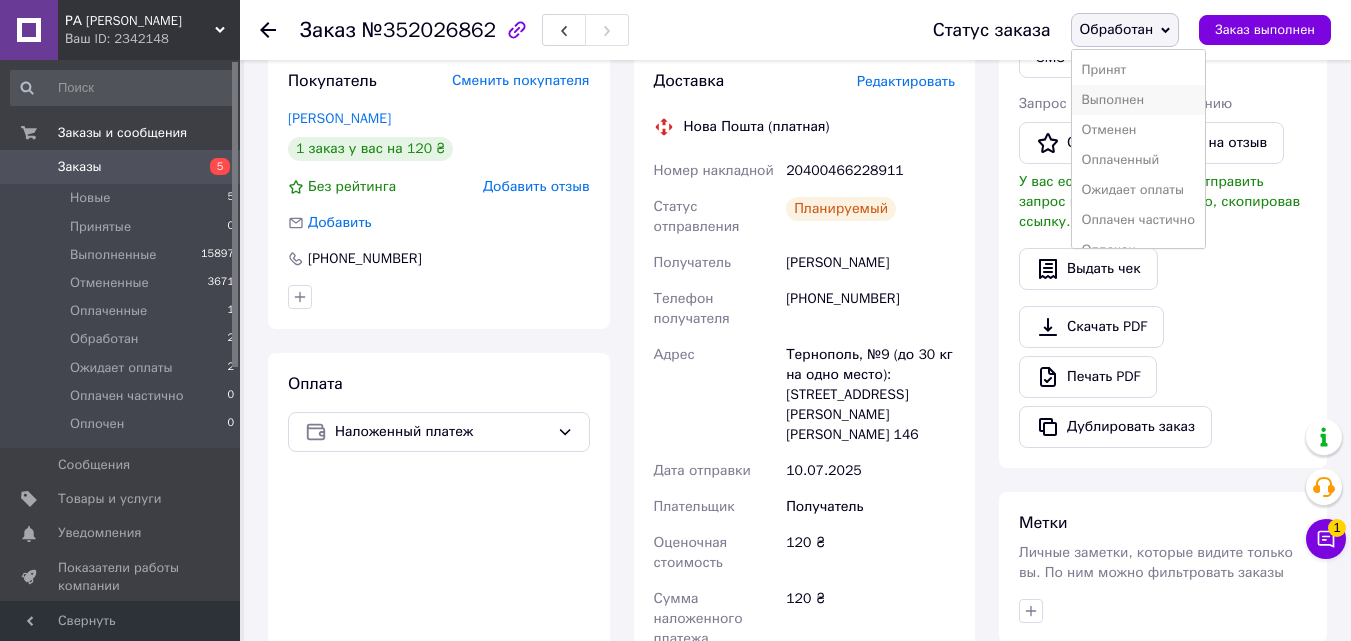 click on "Выполнен" at bounding box center [1138, 100] 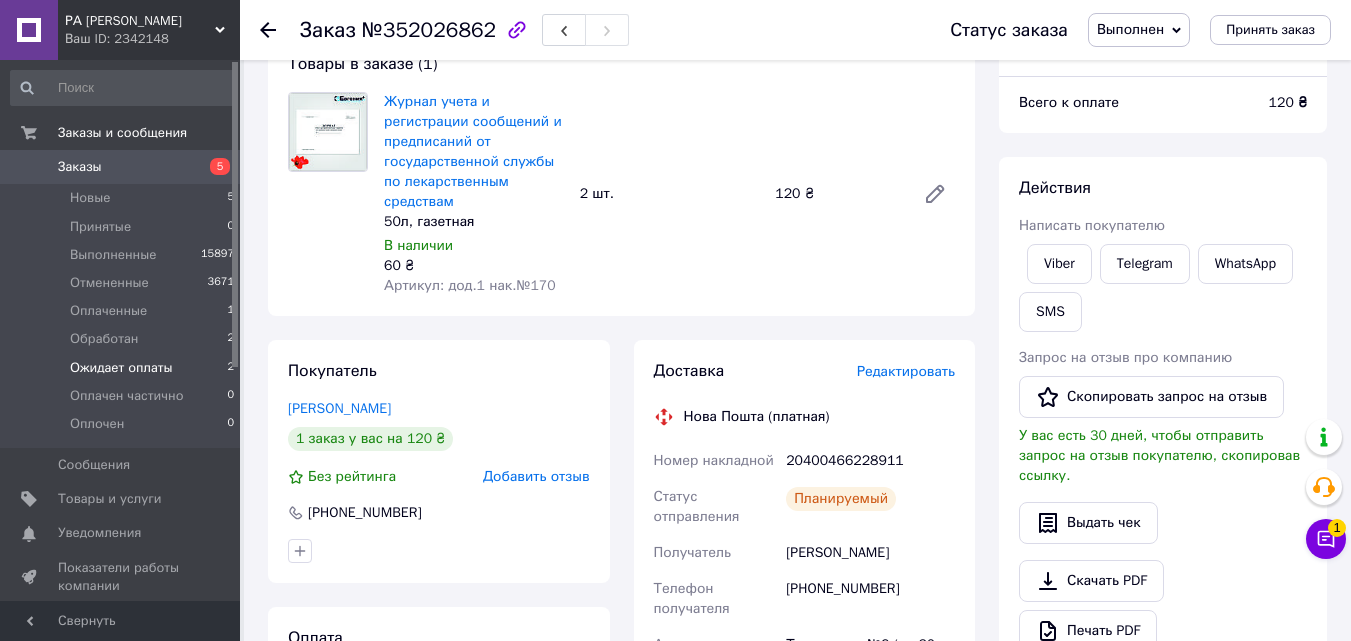scroll, scrollTop: 129, scrollLeft: 0, axis: vertical 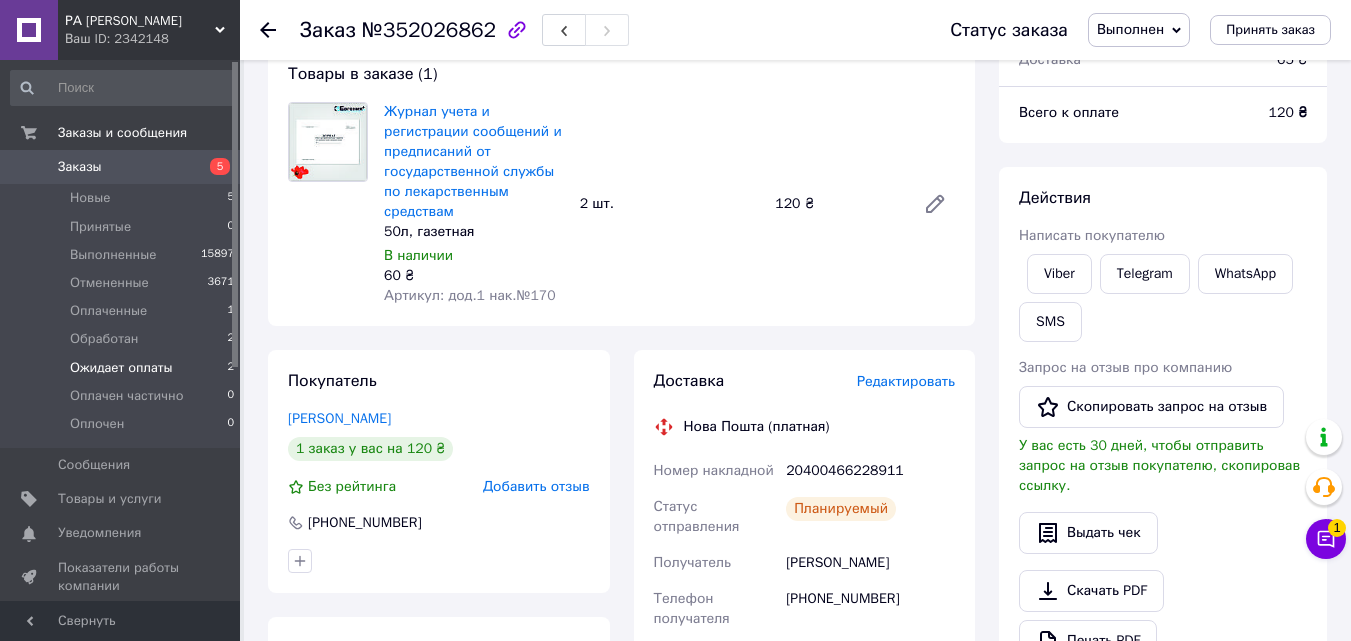 click on "Ожидает оплаты" at bounding box center (121, 368) 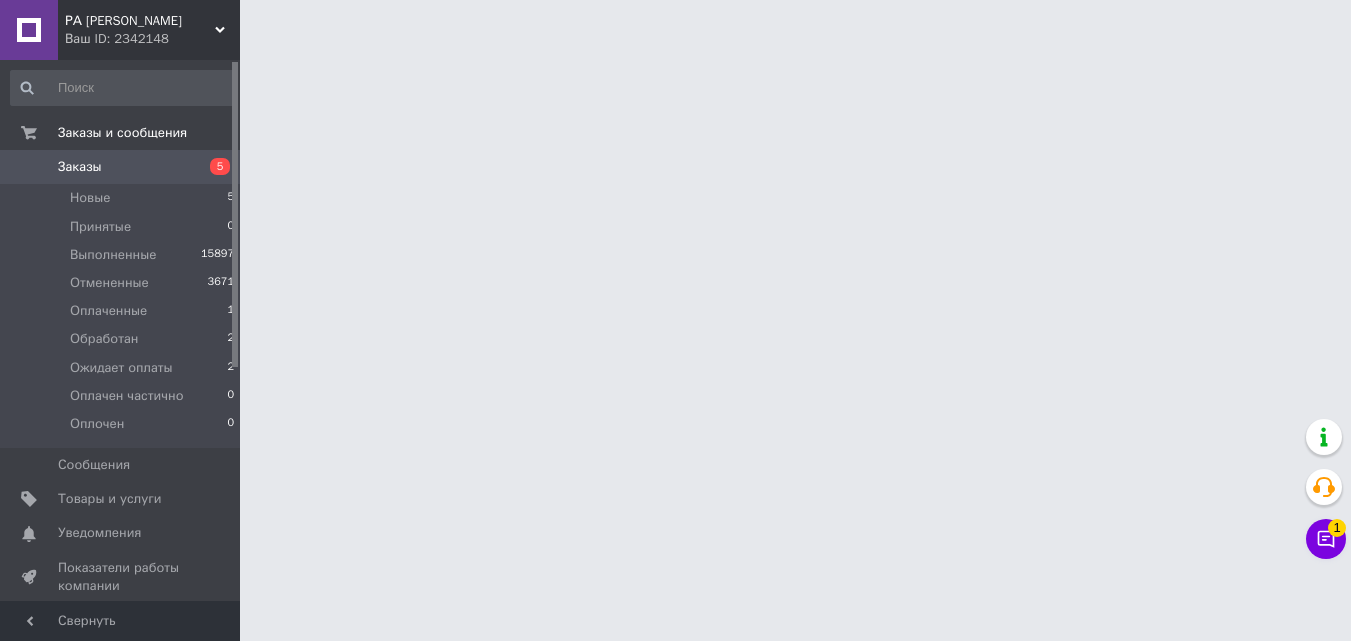 scroll, scrollTop: 0, scrollLeft: 0, axis: both 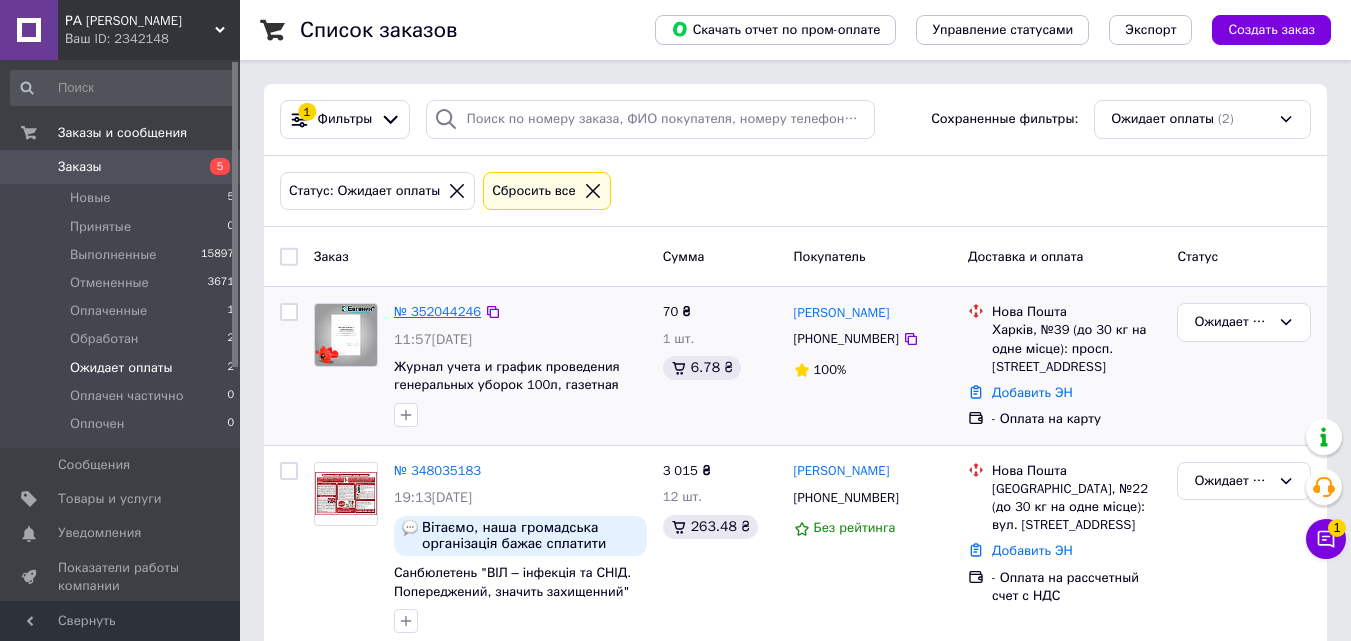 click on "№ 352044246" at bounding box center [437, 311] 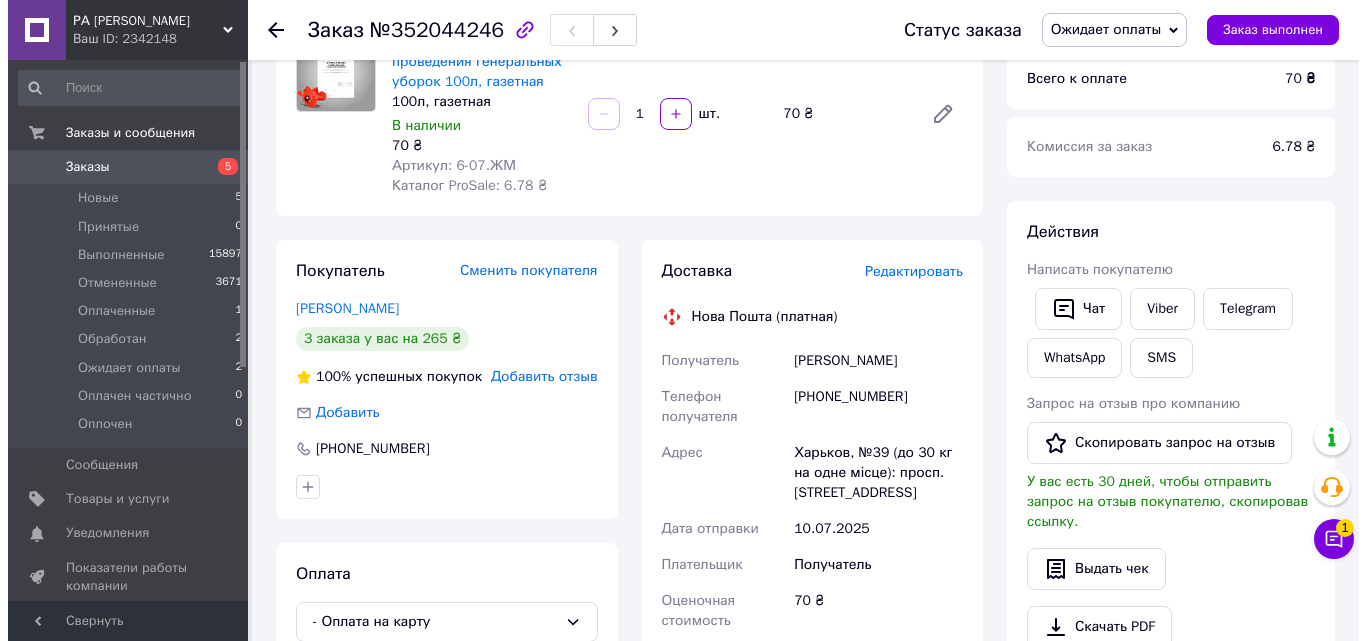 scroll, scrollTop: 200, scrollLeft: 0, axis: vertical 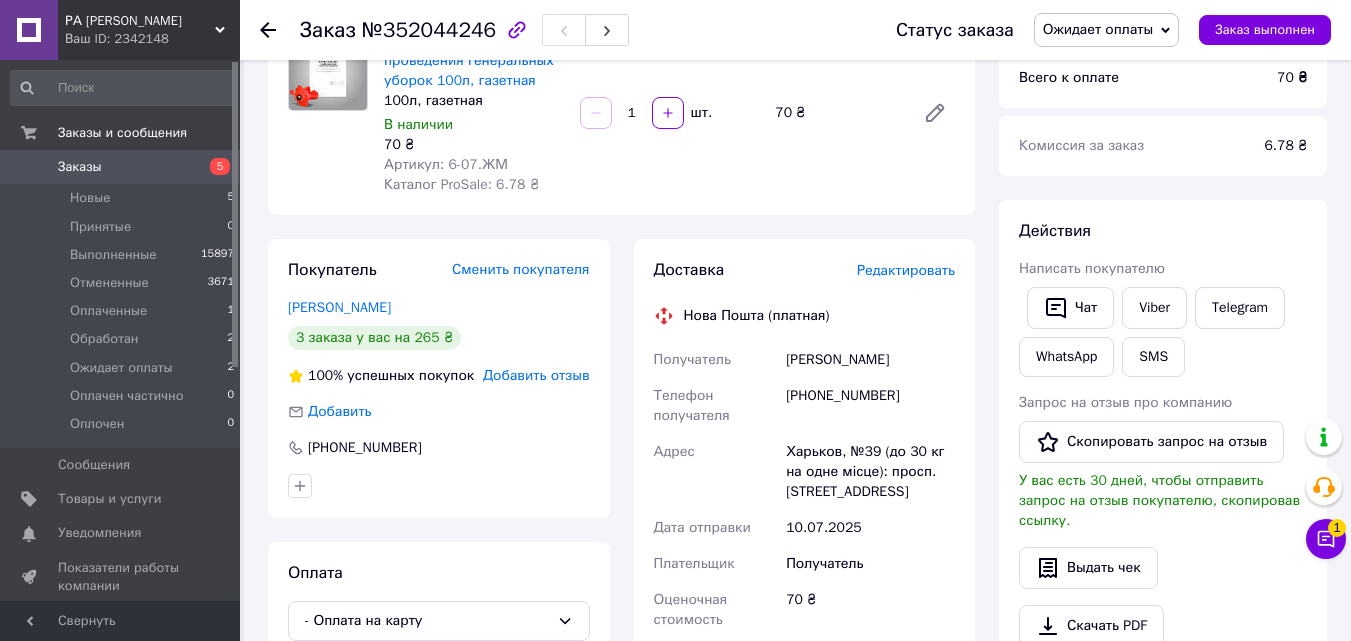 click on "Редактировать" at bounding box center [906, 270] 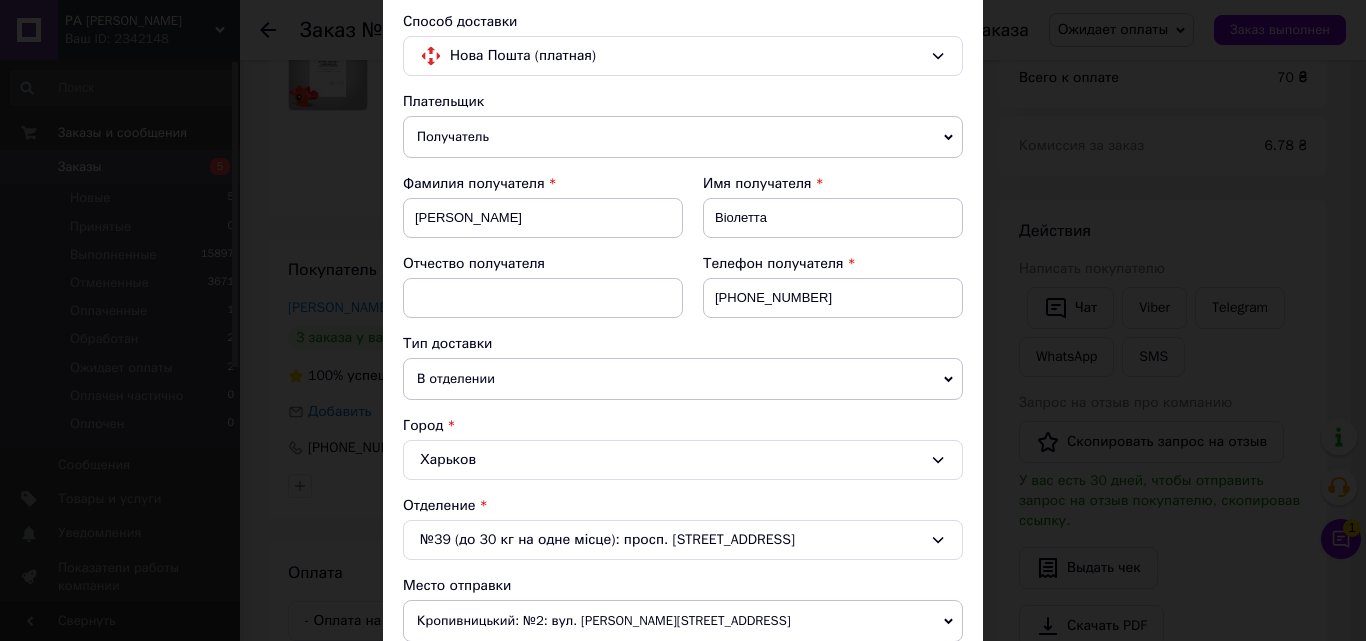 scroll, scrollTop: 500, scrollLeft: 0, axis: vertical 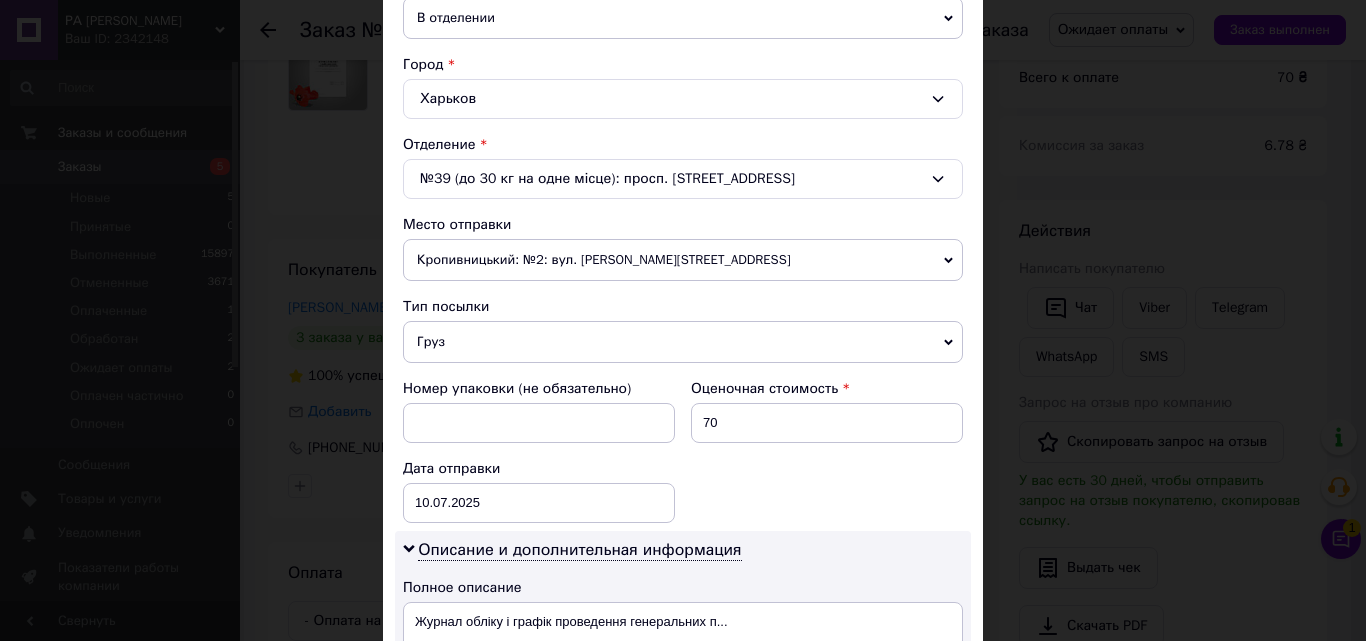 drag, startPoint x: 443, startPoint y: 345, endPoint x: 447, endPoint y: 372, distance: 27.294687 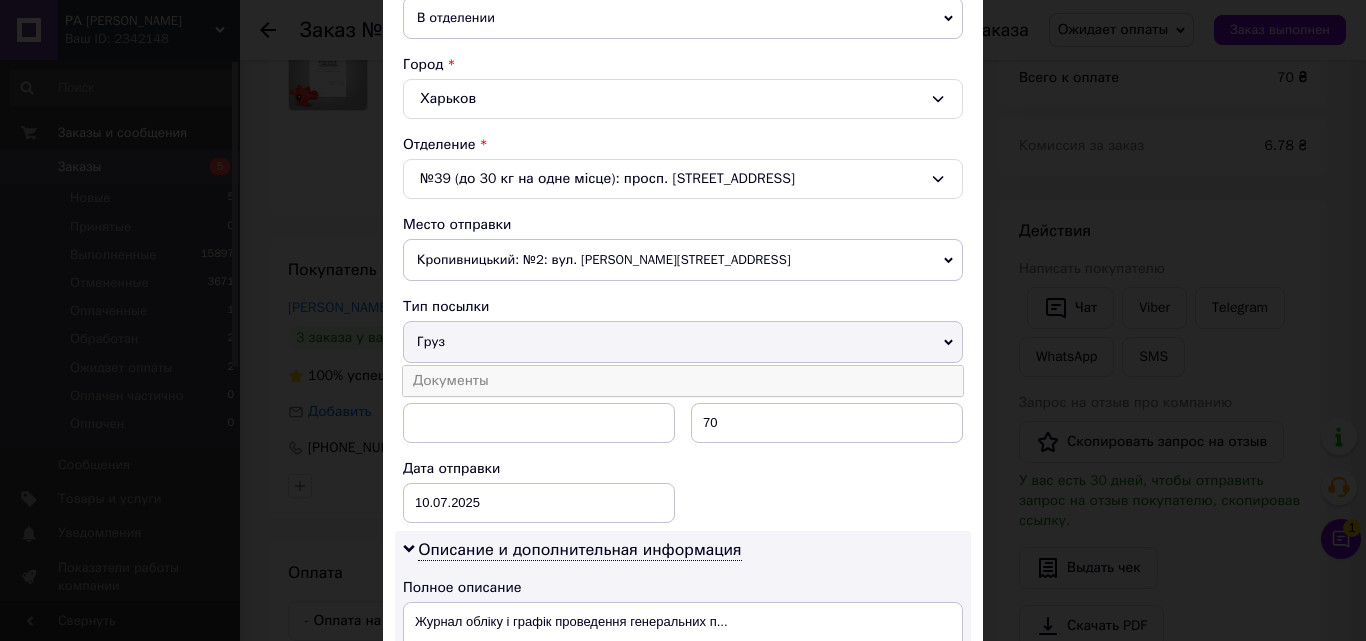 click on "Документы" at bounding box center [683, 381] 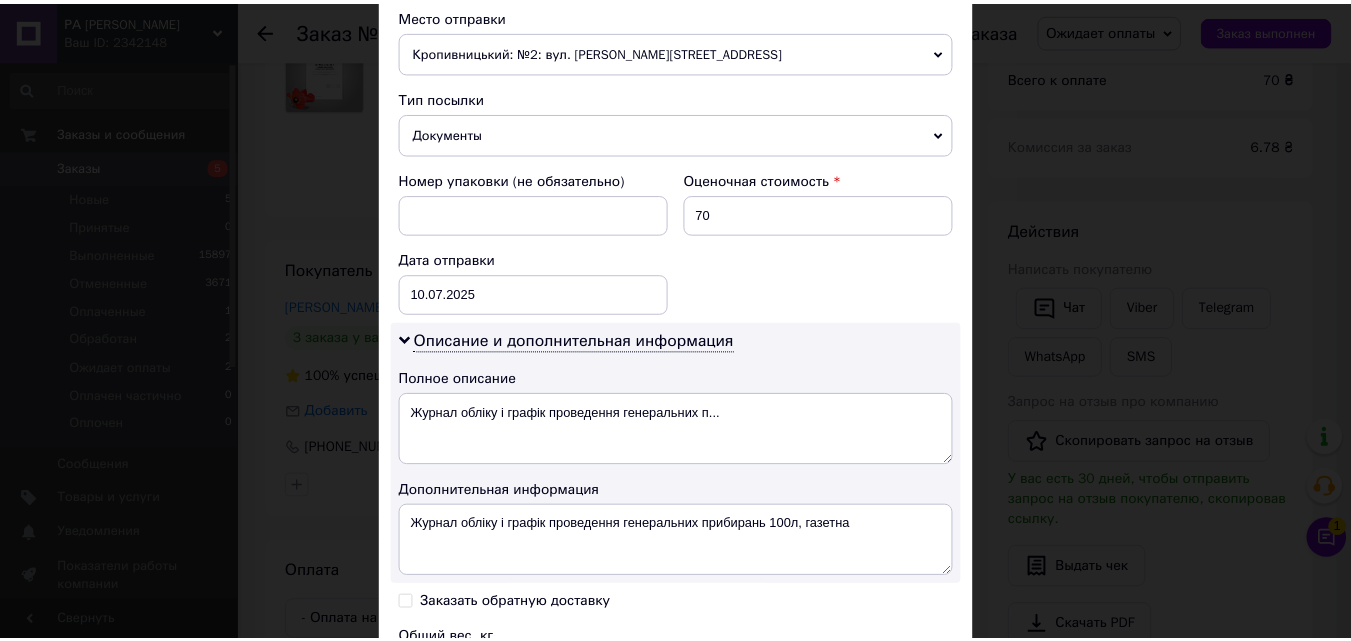 scroll, scrollTop: 967, scrollLeft: 0, axis: vertical 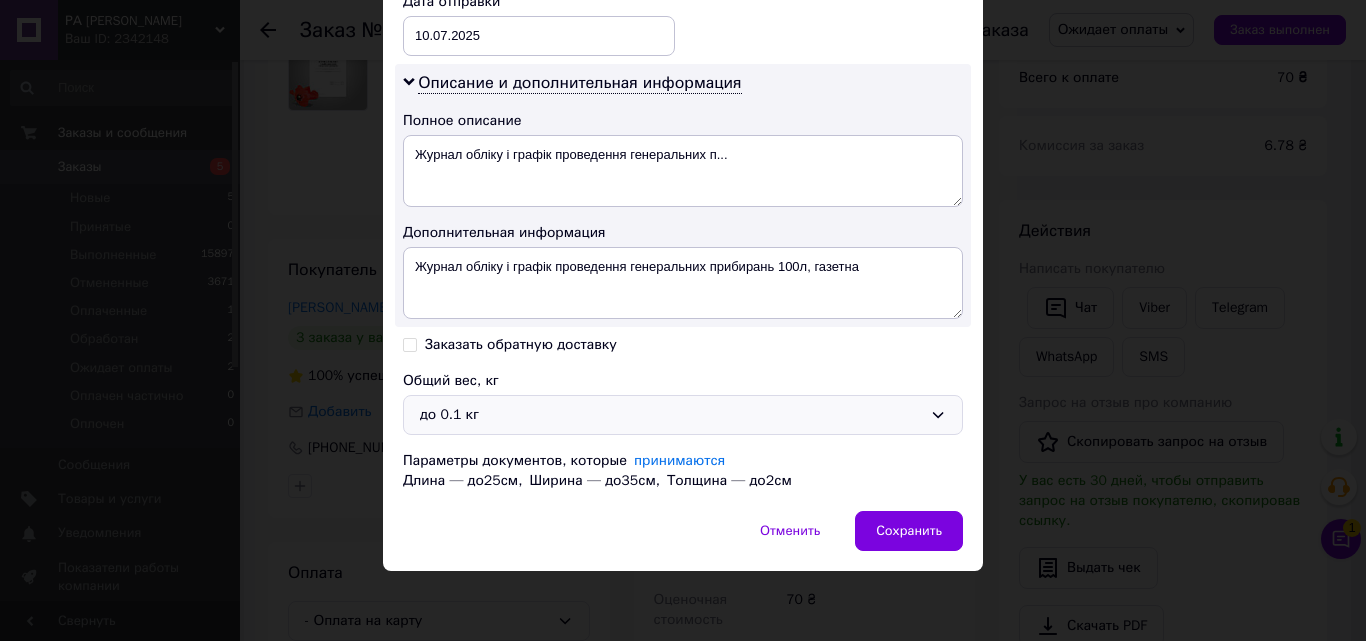 click on "до 0.1 кг" at bounding box center (671, 415) 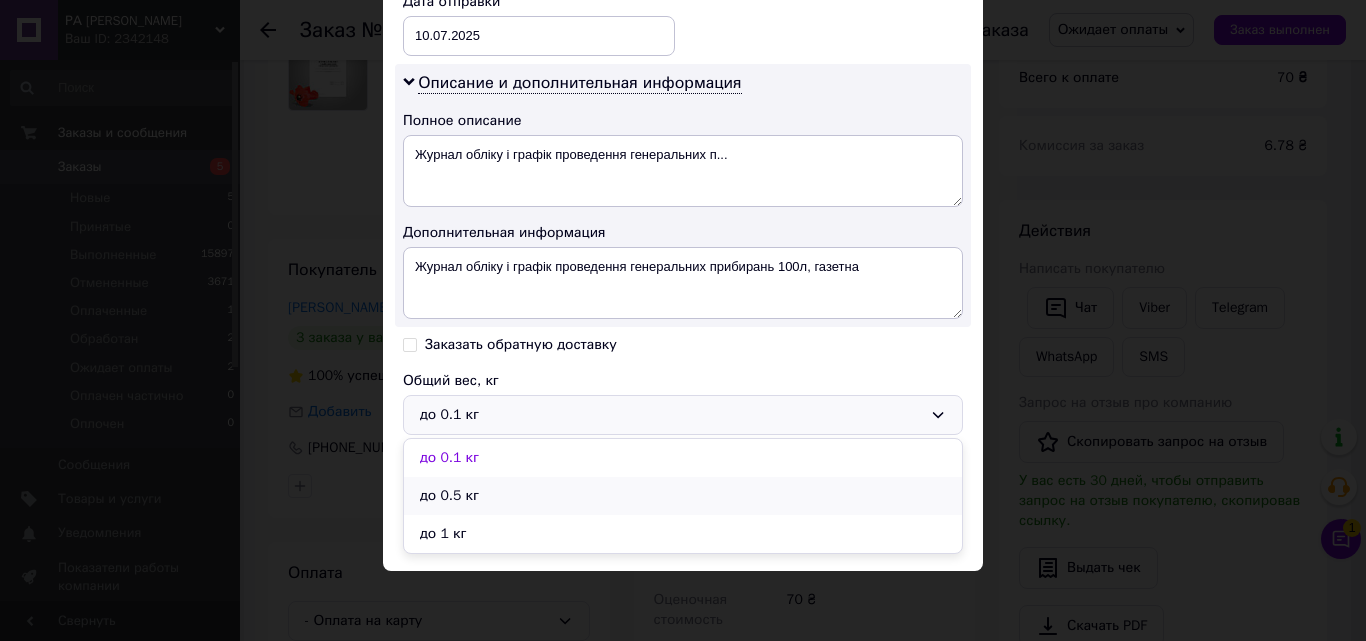 click on "до 0.5 кг" at bounding box center (683, 496) 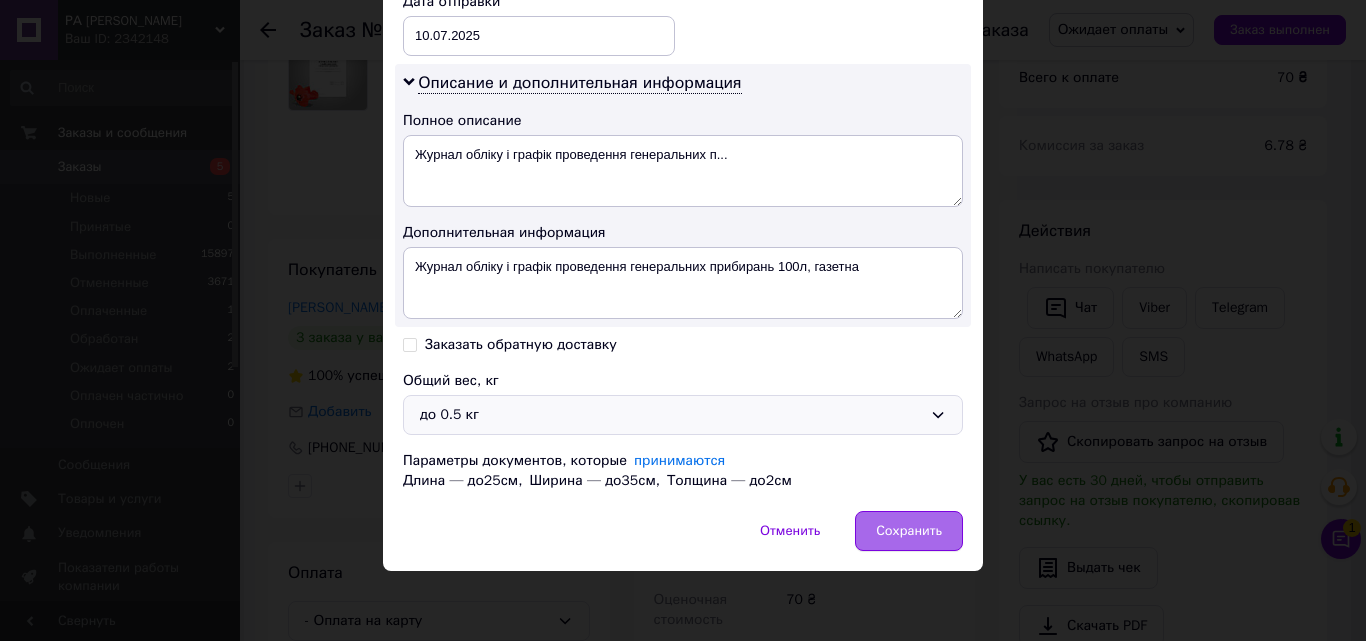 click on "Сохранить" at bounding box center [909, 531] 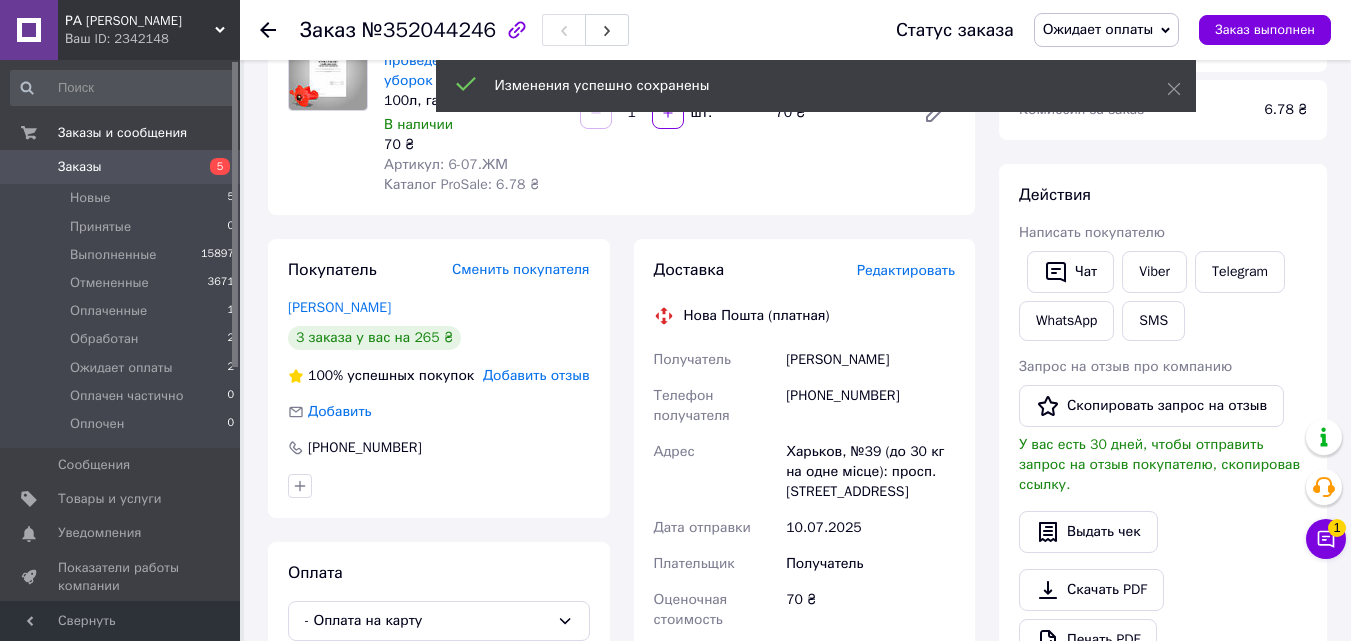 scroll, scrollTop: 600, scrollLeft: 0, axis: vertical 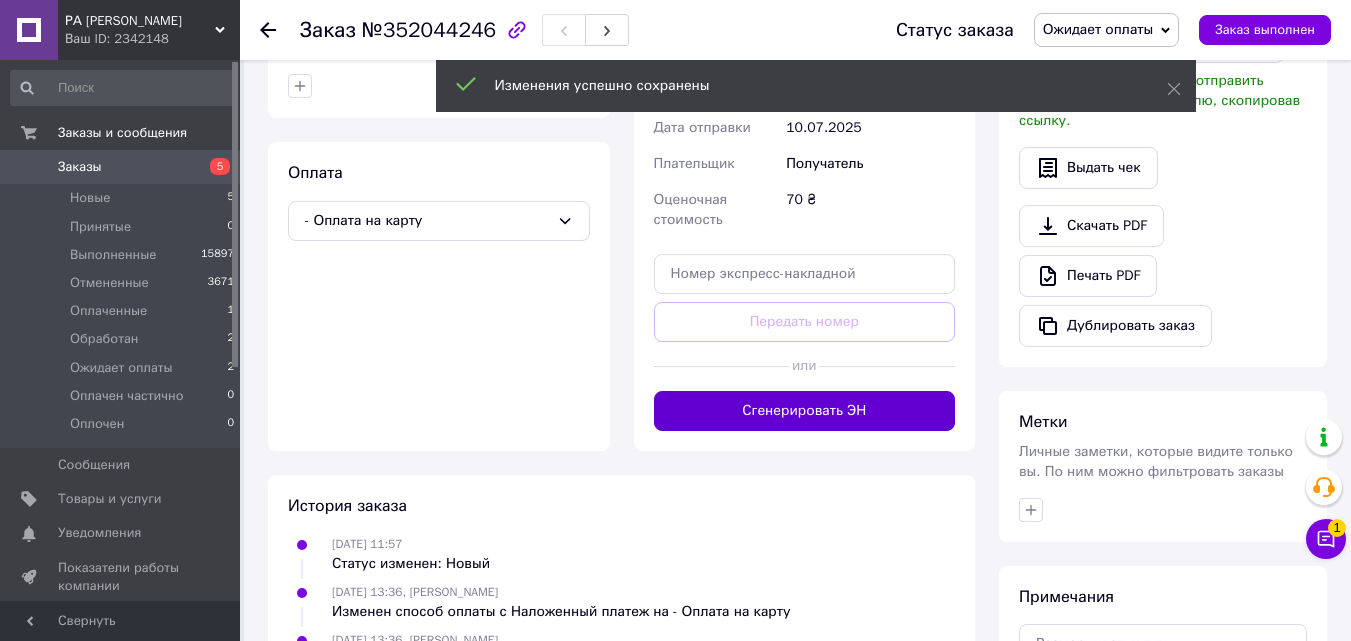 click on "Сгенерировать ЭН" at bounding box center (805, 411) 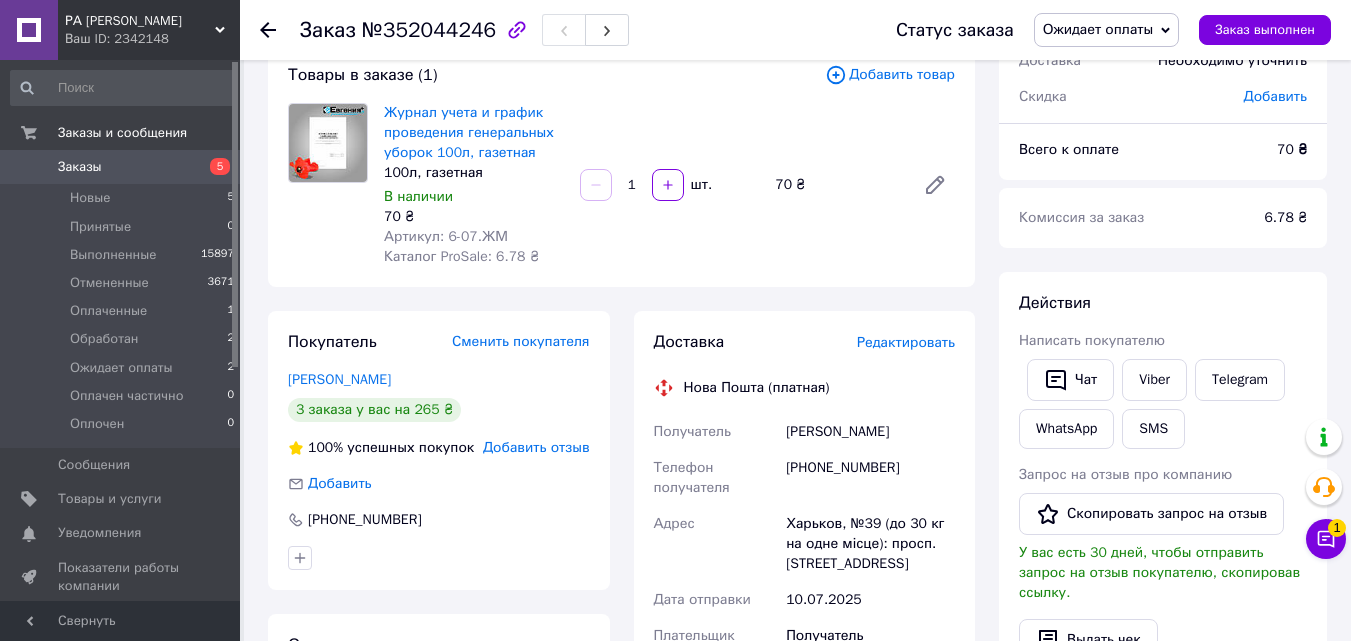 scroll, scrollTop: 100, scrollLeft: 0, axis: vertical 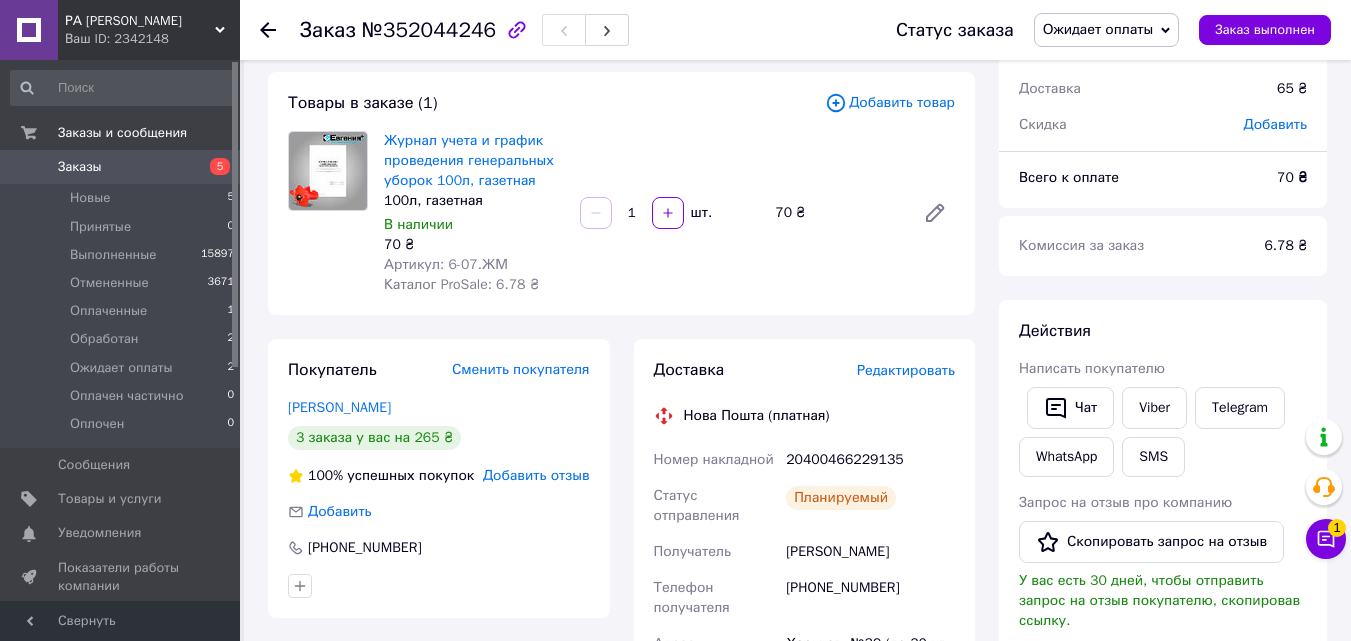 click on "20400466229135" at bounding box center [870, 460] 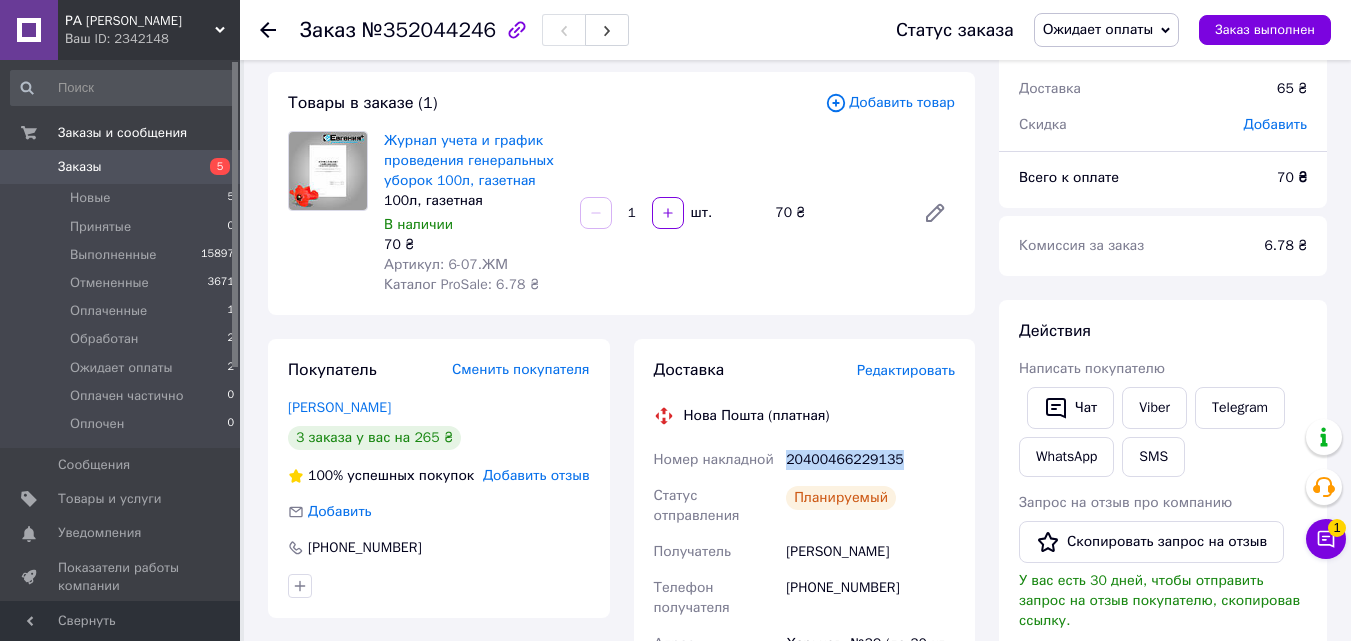 click on "20400466229135" at bounding box center [870, 460] 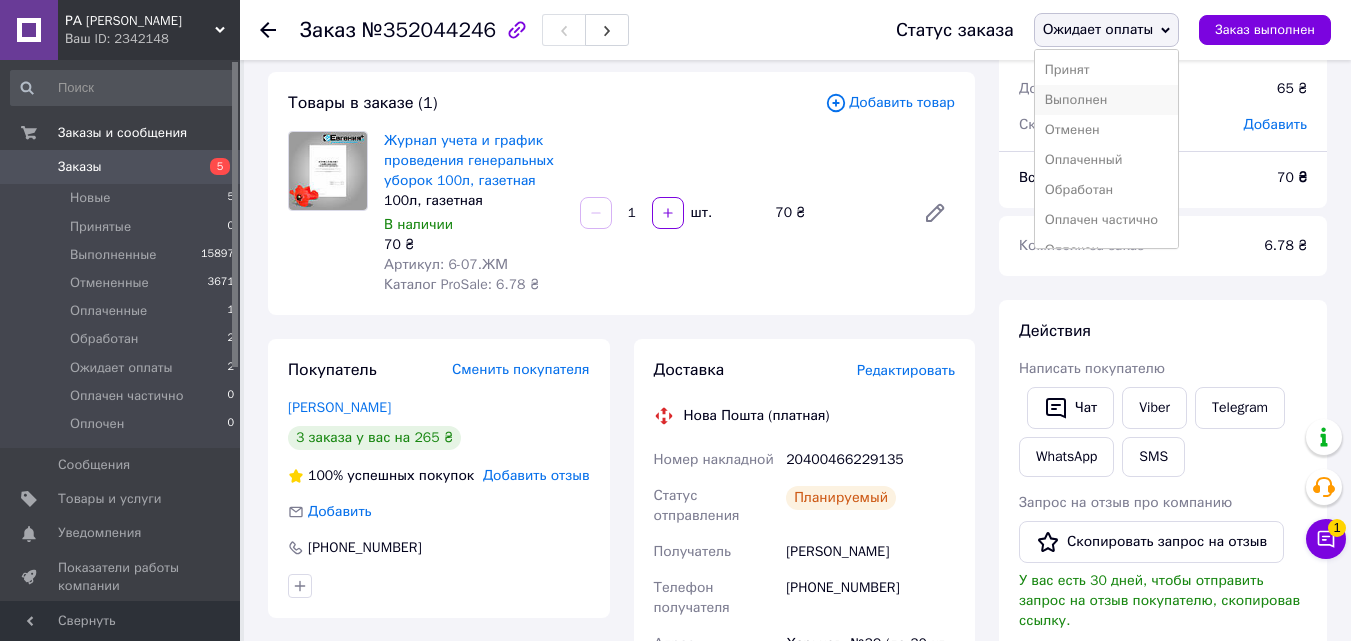 click on "Выполнен" at bounding box center (1107, 100) 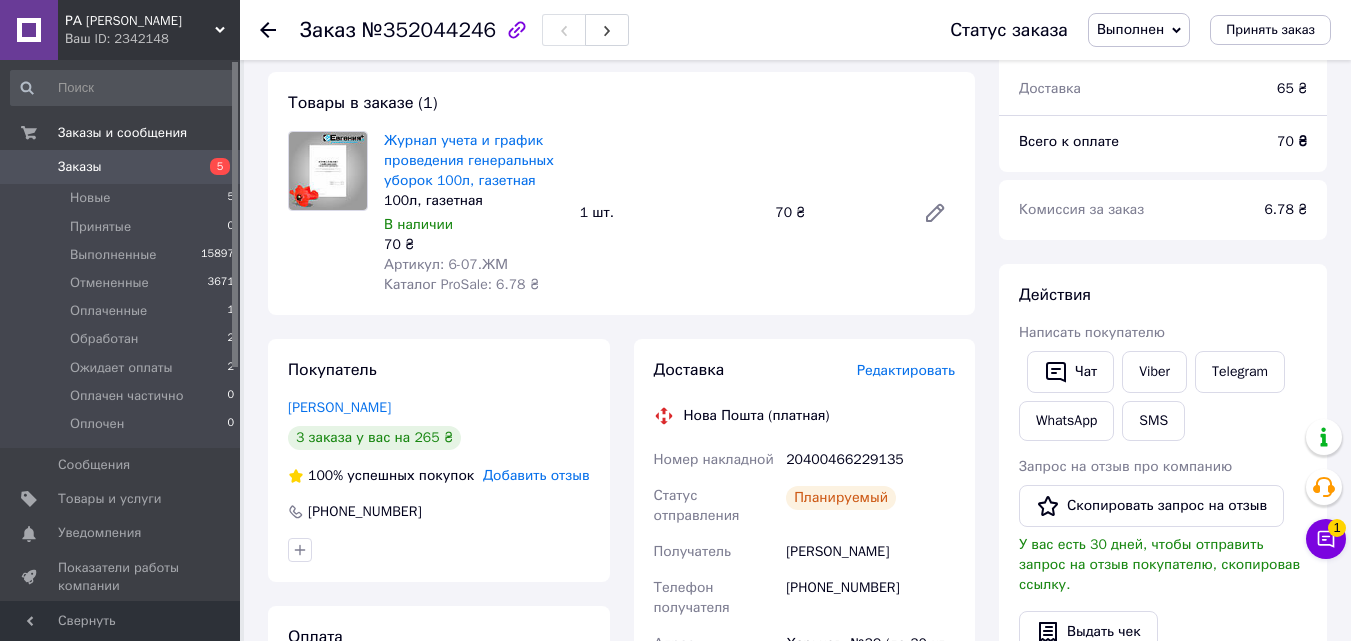 scroll, scrollTop: 0, scrollLeft: 0, axis: both 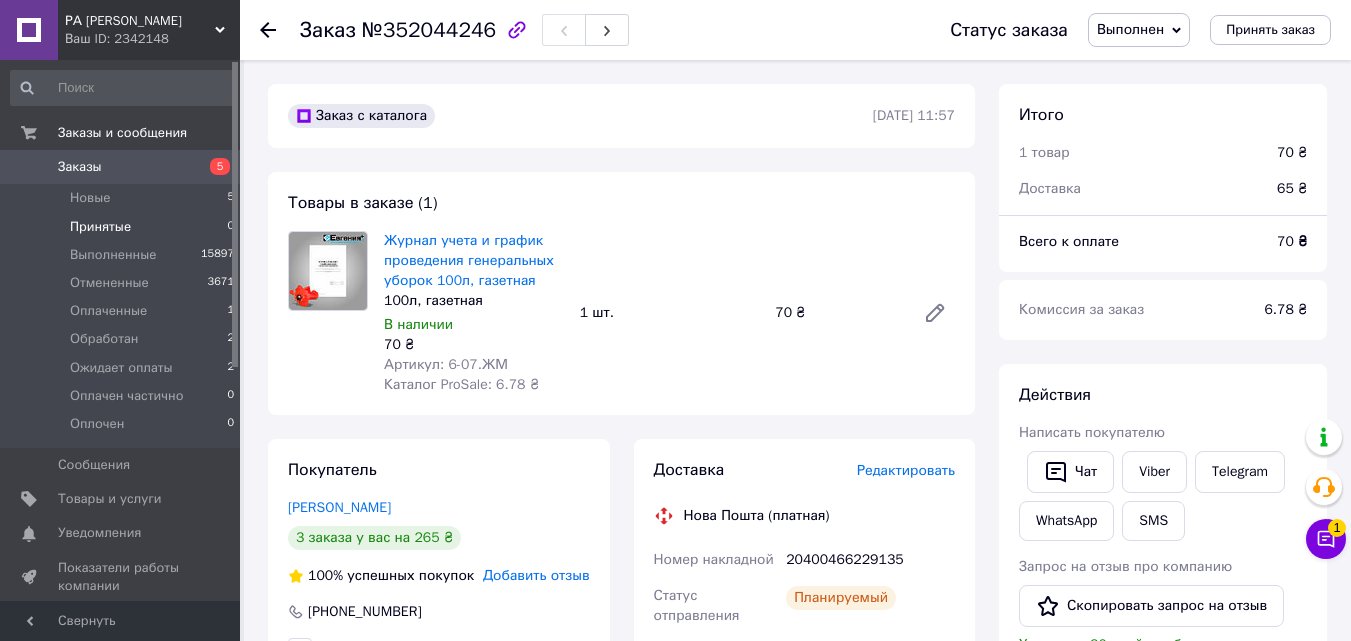 click on "Принятые 0" at bounding box center [123, 227] 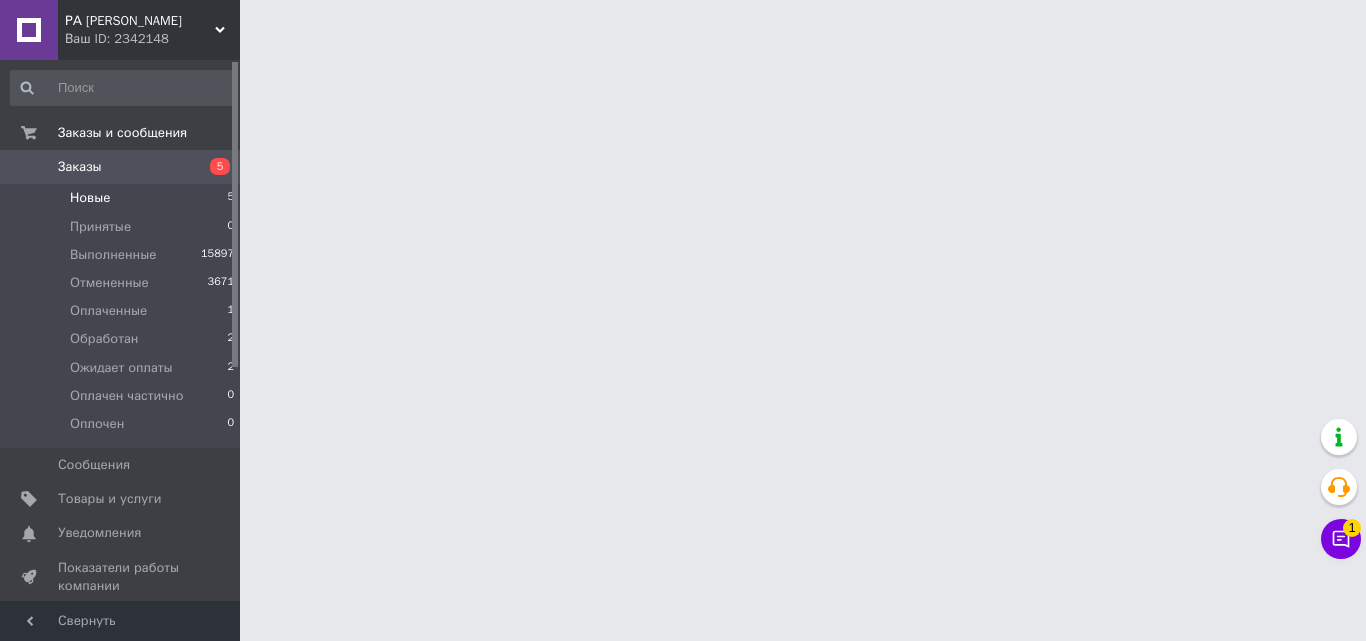 click on "Новые" at bounding box center (90, 198) 